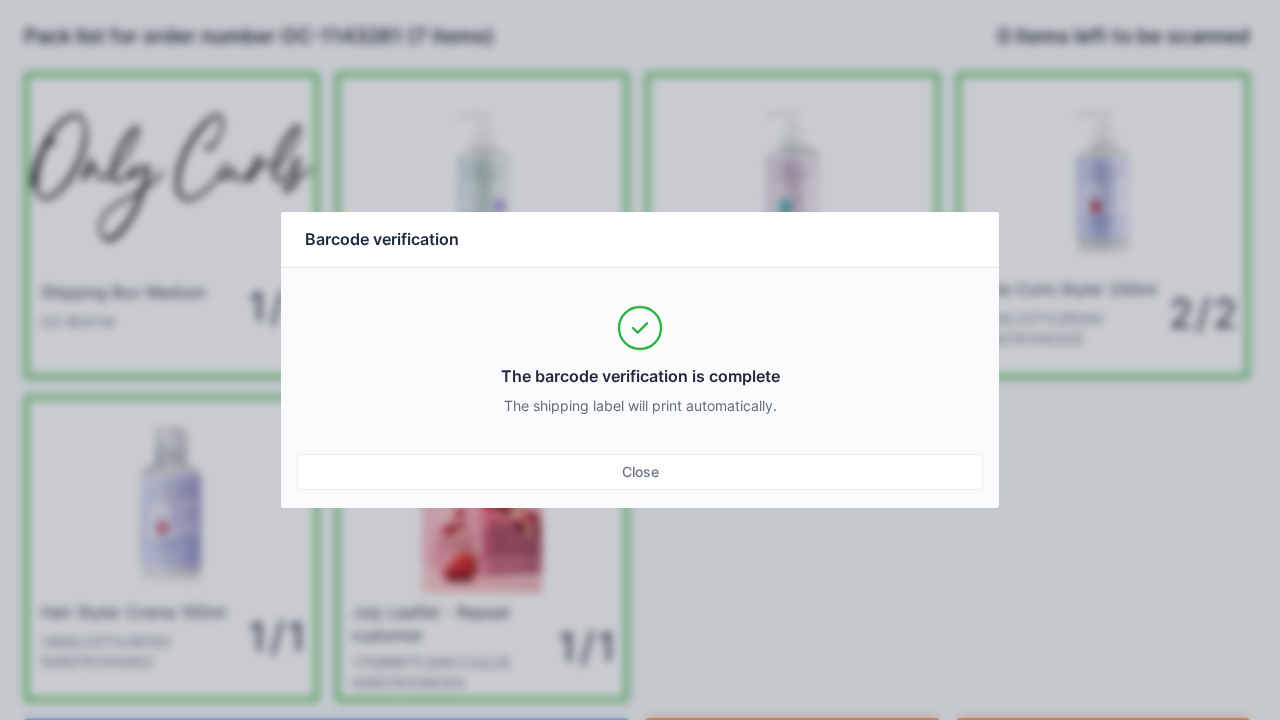 scroll, scrollTop: 0, scrollLeft: 0, axis: both 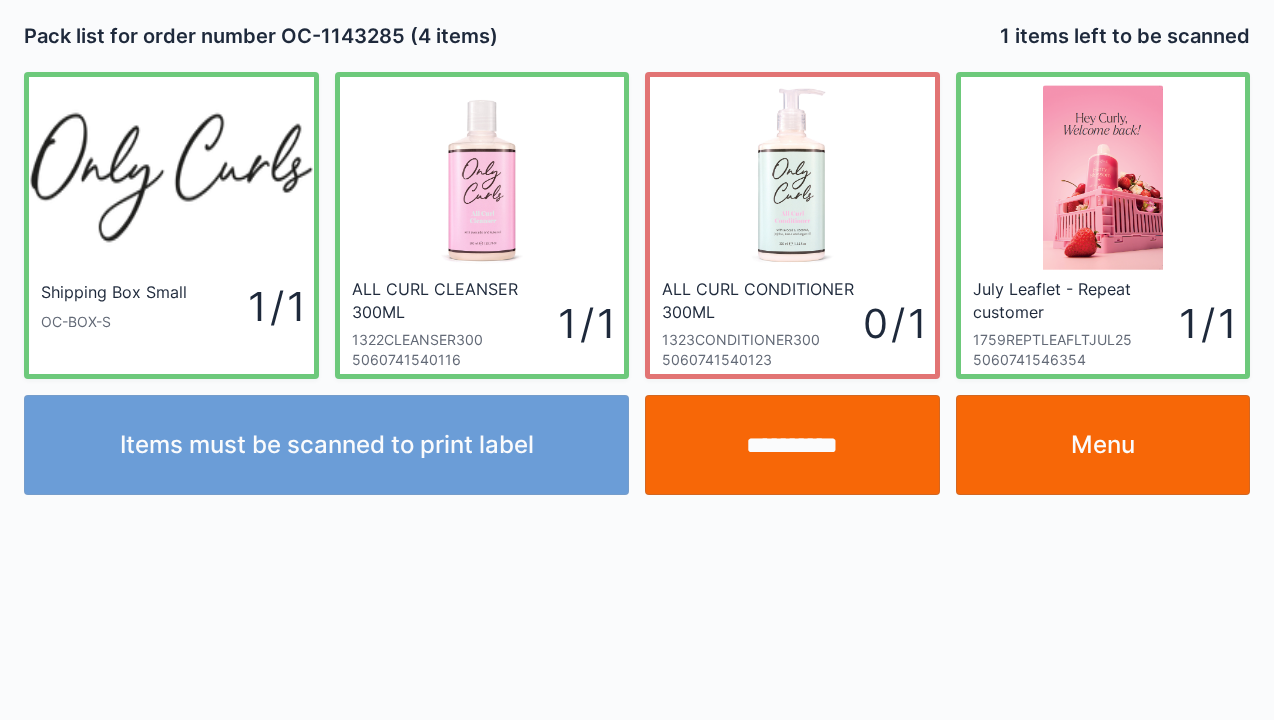 click on "**********" at bounding box center [792, 445] 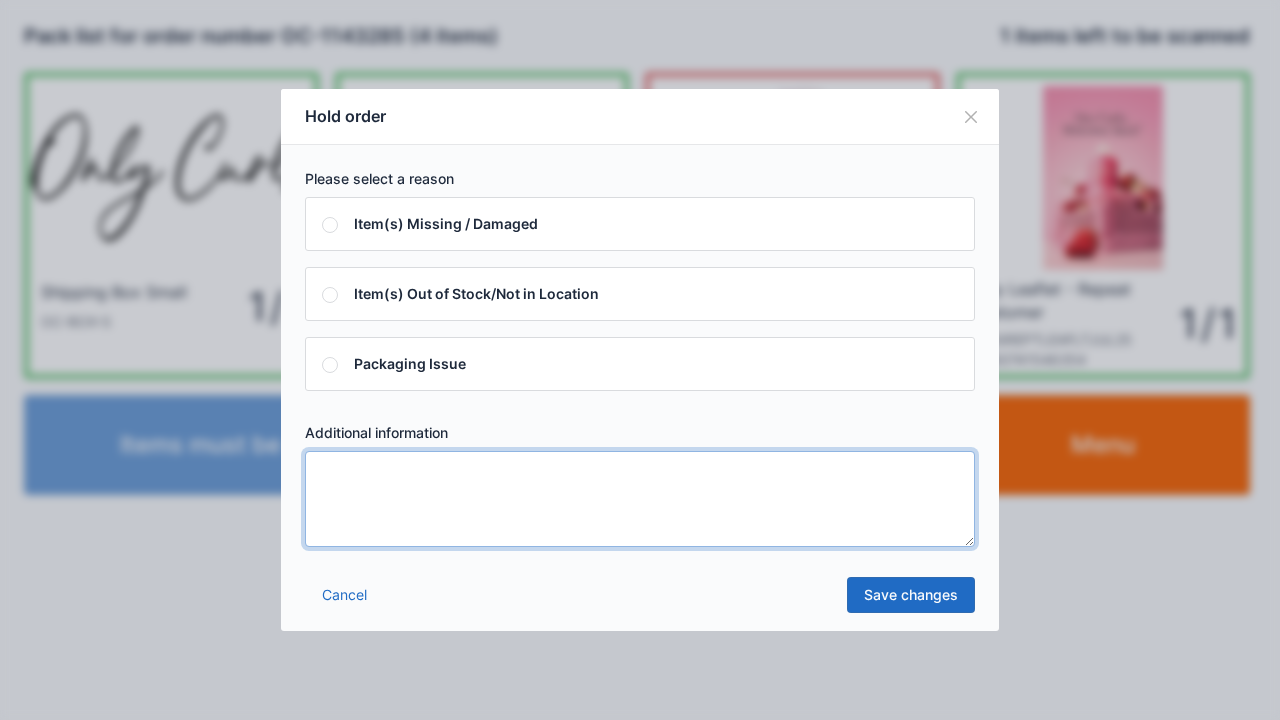 click at bounding box center [640, 499] 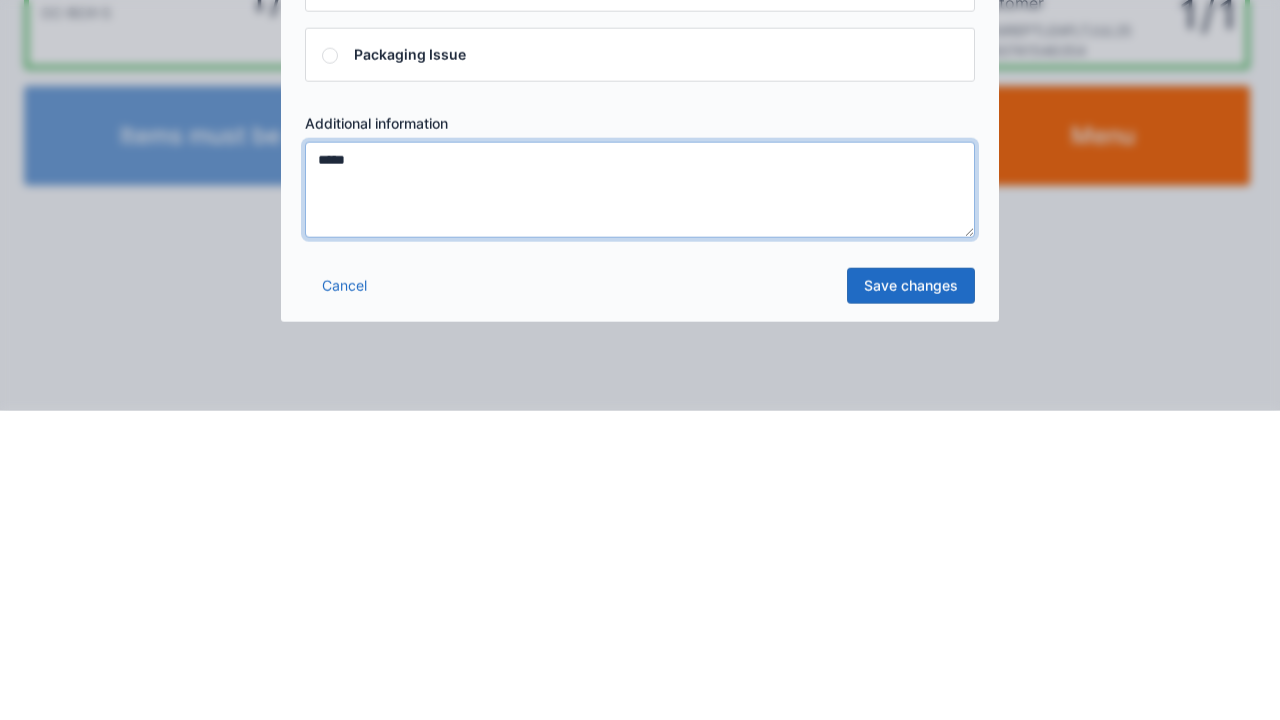 type on "*****" 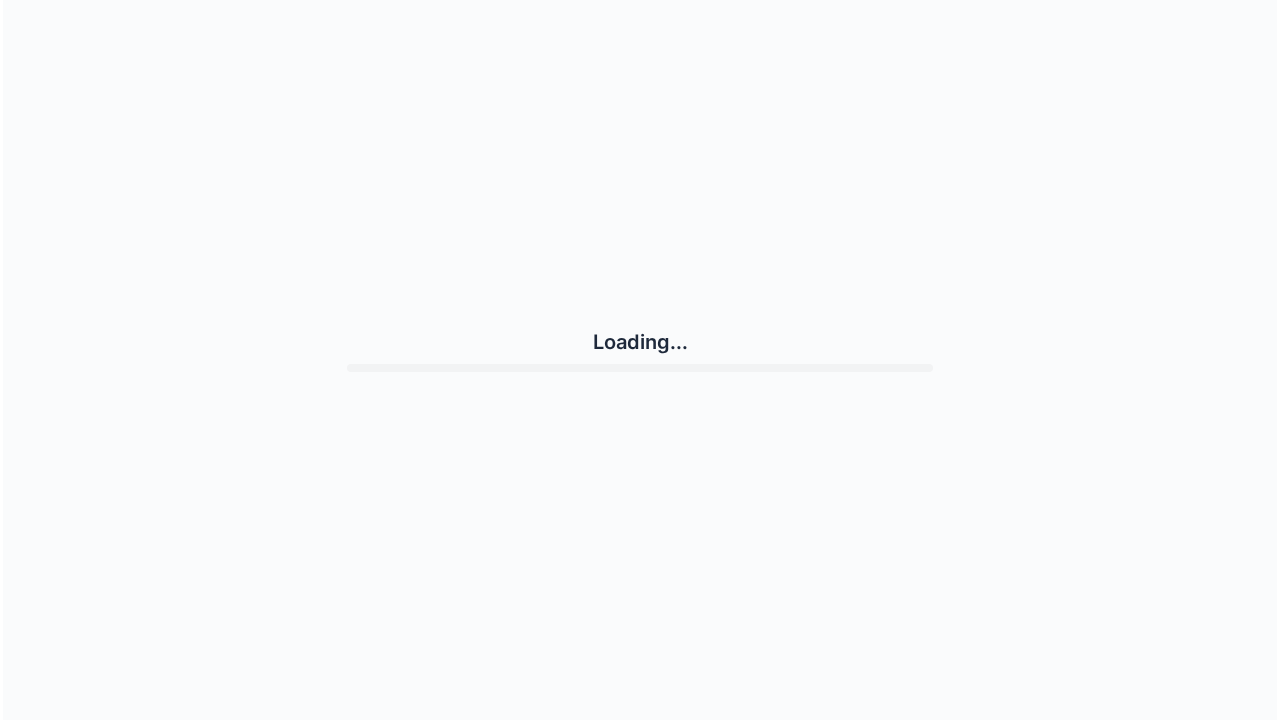 scroll, scrollTop: 0, scrollLeft: 0, axis: both 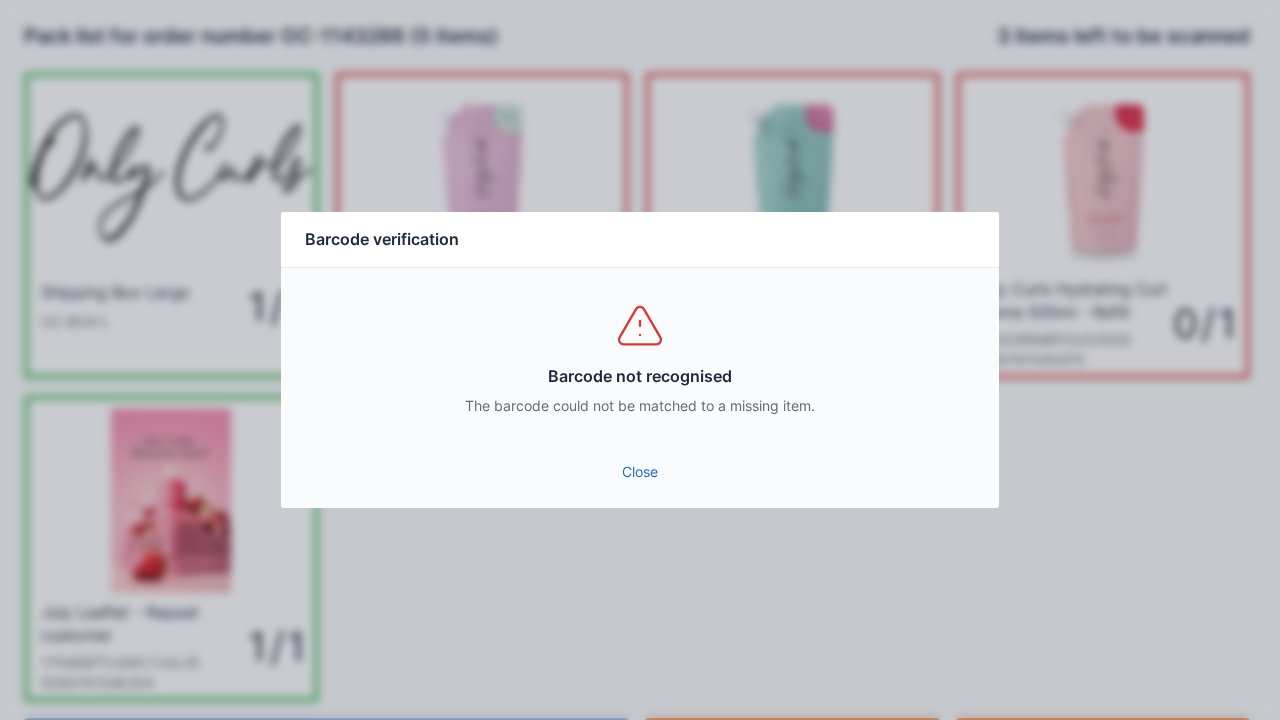 click on "Close" at bounding box center (640, 472) 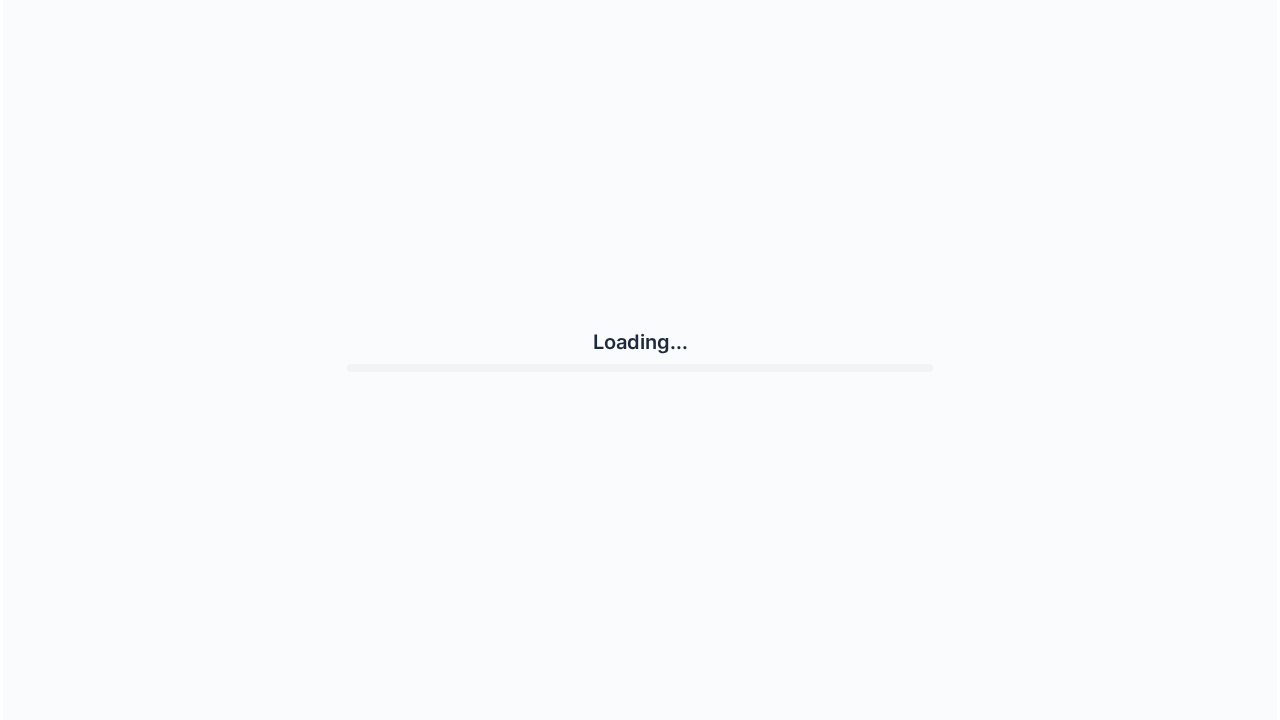 scroll, scrollTop: 0, scrollLeft: 0, axis: both 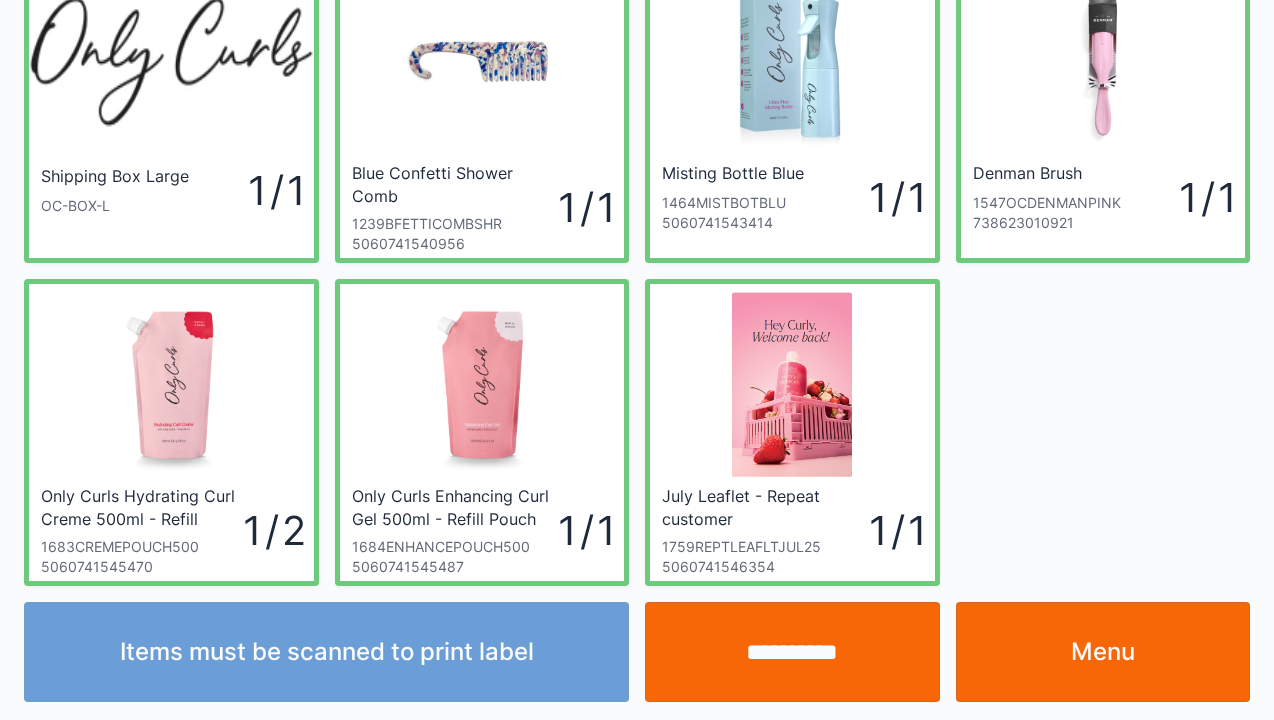 click on "Shipping Box Large OC-BOX-L 1 / 1 Blue Confetti Shower Comb 1239BFETTICOMBSHR 5060741540956 1 / 1 Misting Bottle Blue 1464MISTBOTBLU 5060741543414 1 / 1 Denman Brush 1547OCDENMANPINK 738623010921 1 / 1 Only Curls Hydrating Curl Creme 500ml - Refill Pouch 1683CREMEPOUCH500 5060741545470 1 / 2 Only Curls Enhancing Curl Gel 500ml - Refill Pouch 1684ENHANCEPOUCH500 5060741545487 1 / 1 July Leaflet - Repeat customer 1759REPTLEAFLTJUL25 5060741546354 1 / 1" at bounding box center [637, 263] 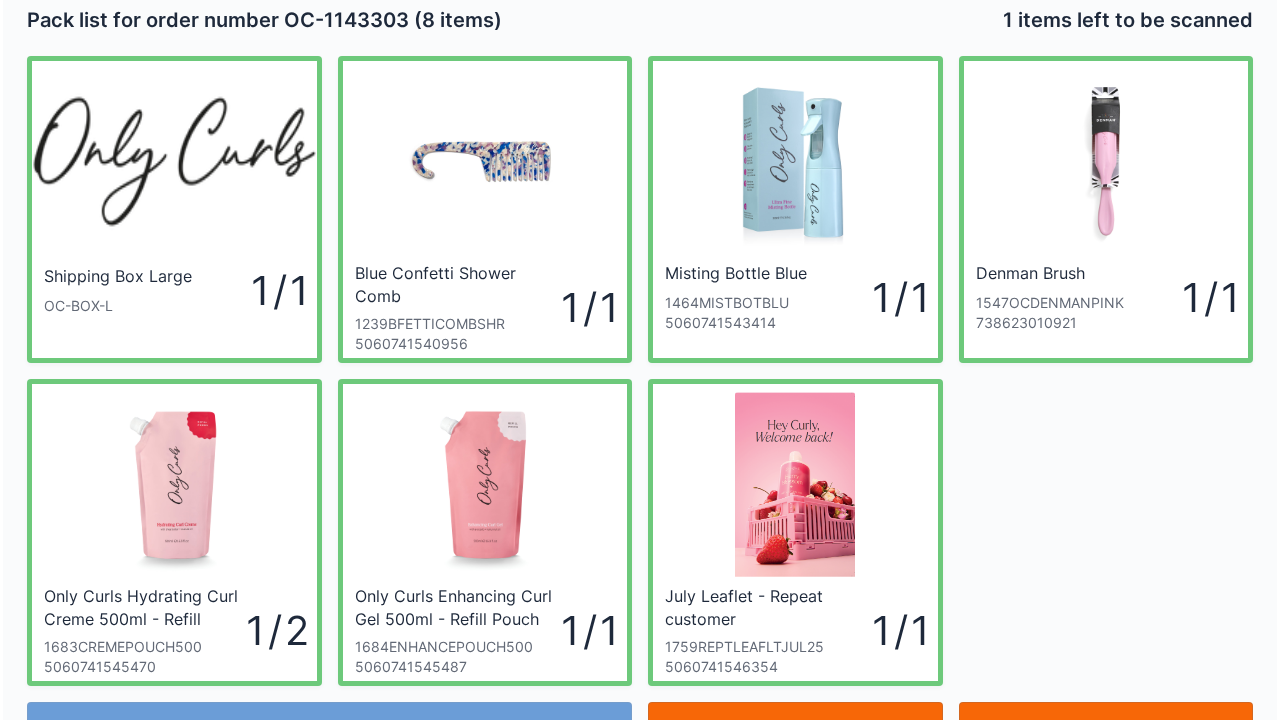 scroll, scrollTop: 12, scrollLeft: 0, axis: vertical 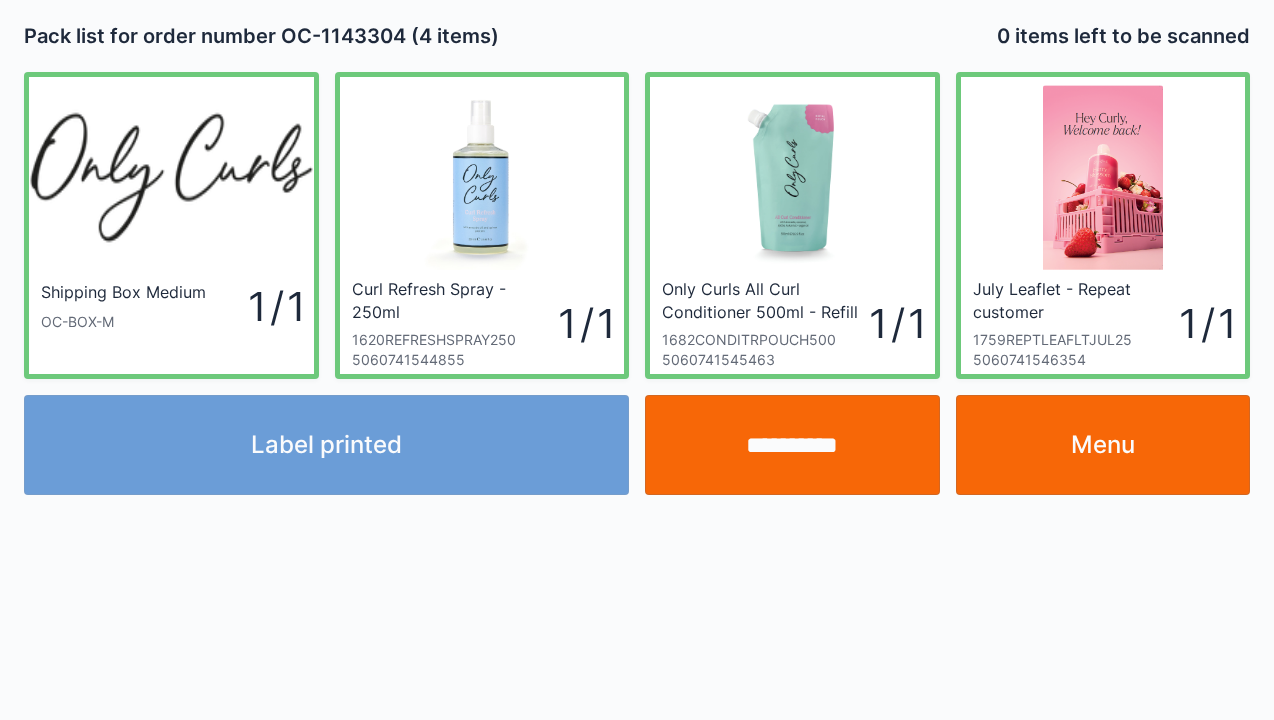 click on "Menu" at bounding box center [1103, 445] 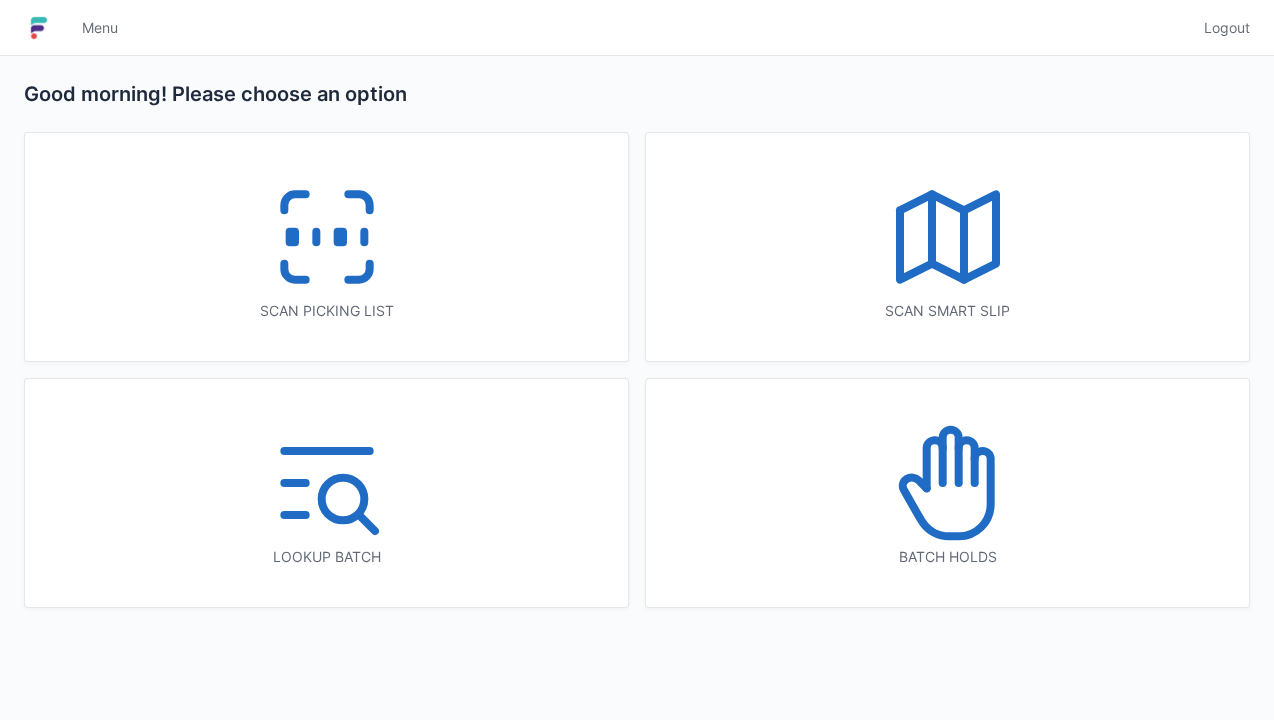 scroll, scrollTop: 0, scrollLeft: 0, axis: both 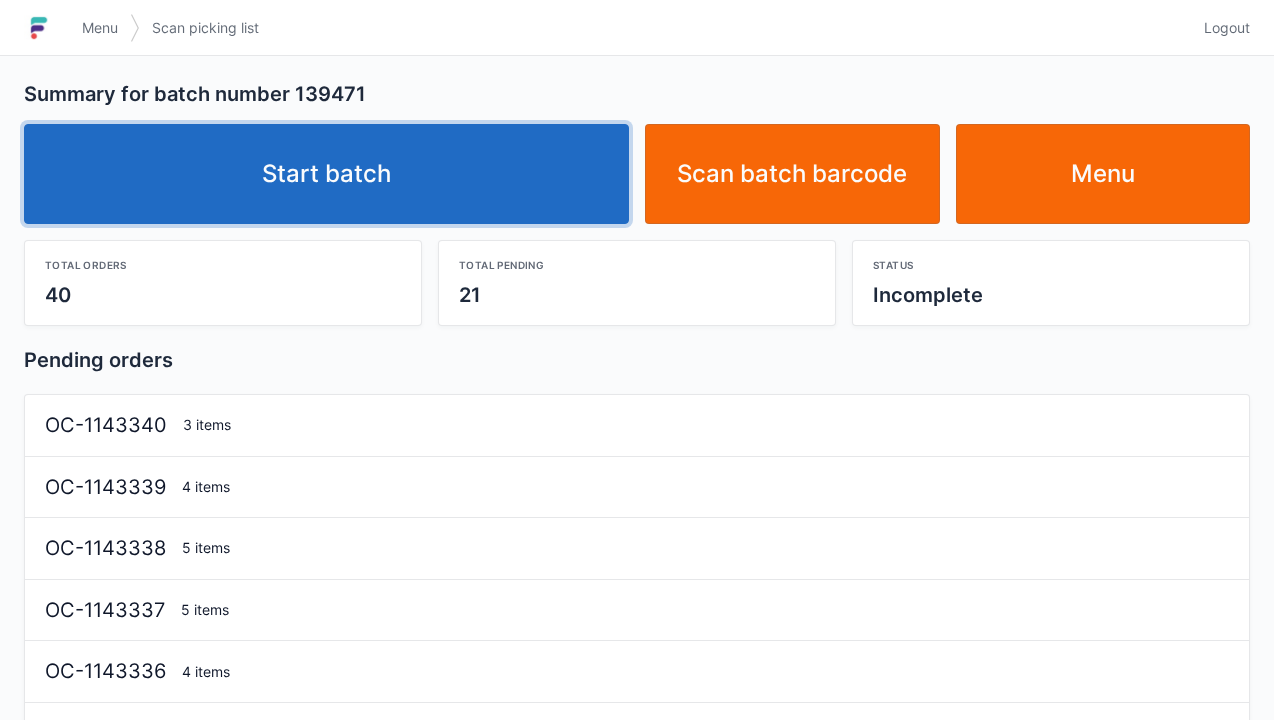 click on "Start batch" at bounding box center (326, 174) 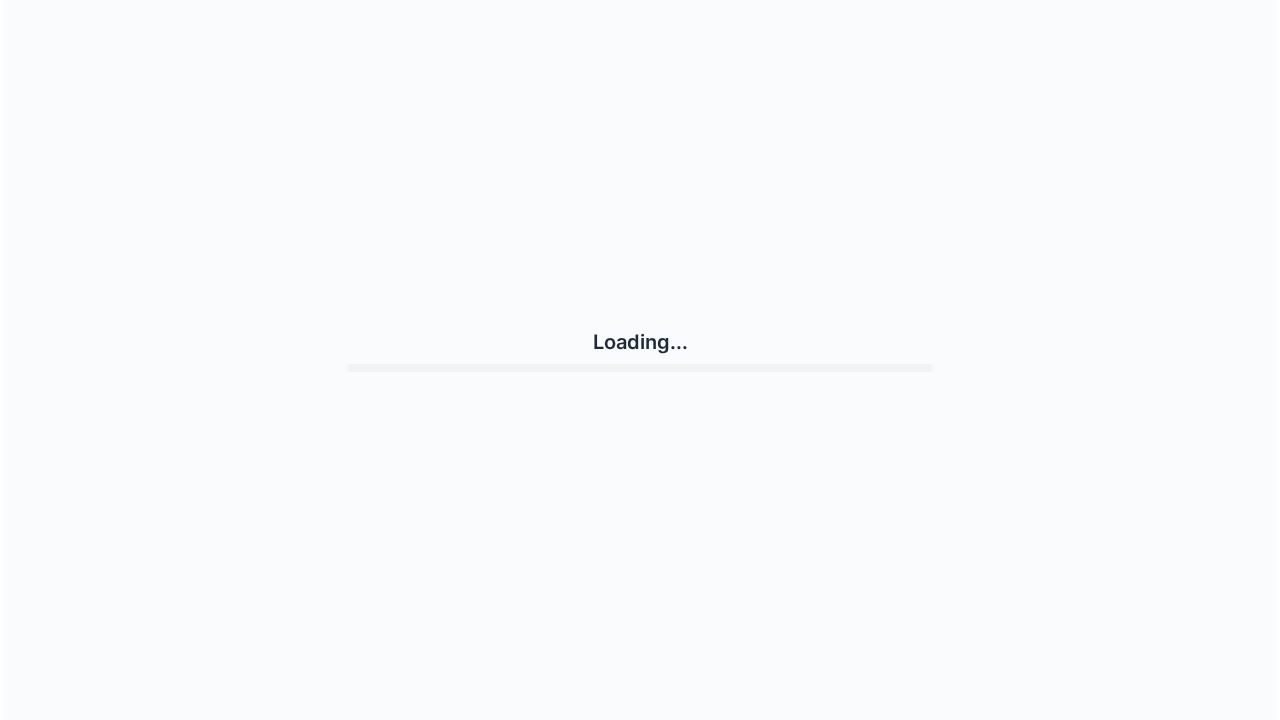scroll, scrollTop: 0, scrollLeft: 0, axis: both 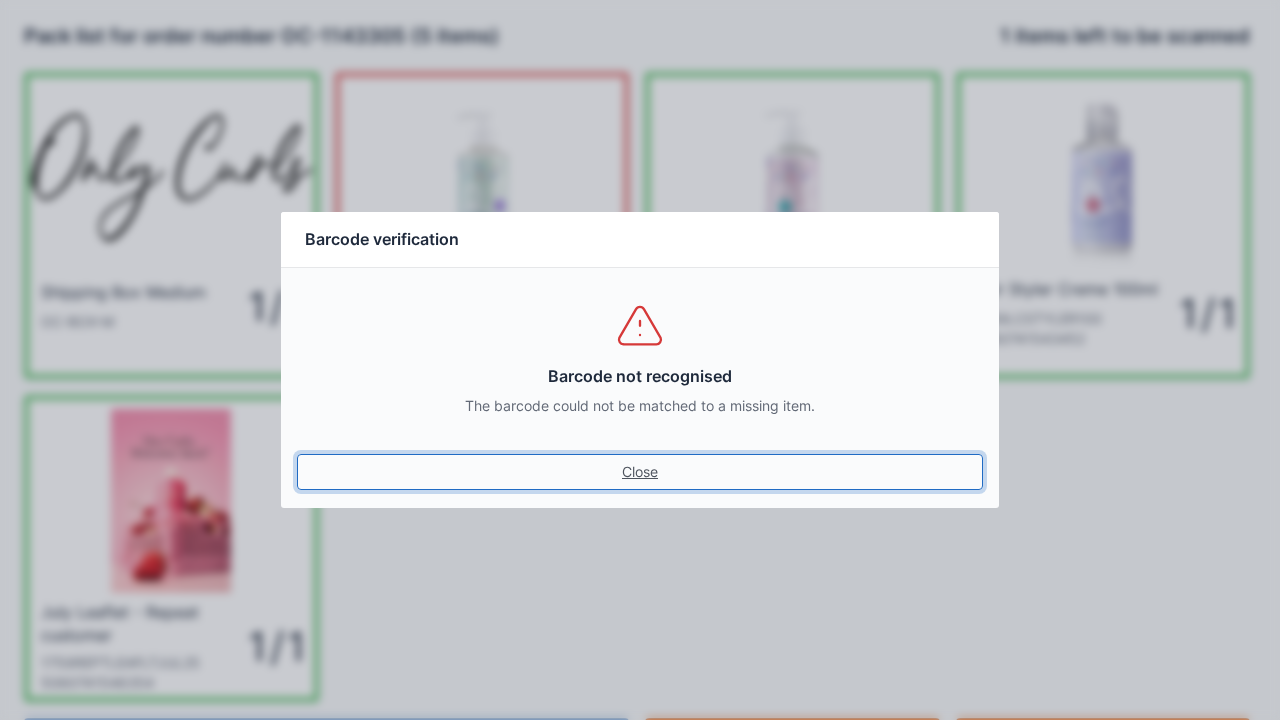 click on "Close" at bounding box center (640, 472) 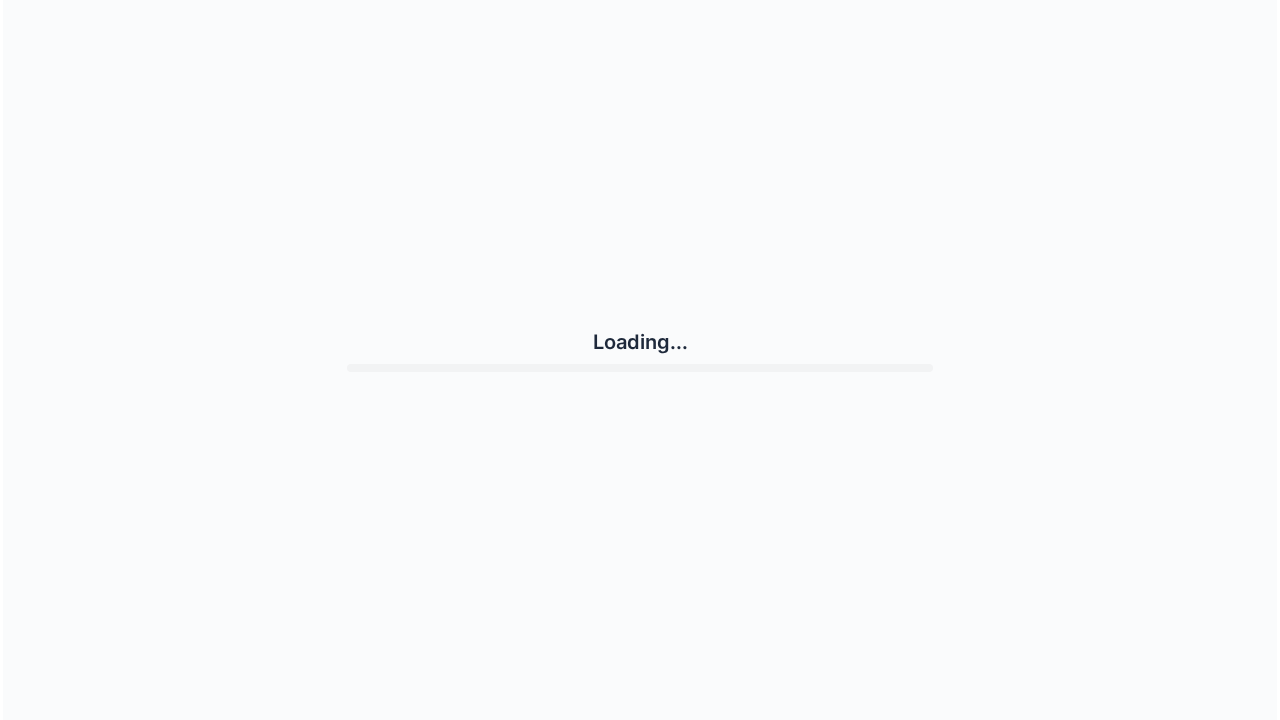 scroll, scrollTop: 0, scrollLeft: 0, axis: both 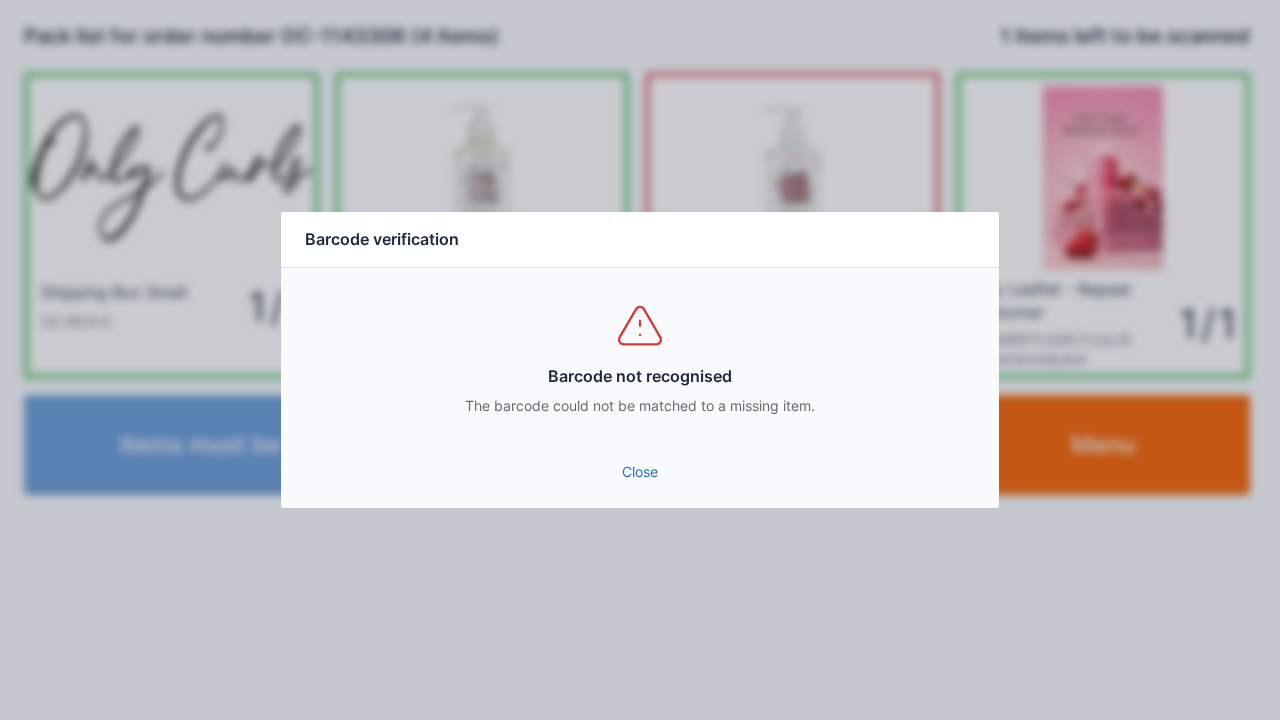 click on "Close" at bounding box center (640, 472) 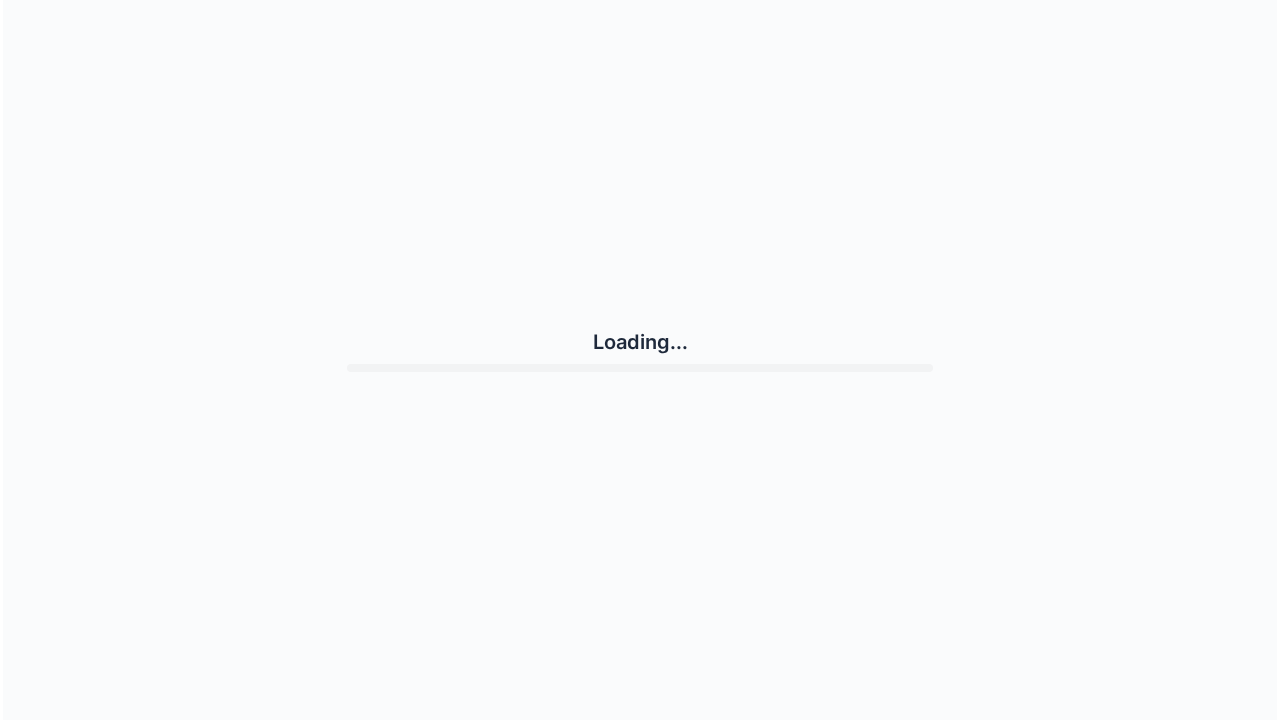 scroll, scrollTop: 0, scrollLeft: 0, axis: both 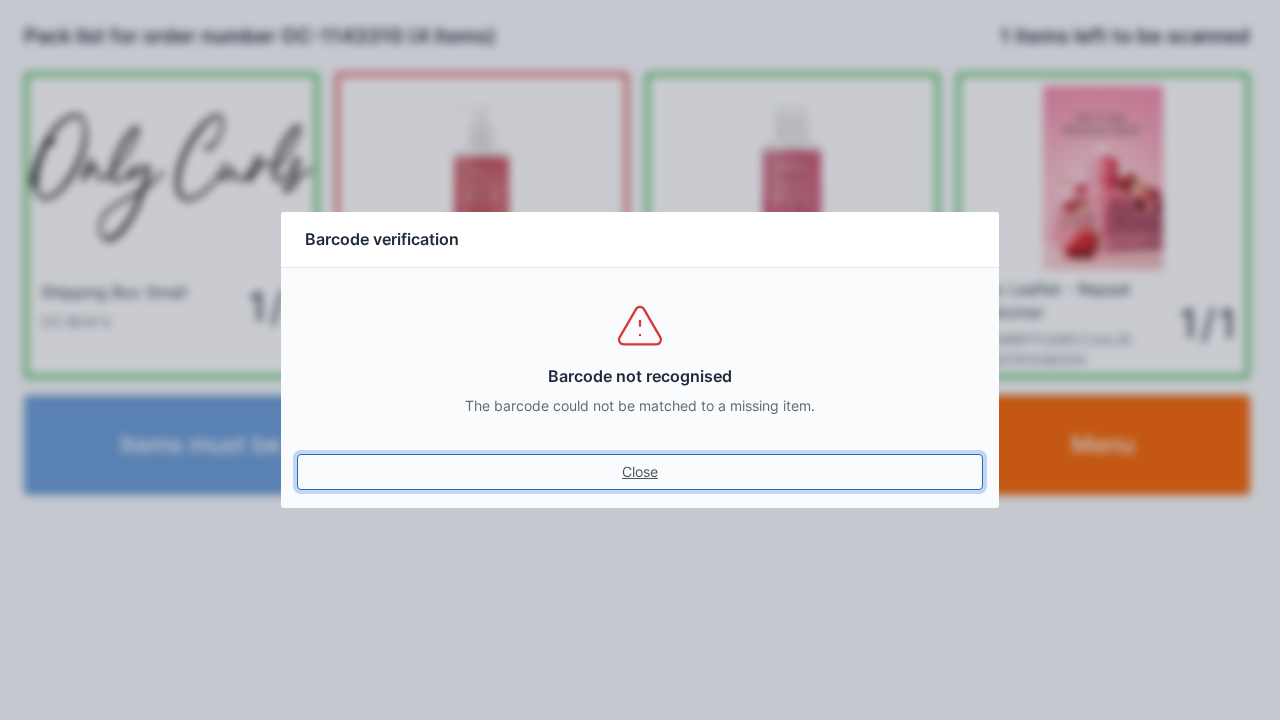 click on "Close" at bounding box center (640, 472) 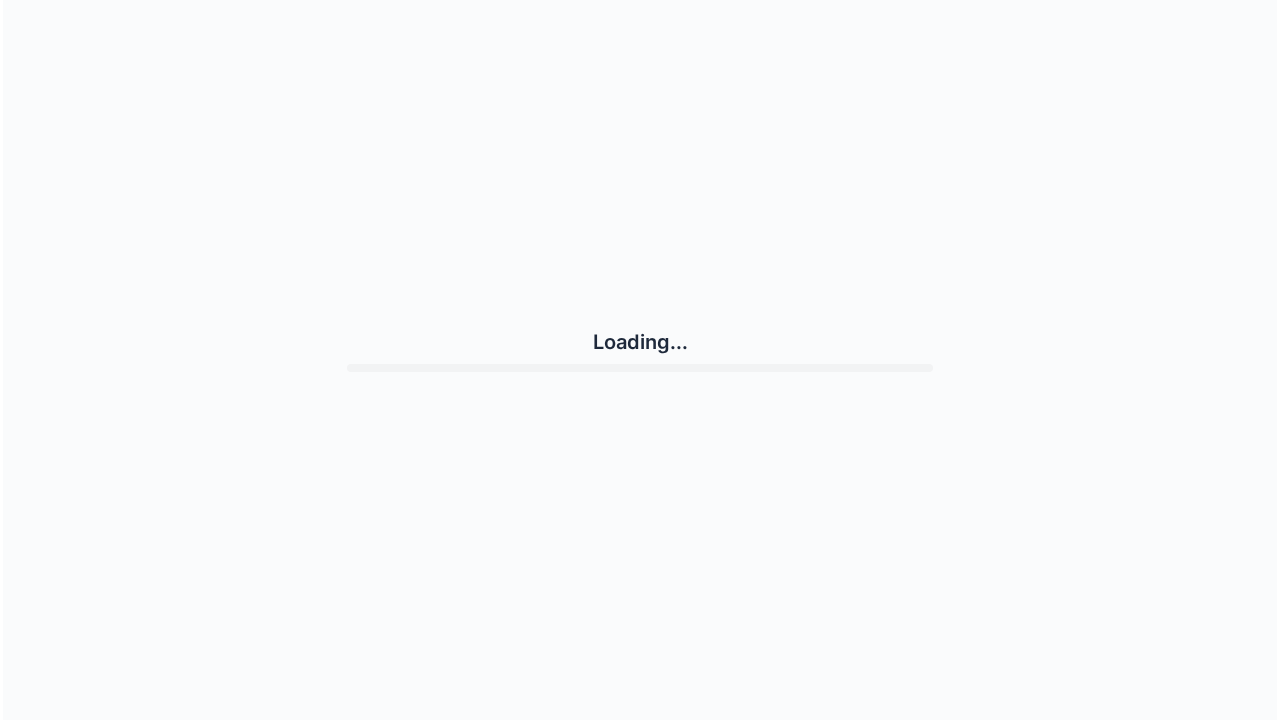 scroll, scrollTop: 0, scrollLeft: 0, axis: both 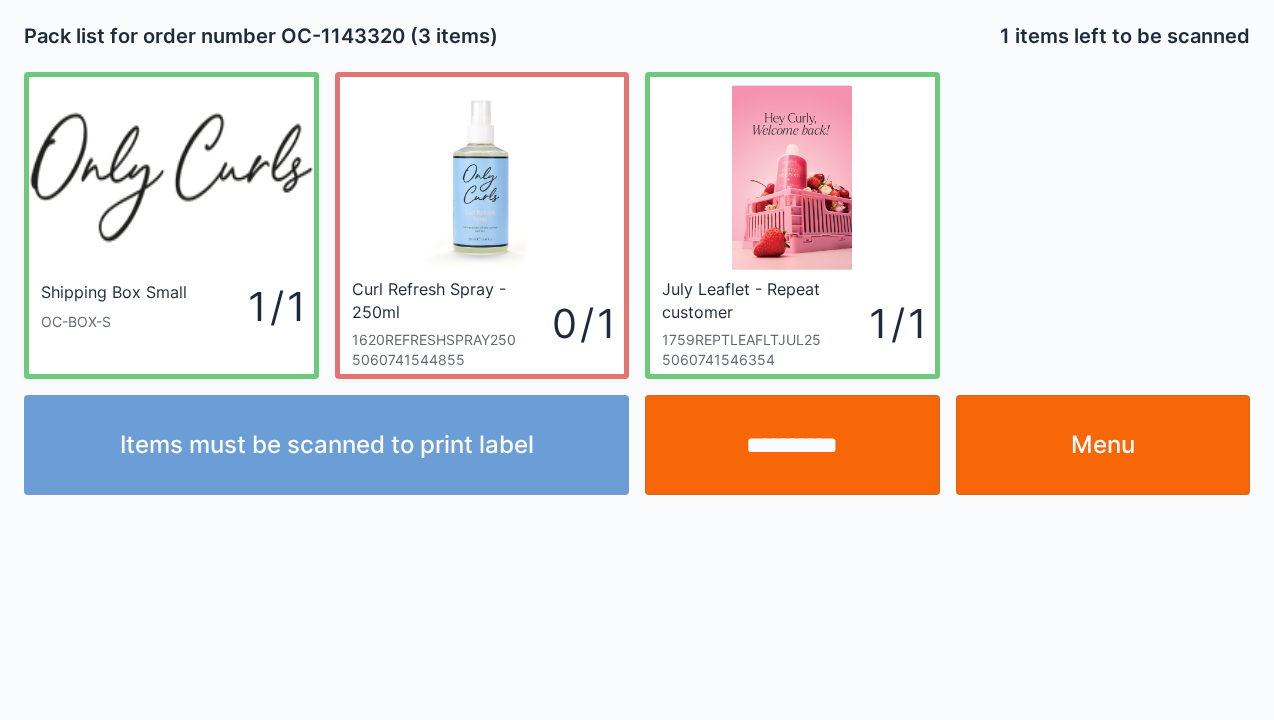 click on "**********" at bounding box center (792, 445) 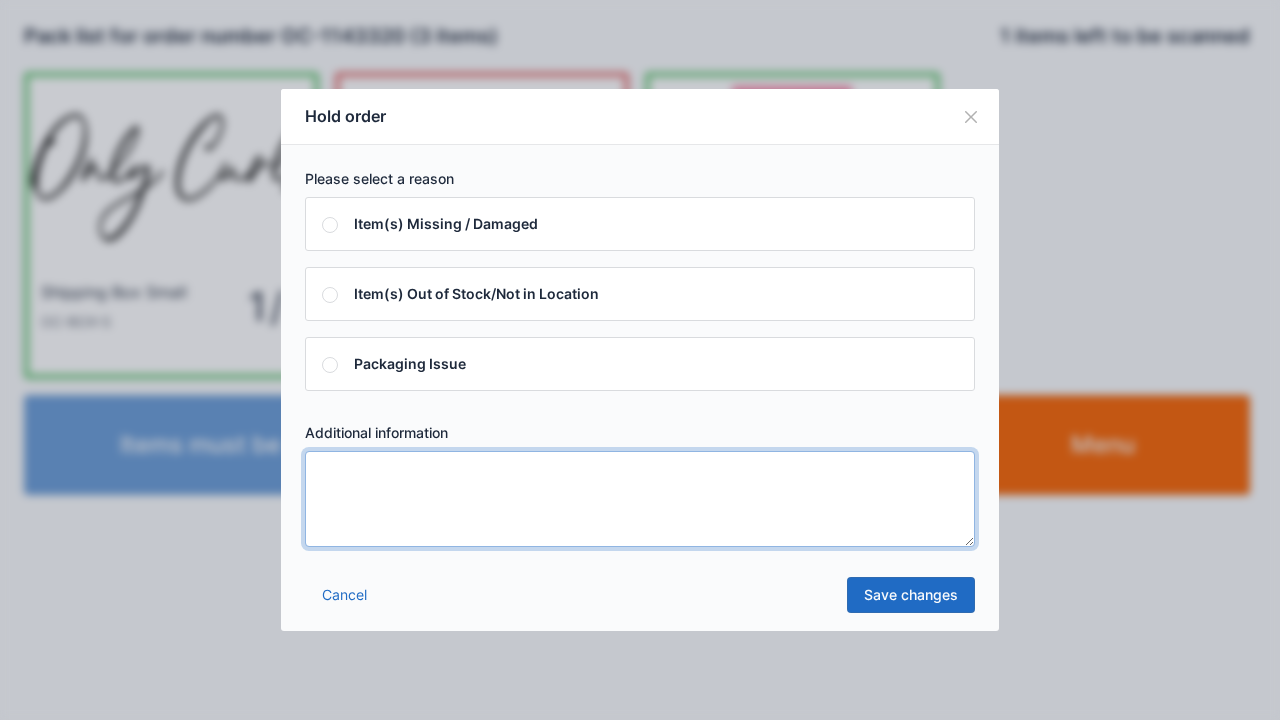 click at bounding box center (640, 499) 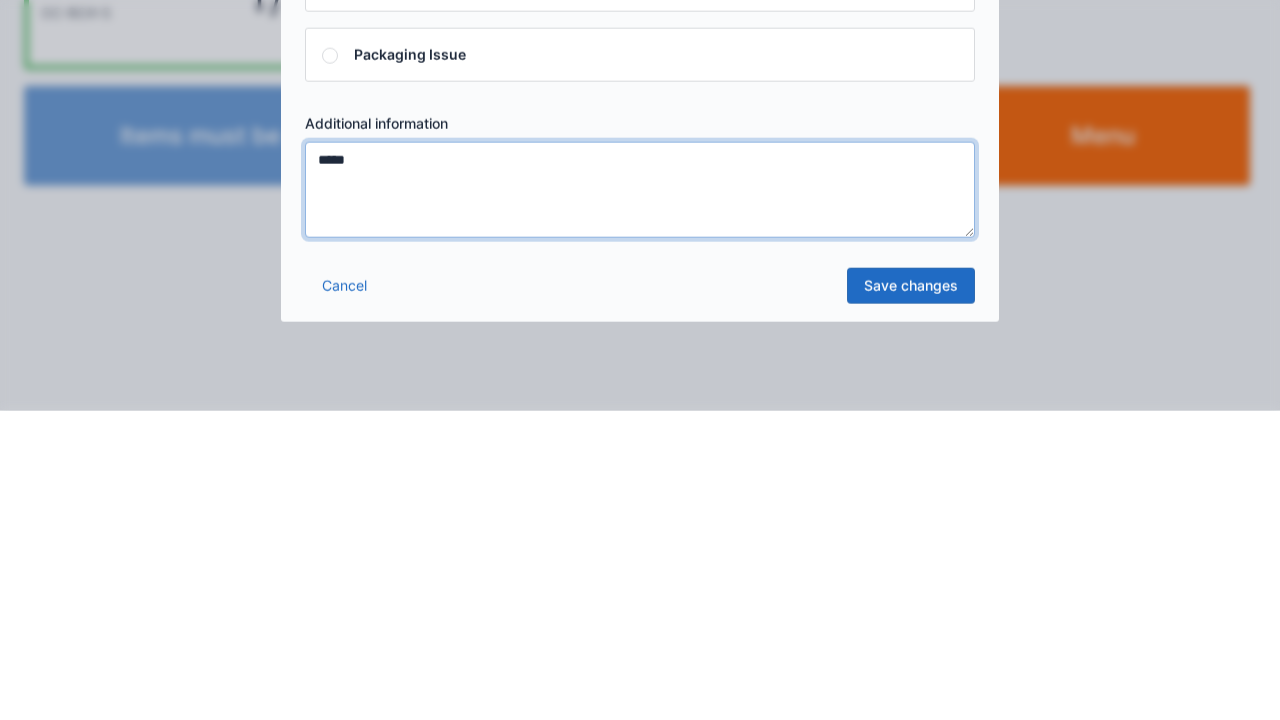 type on "*****" 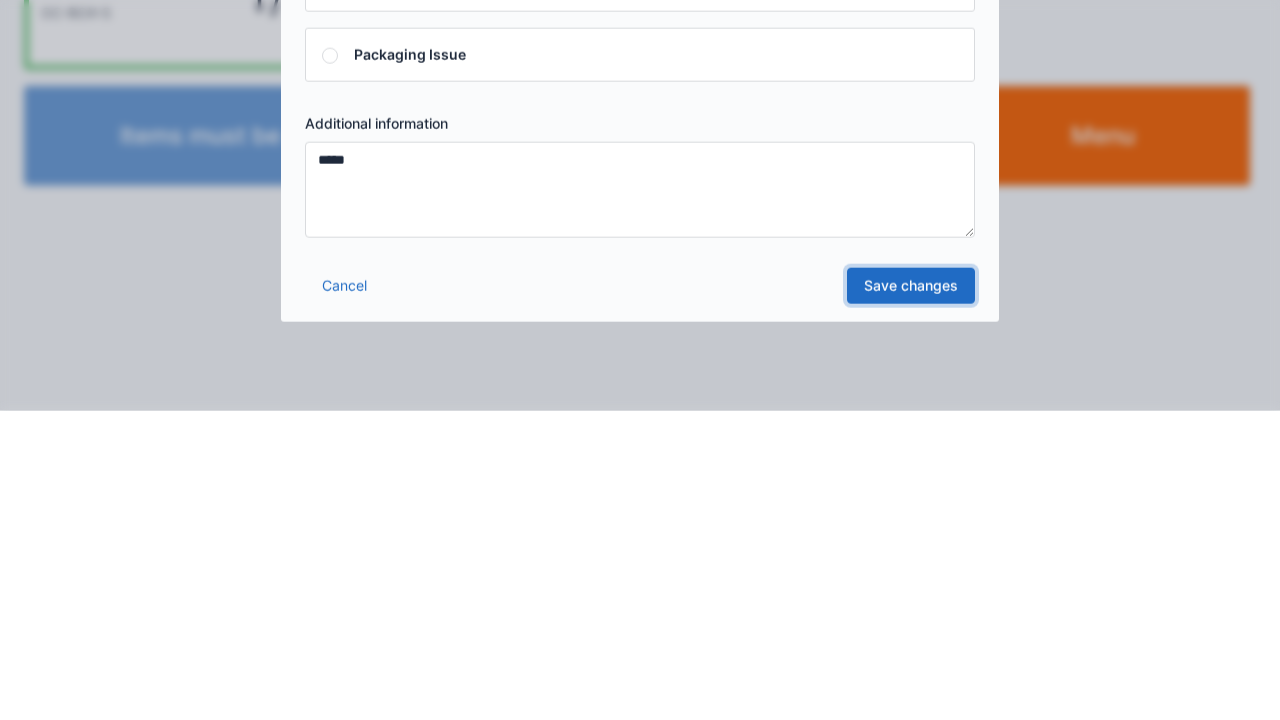 click on "Save changes" at bounding box center [911, 595] 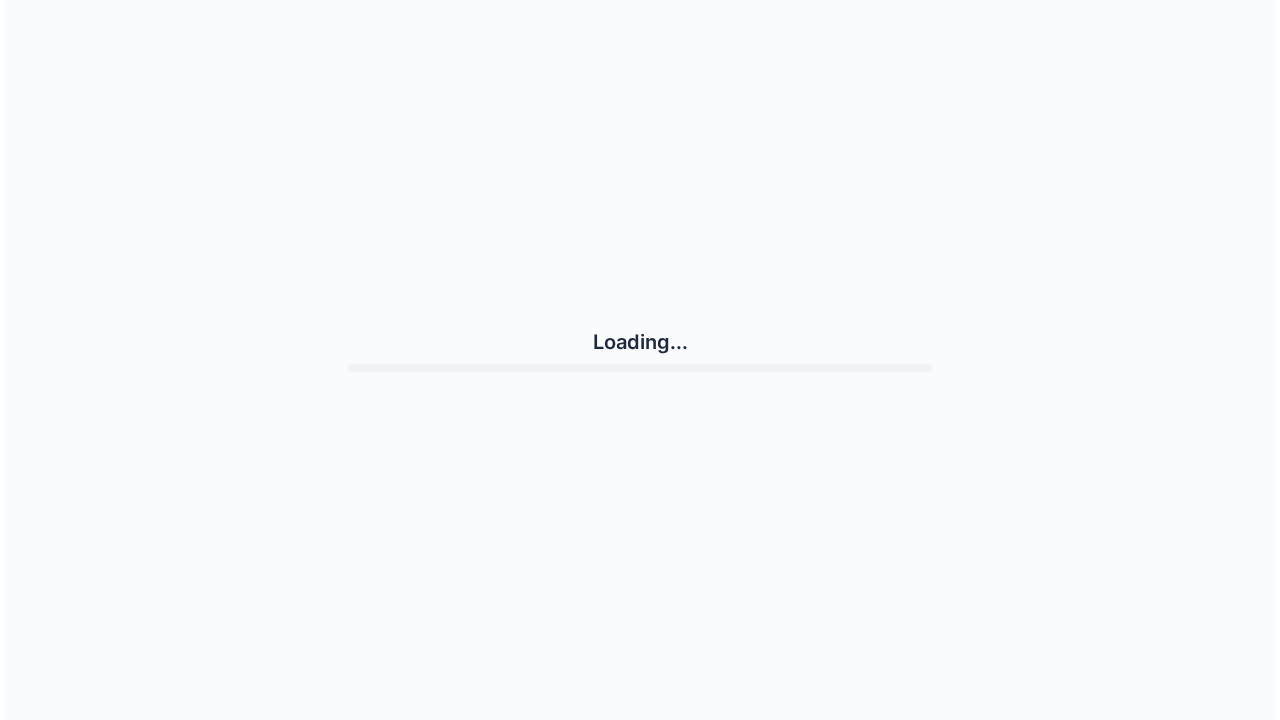 scroll, scrollTop: 0, scrollLeft: 0, axis: both 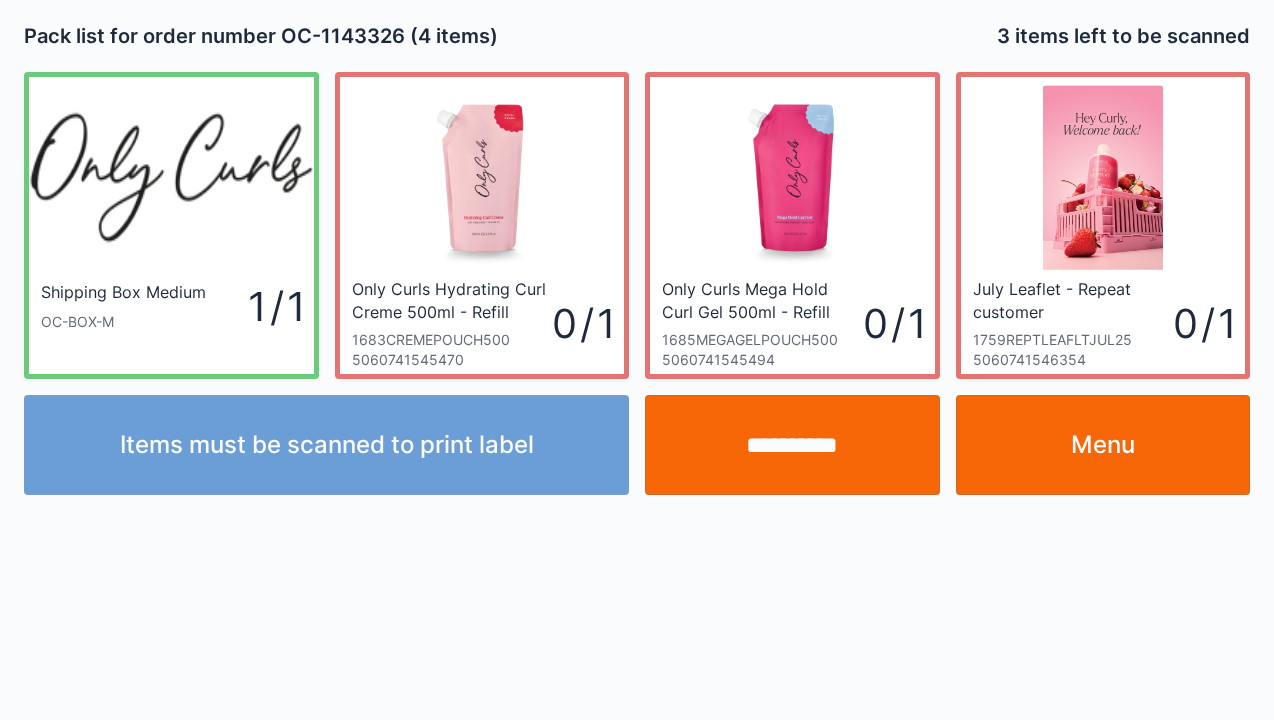 click on "**********" at bounding box center (792, 445) 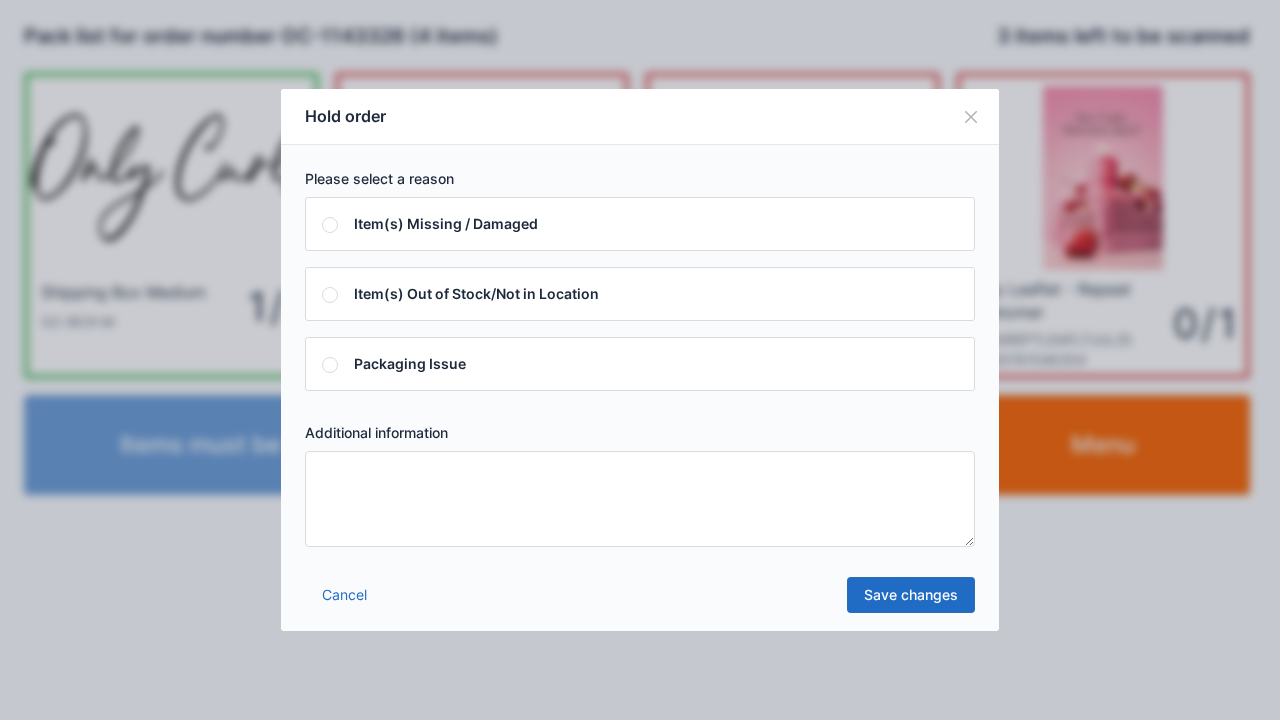 click on "Cancel" at bounding box center (344, 595) 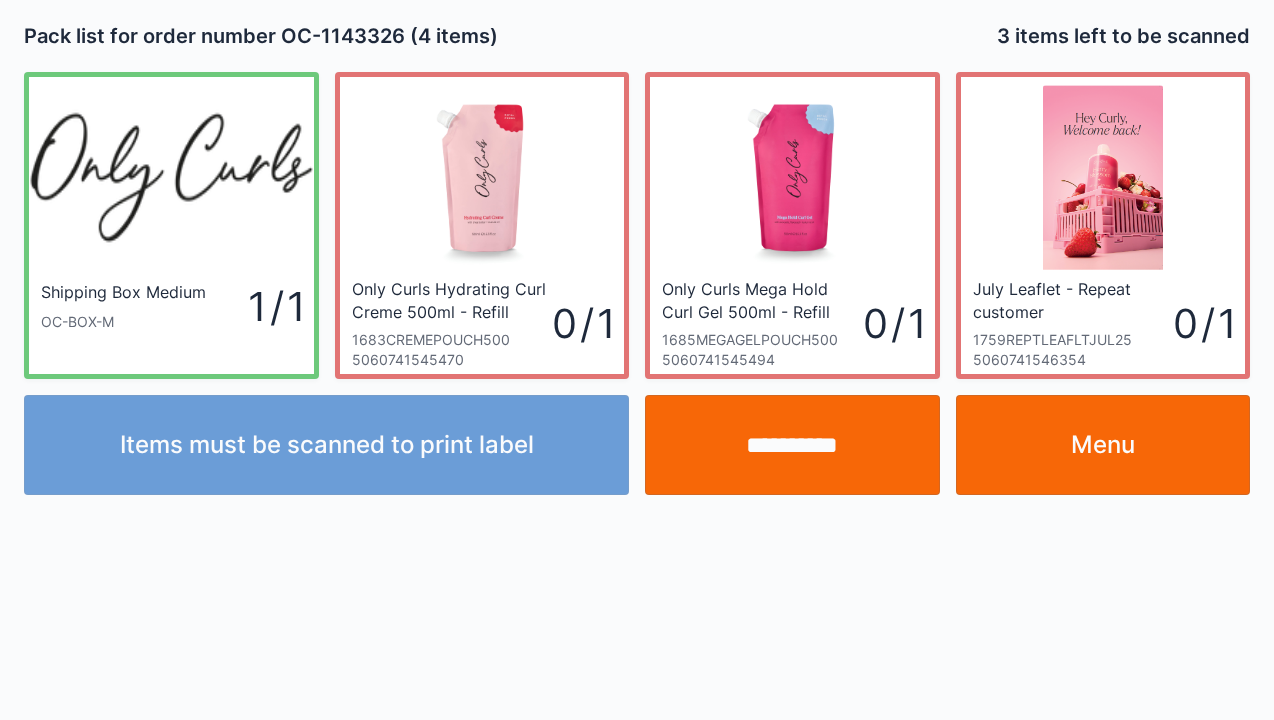 click on "Menu" at bounding box center [1103, 445] 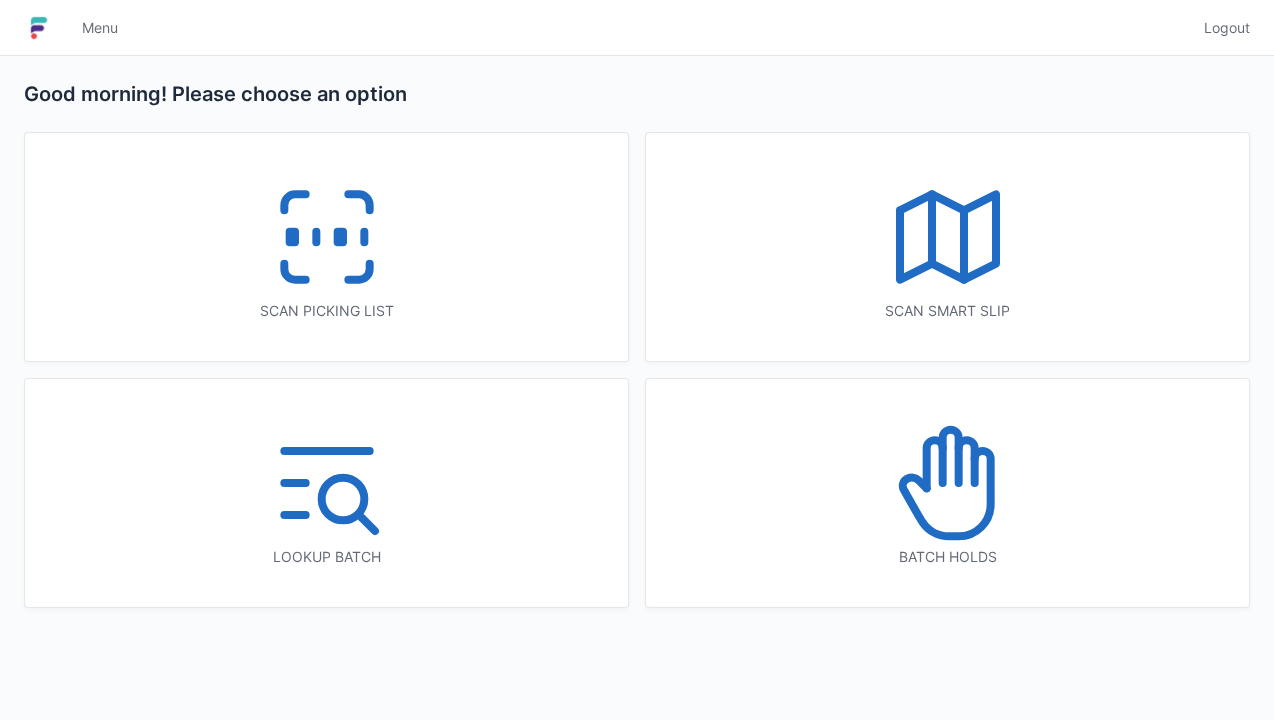 scroll, scrollTop: 0, scrollLeft: 0, axis: both 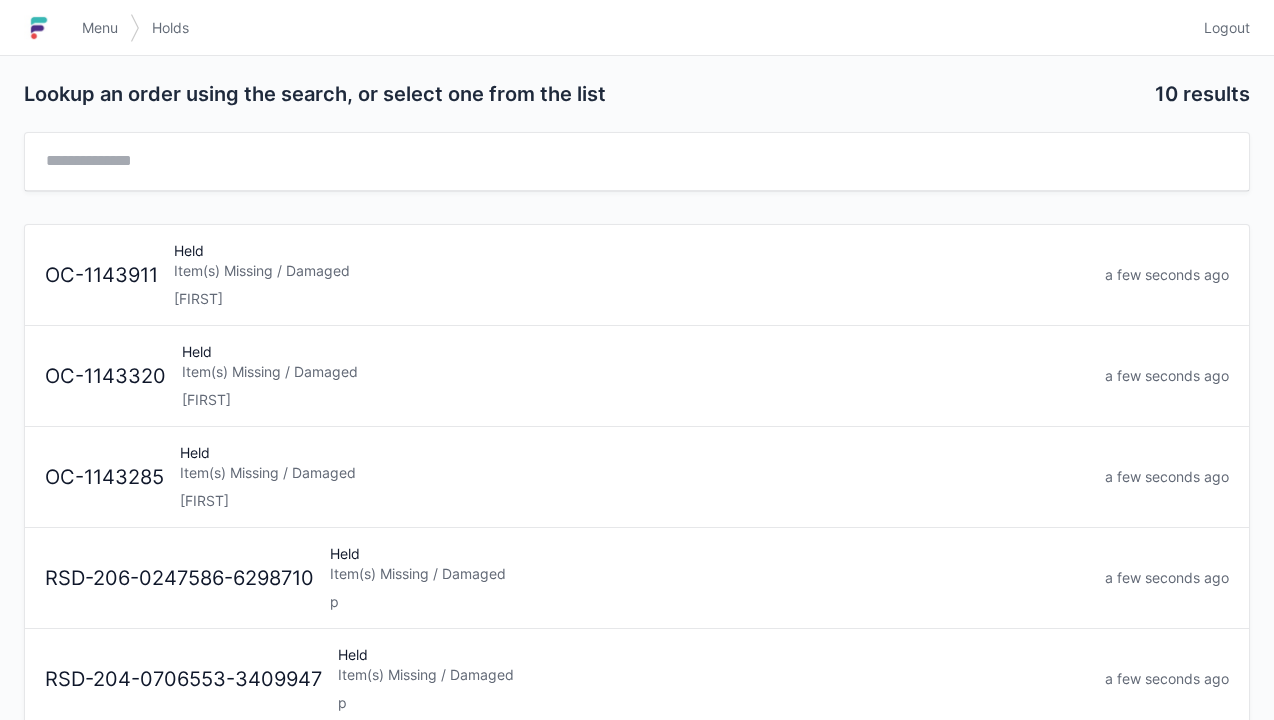 click on "[FIRST]" at bounding box center [634, 501] 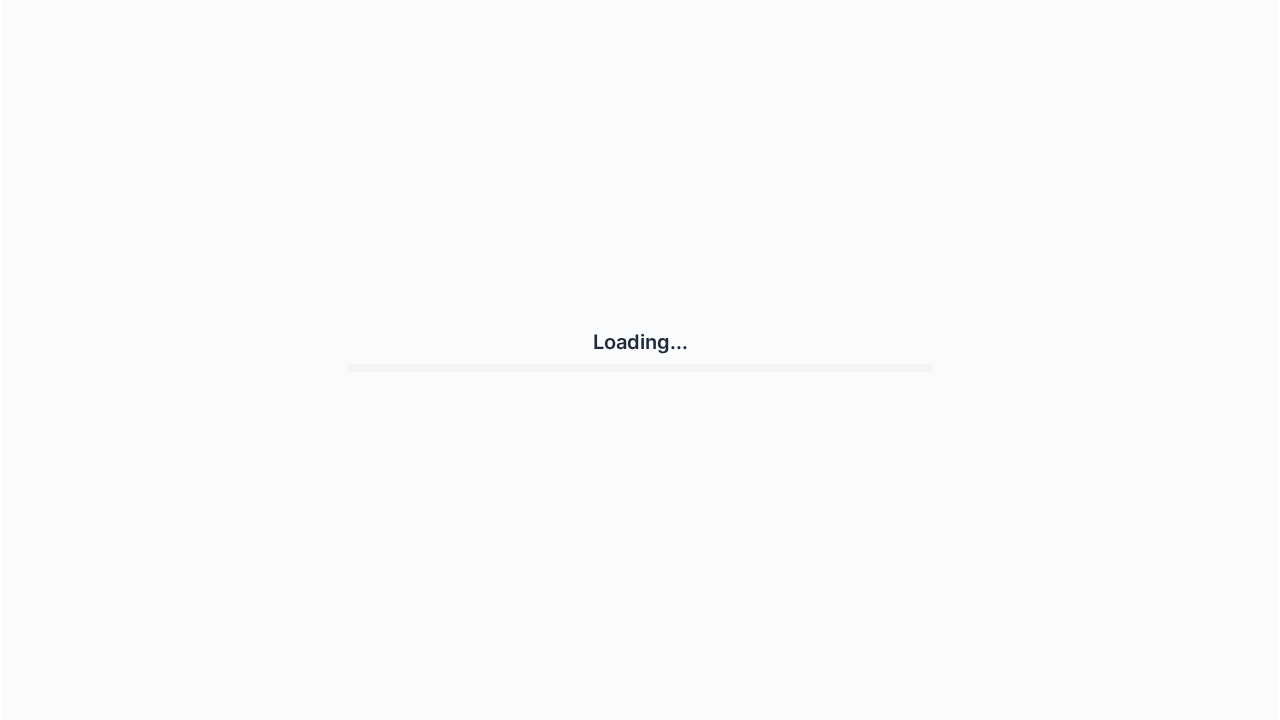 scroll, scrollTop: 0, scrollLeft: 0, axis: both 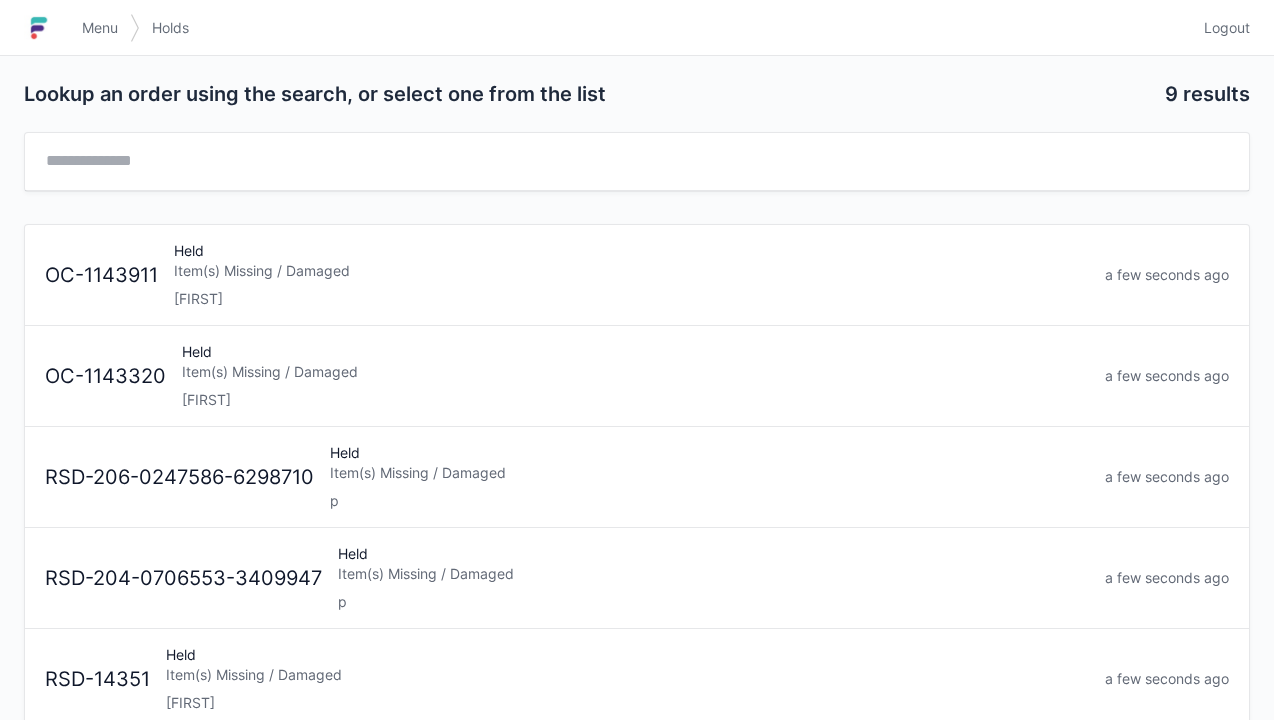 click on "Menu" at bounding box center [100, 28] 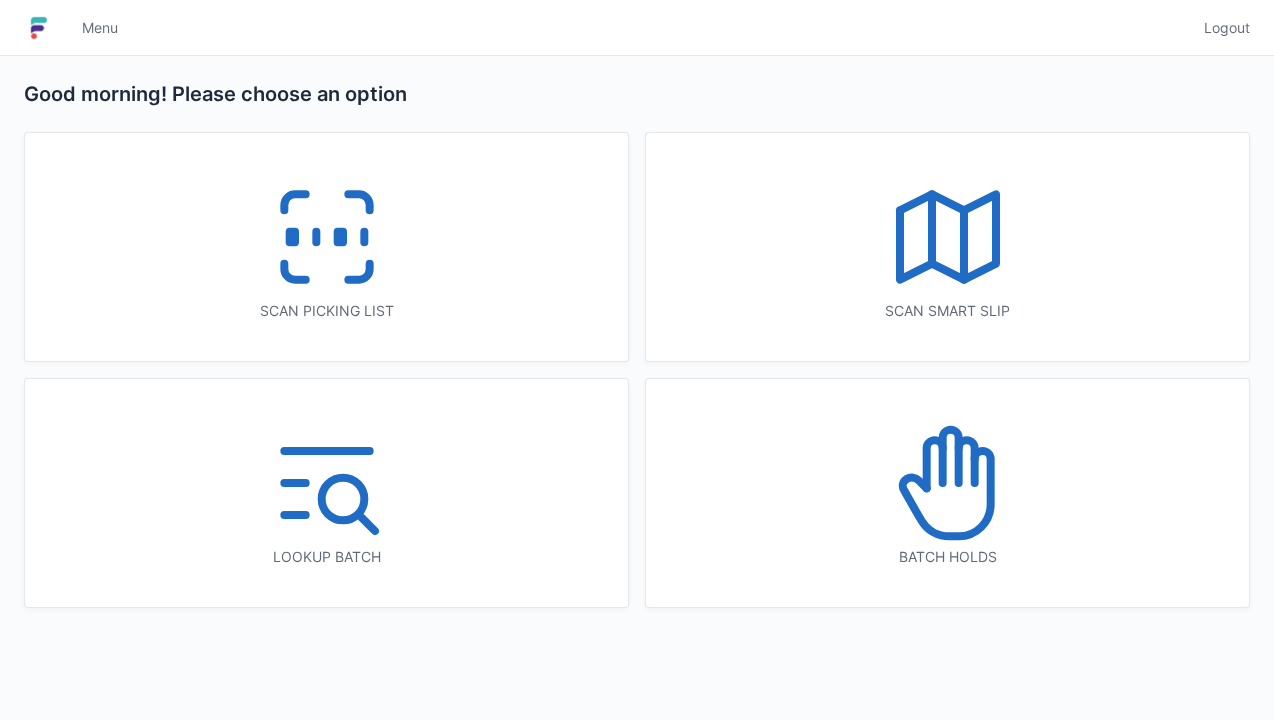 scroll, scrollTop: 0, scrollLeft: 0, axis: both 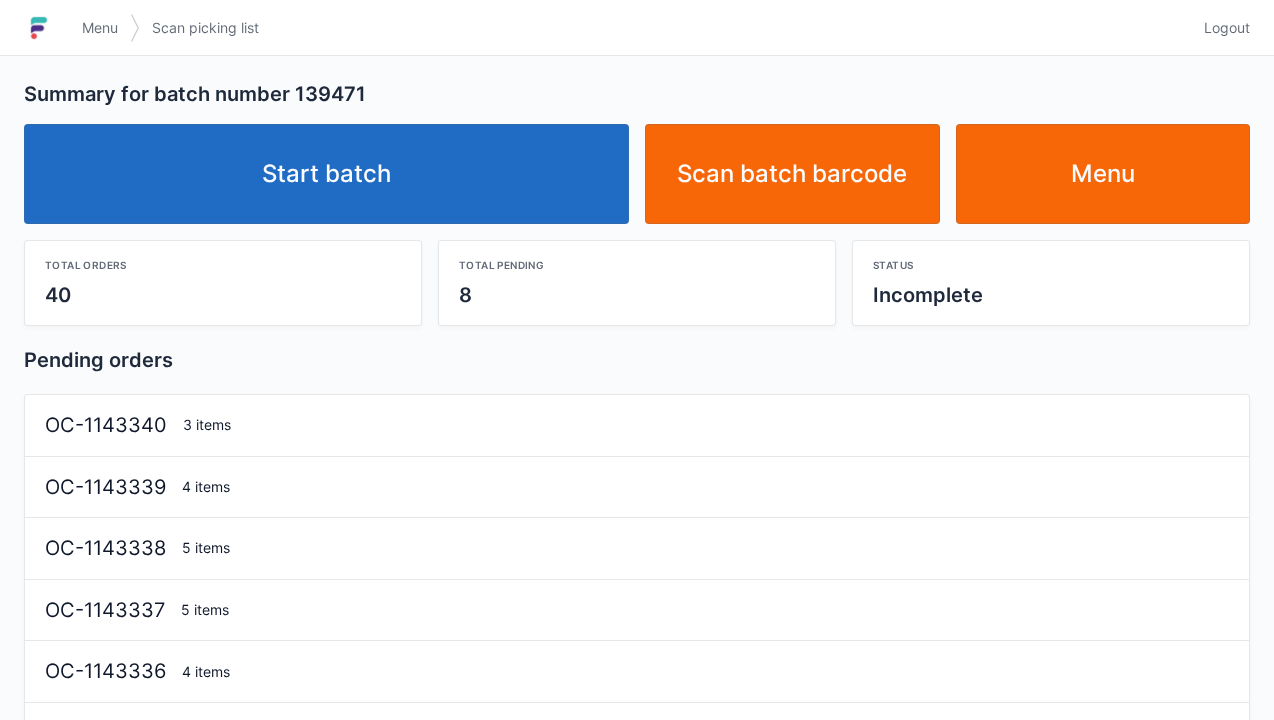 click on "Start batch" at bounding box center (326, 174) 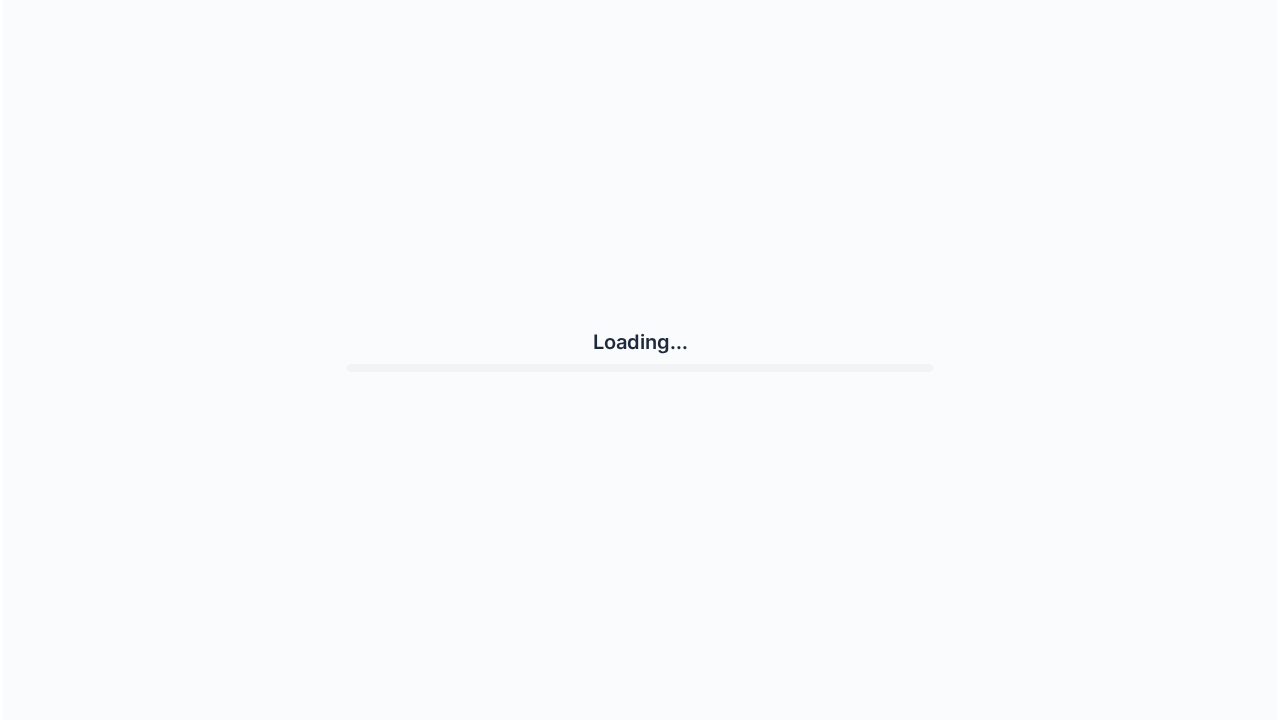 scroll, scrollTop: 0, scrollLeft: 0, axis: both 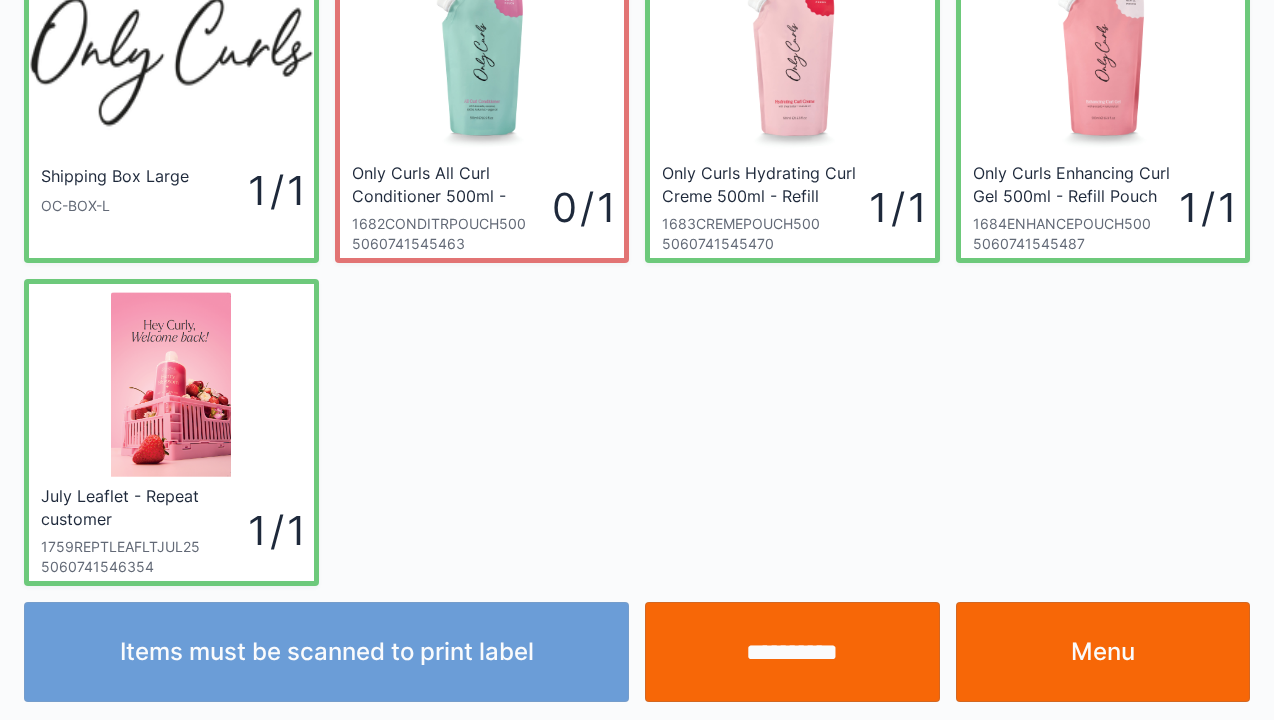 click on "**********" at bounding box center (792, 652) 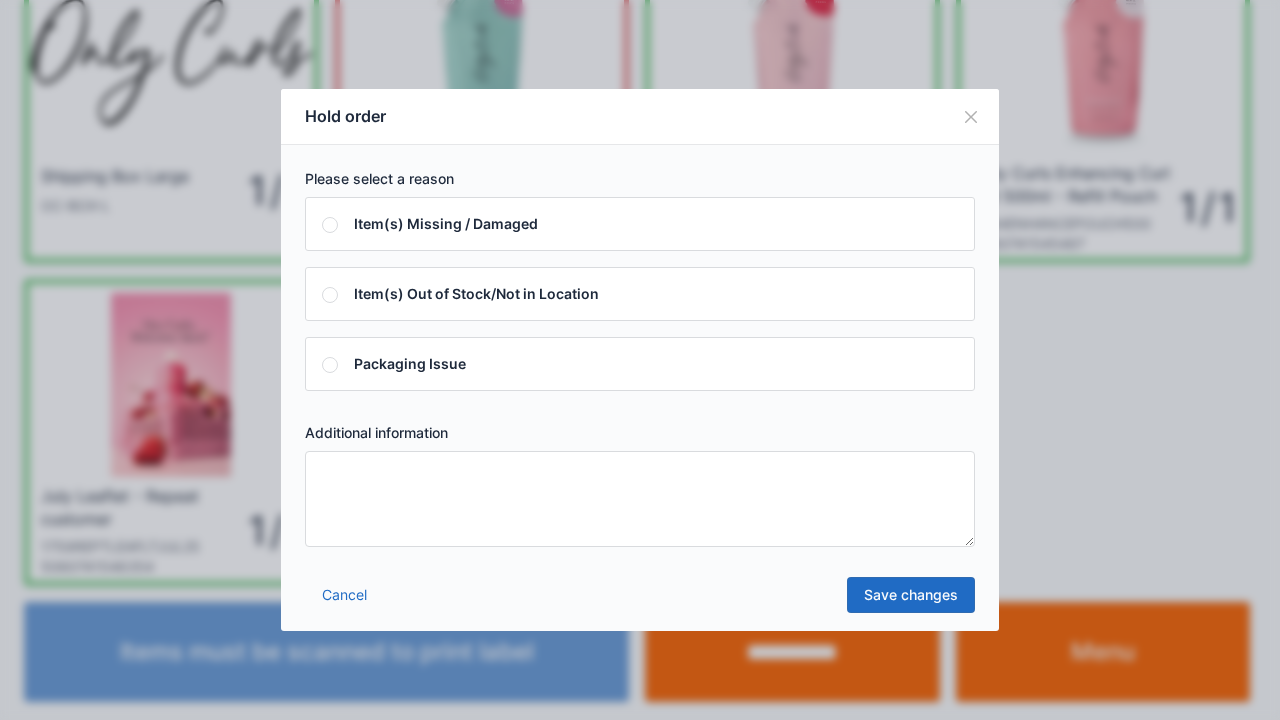 click at bounding box center (640, 499) 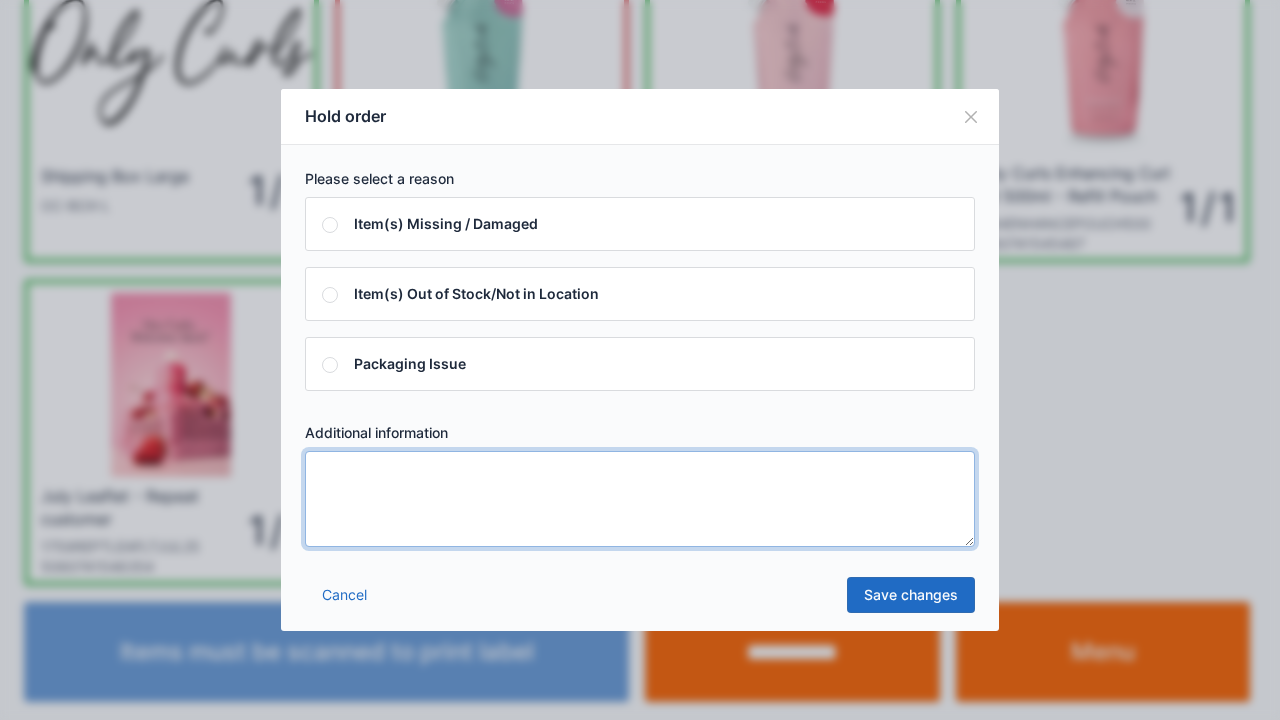 scroll, scrollTop: 116, scrollLeft: 0, axis: vertical 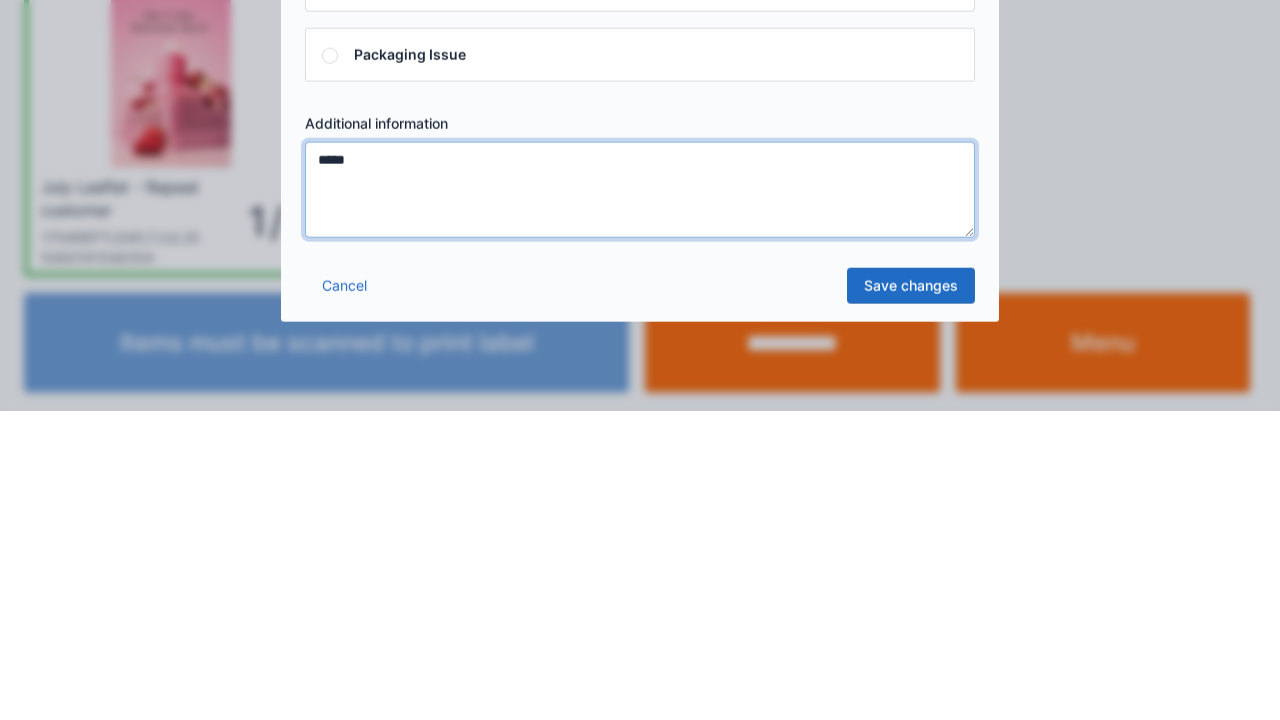 type on "*****" 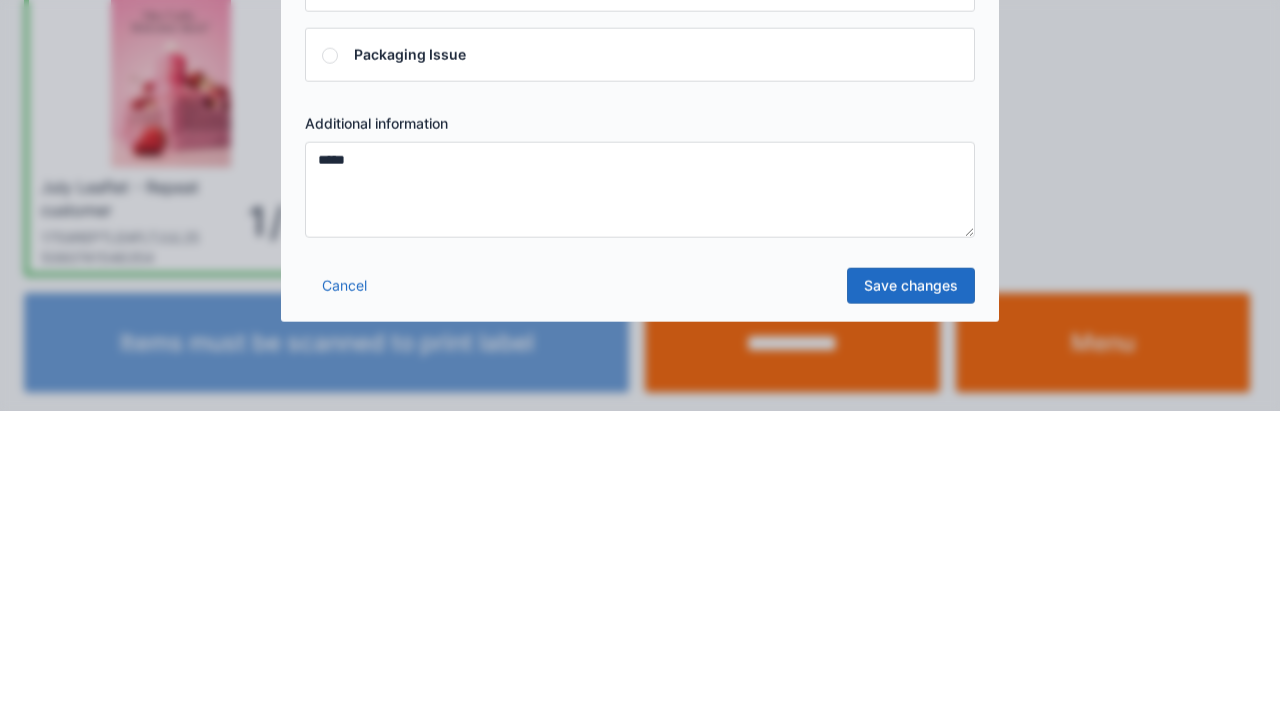 click on "Save changes" at bounding box center (911, 595) 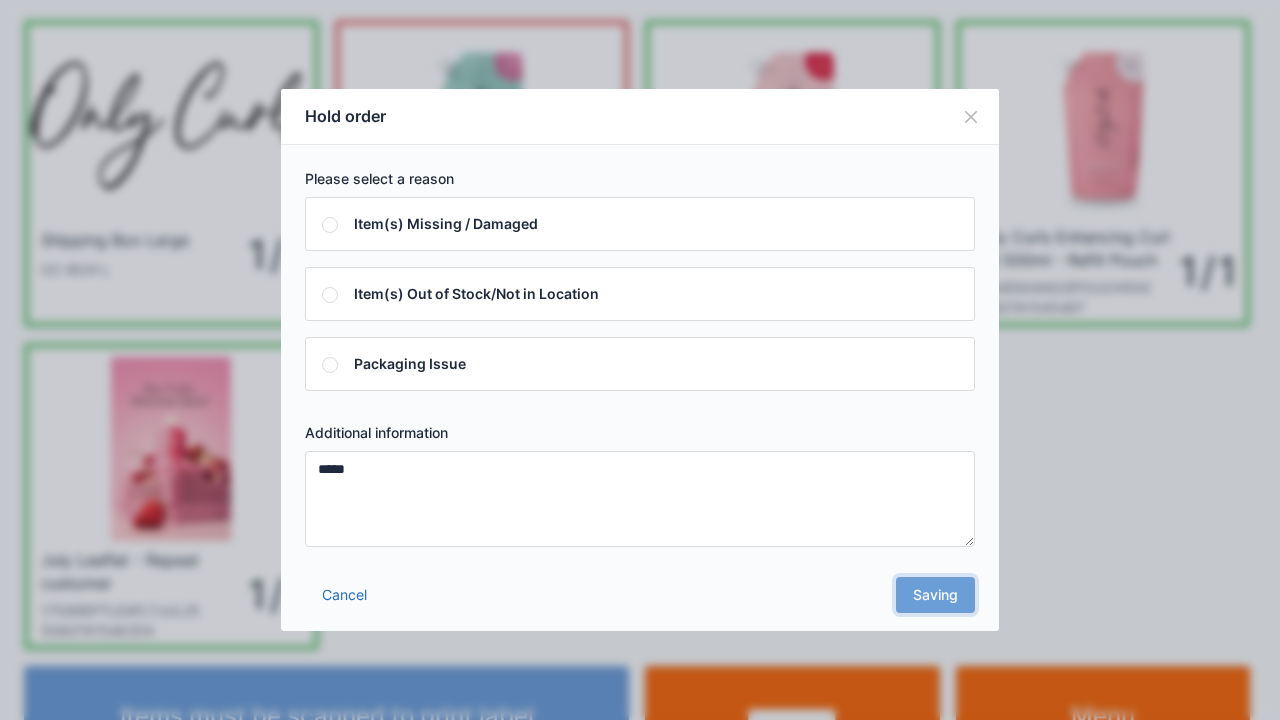 scroll, scrollTop: 0, scrollLeft: 0, axis: both 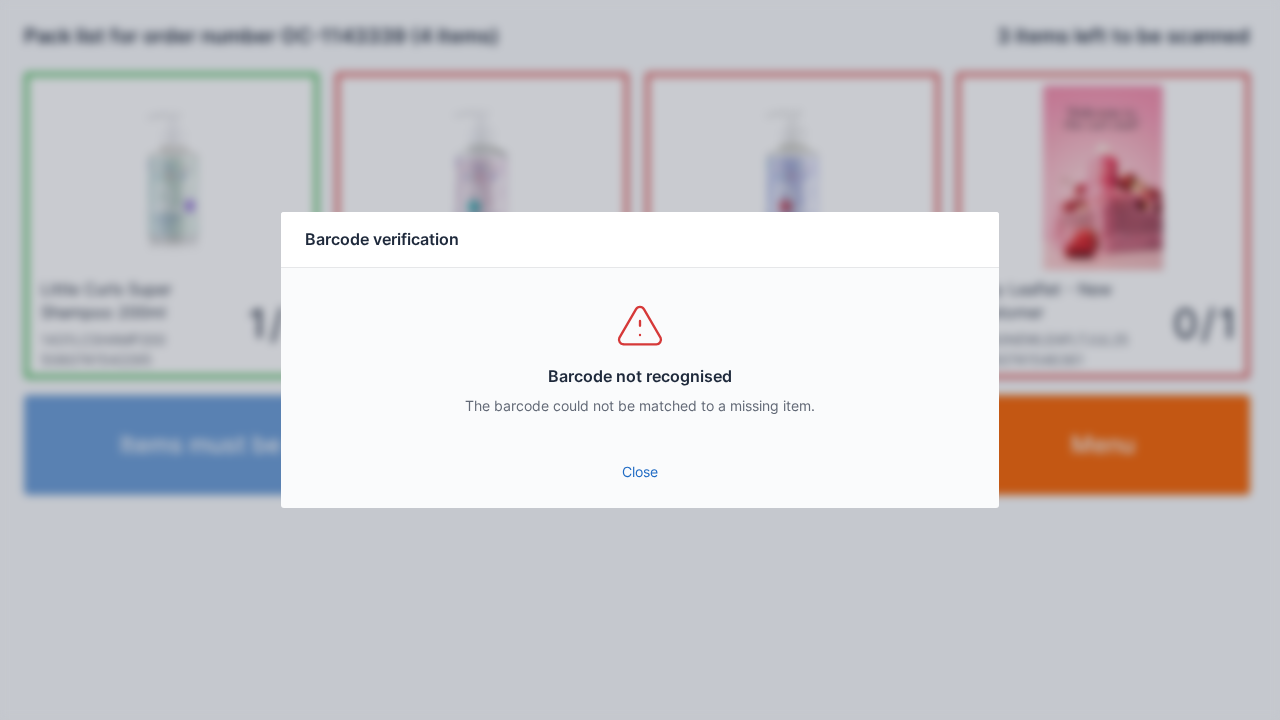 click on "Barcode not recognised The barcode could not be matched to a missing item." at bounding box center [640, 358] 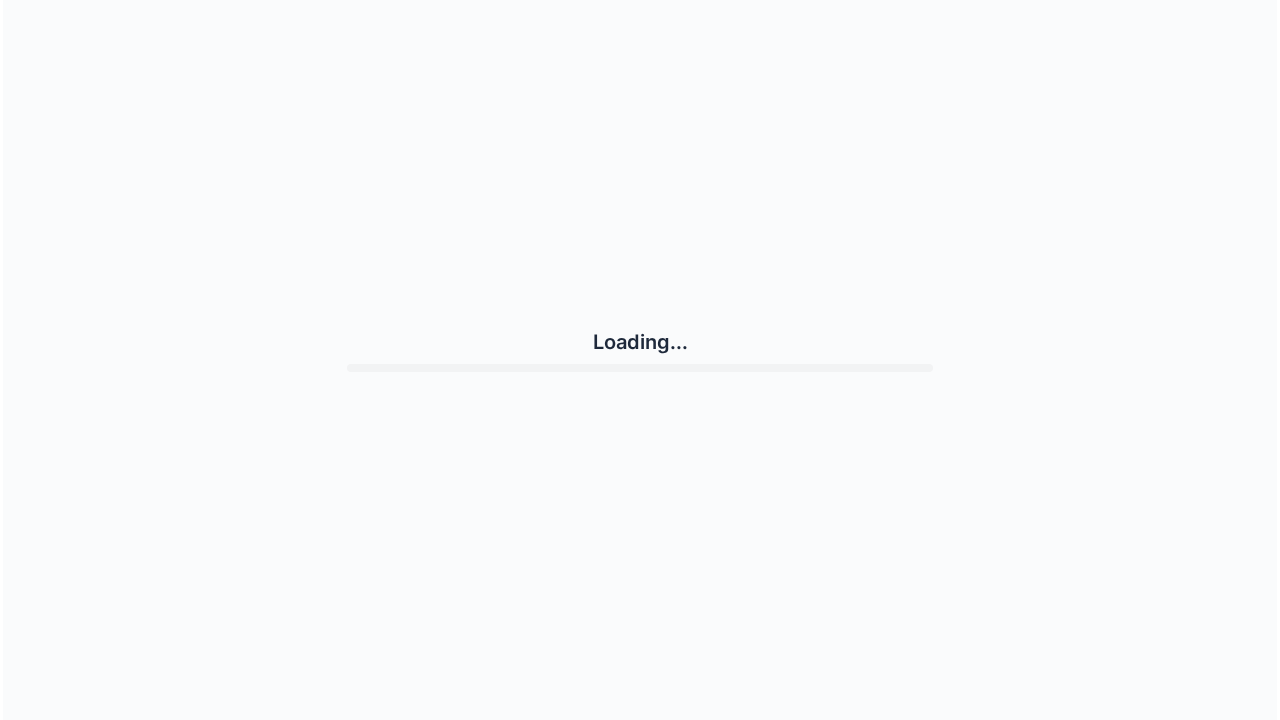 scroll, scrollTop: 0, scrollLeft: 0, axis: both 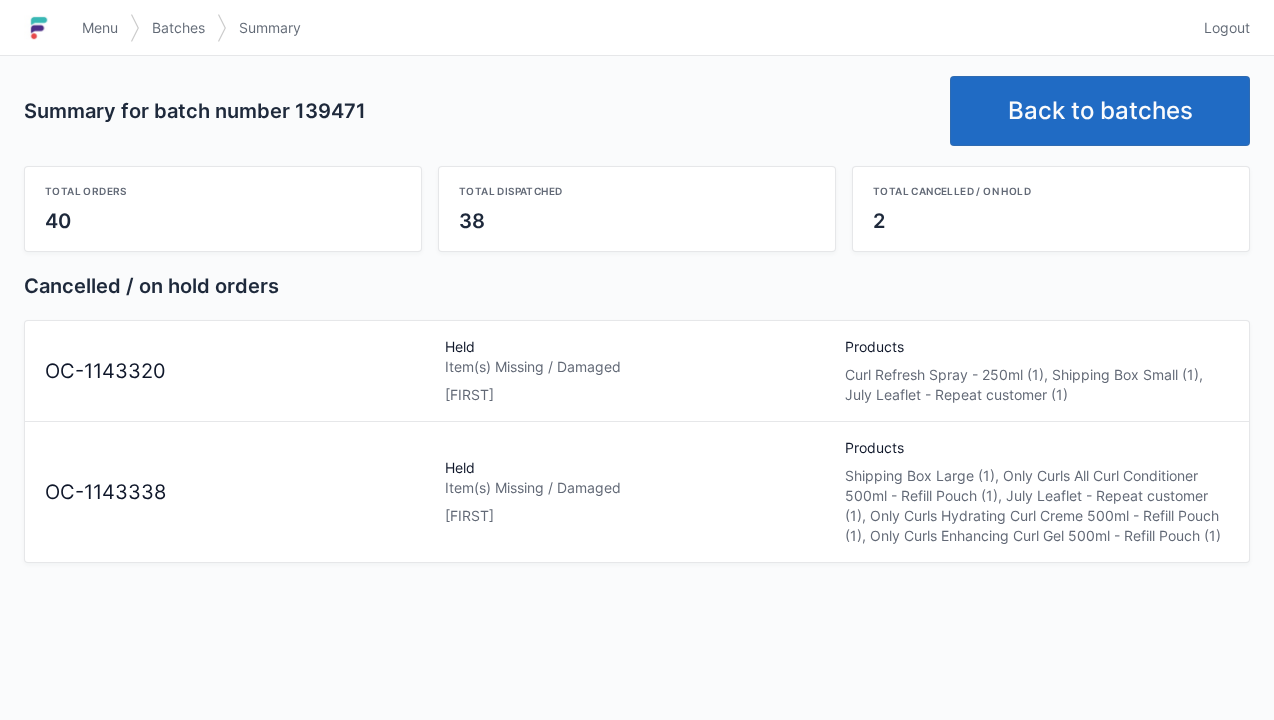 click on "[FIRST]" at bounding box center [637, 516] 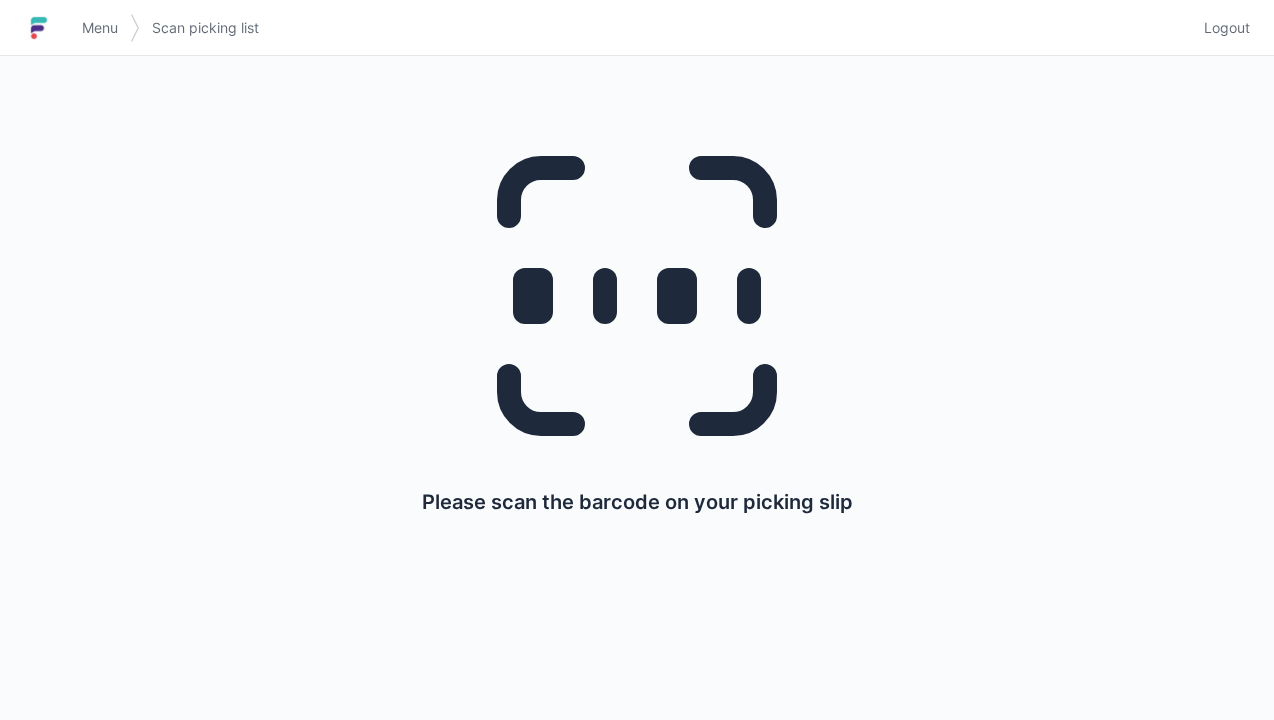 scroll, scrollTop: 0, scrollLeft: 0, axis: both 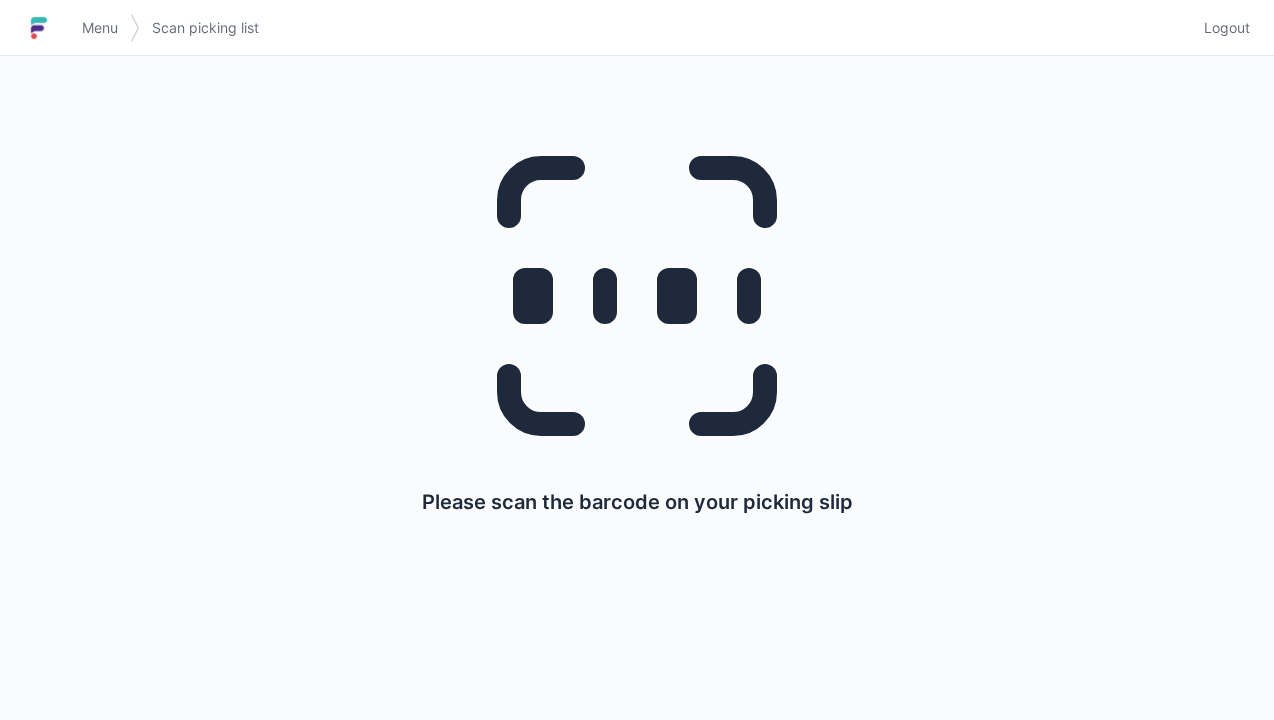 click on "Menu" at bounding box center (100, 28) 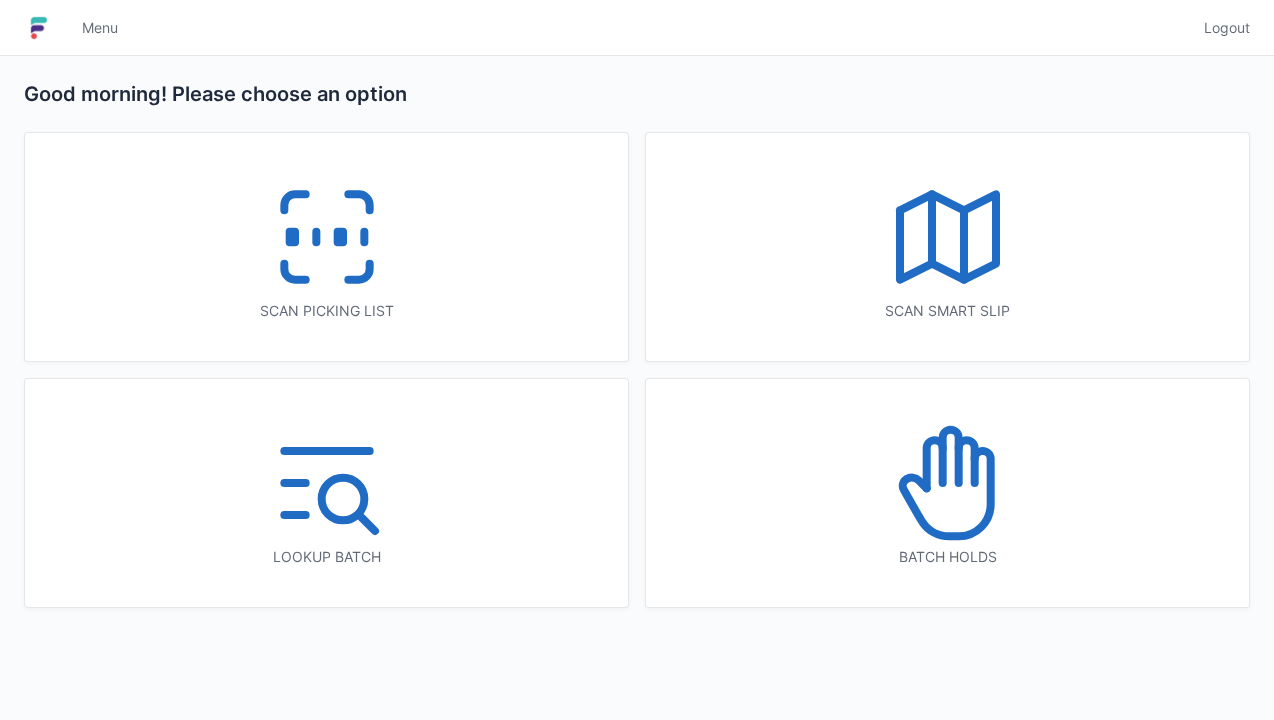 scroll, scrollTop: 0, scrollLeft: 0, axis: both 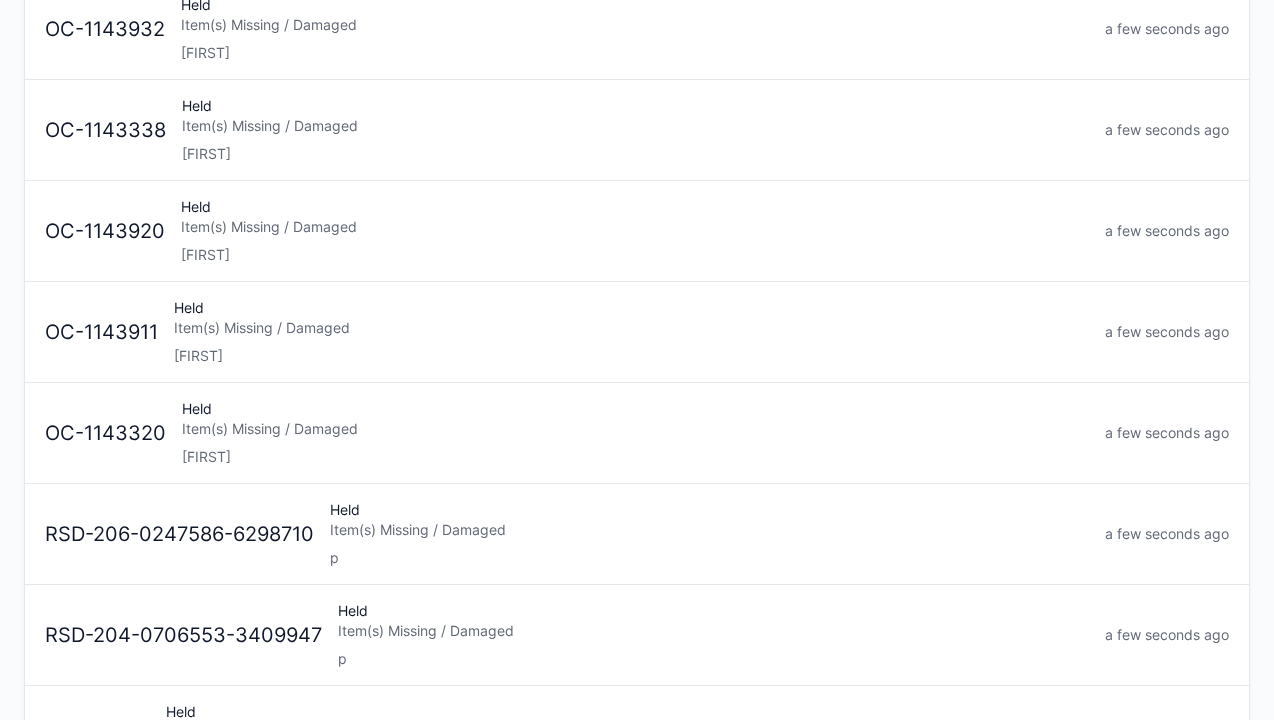 click on "Item(s) Missing / Damaged" at bounding box center [635, 429] 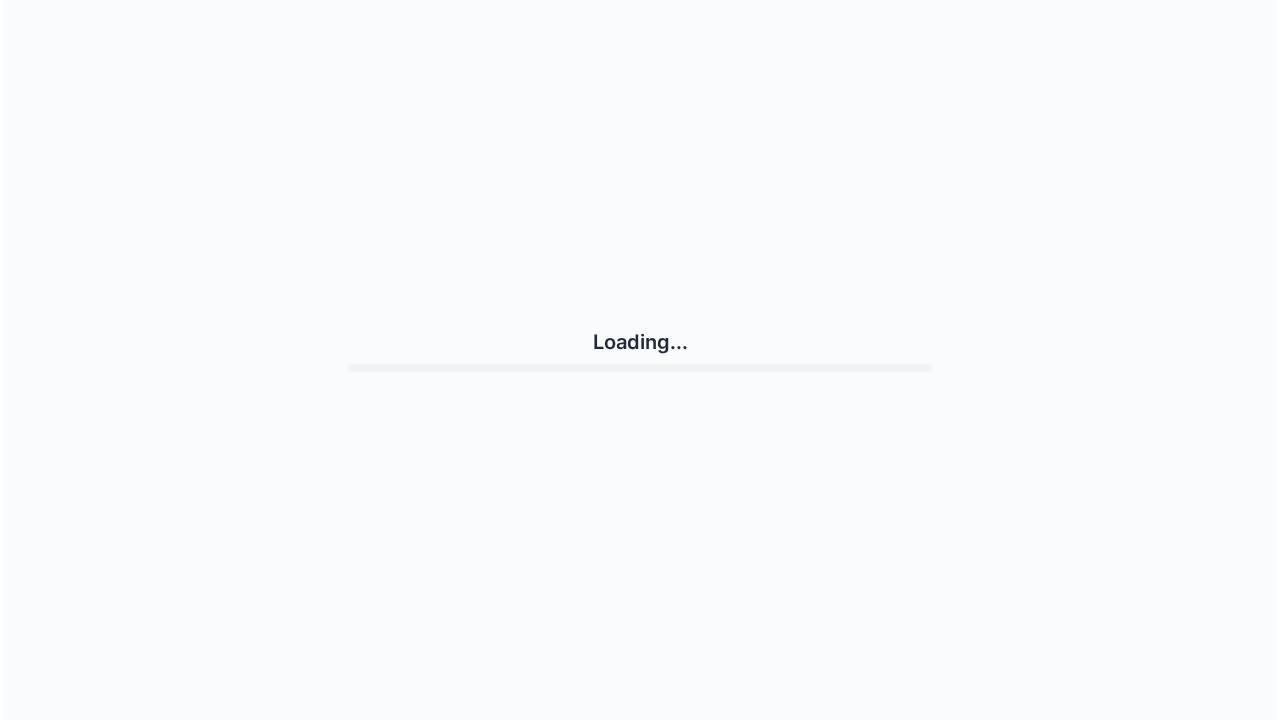 scroll, scrollTop: 0, scrollLeft: 0, axis: both 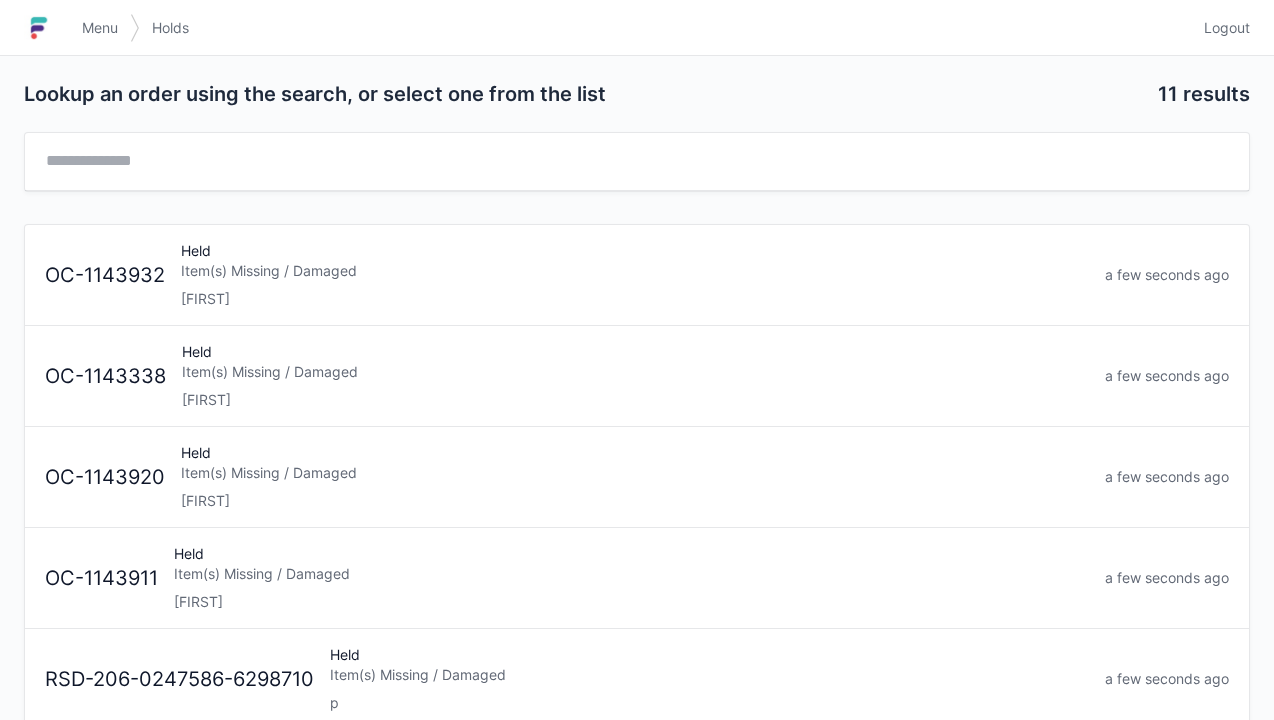 click on "Item(s) Missing / Damaged" at bounding box center [635, 372] 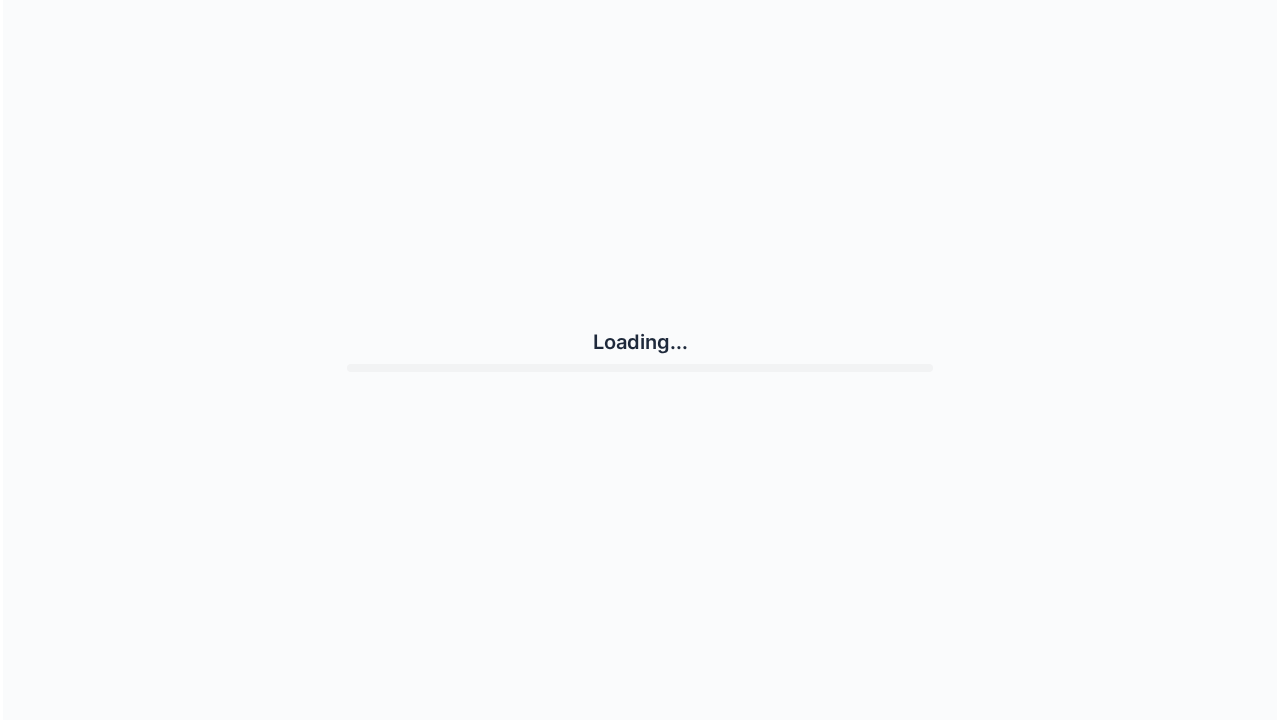 scroll, scrollTop: 0, scrollLeft: 0, axis: both 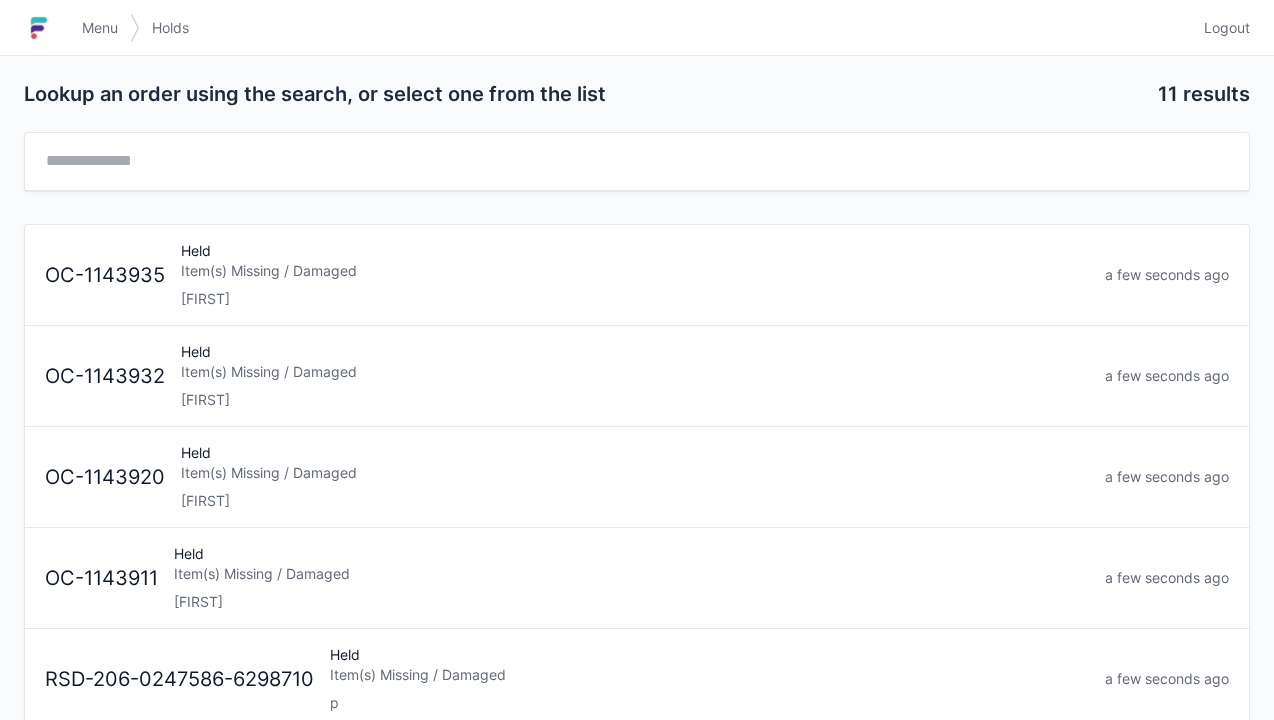 click on "Menu" at bounding box center [100, 28] 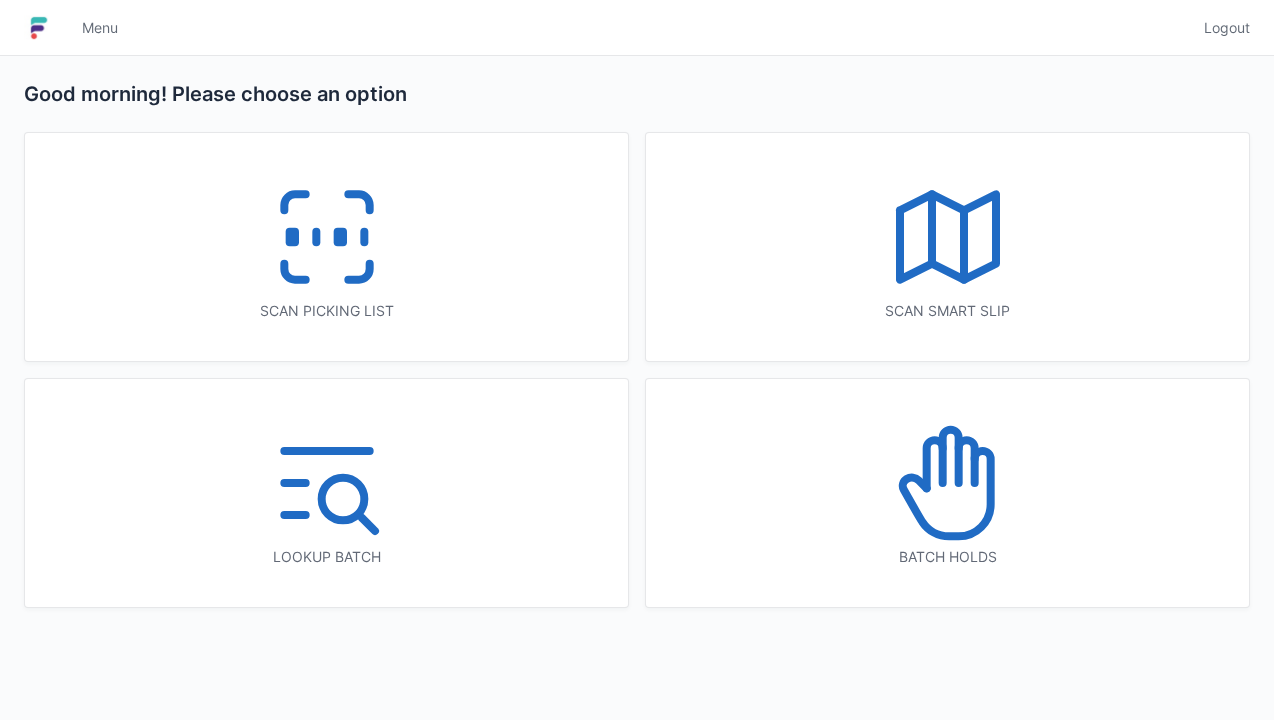 scroll, scrollTop: 0, scrollLeft: 0, axis: both 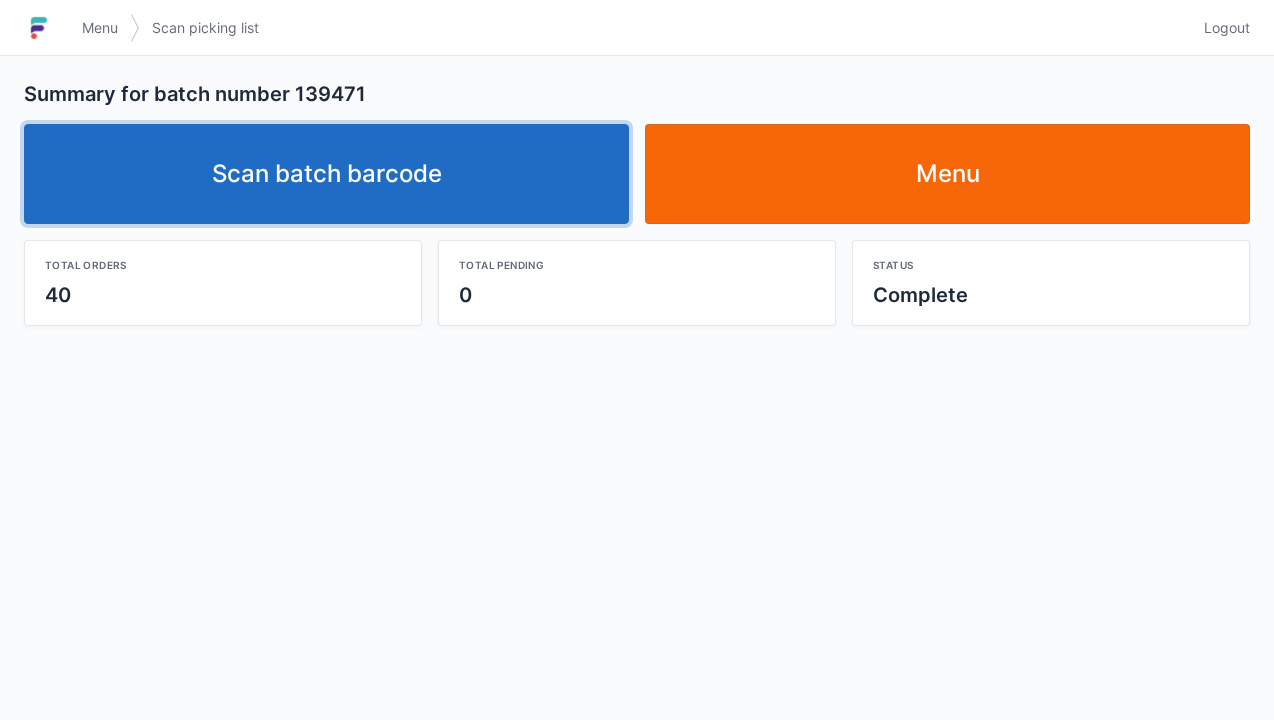 click on "Scan batch barcode" at bounding box center (326, 174) 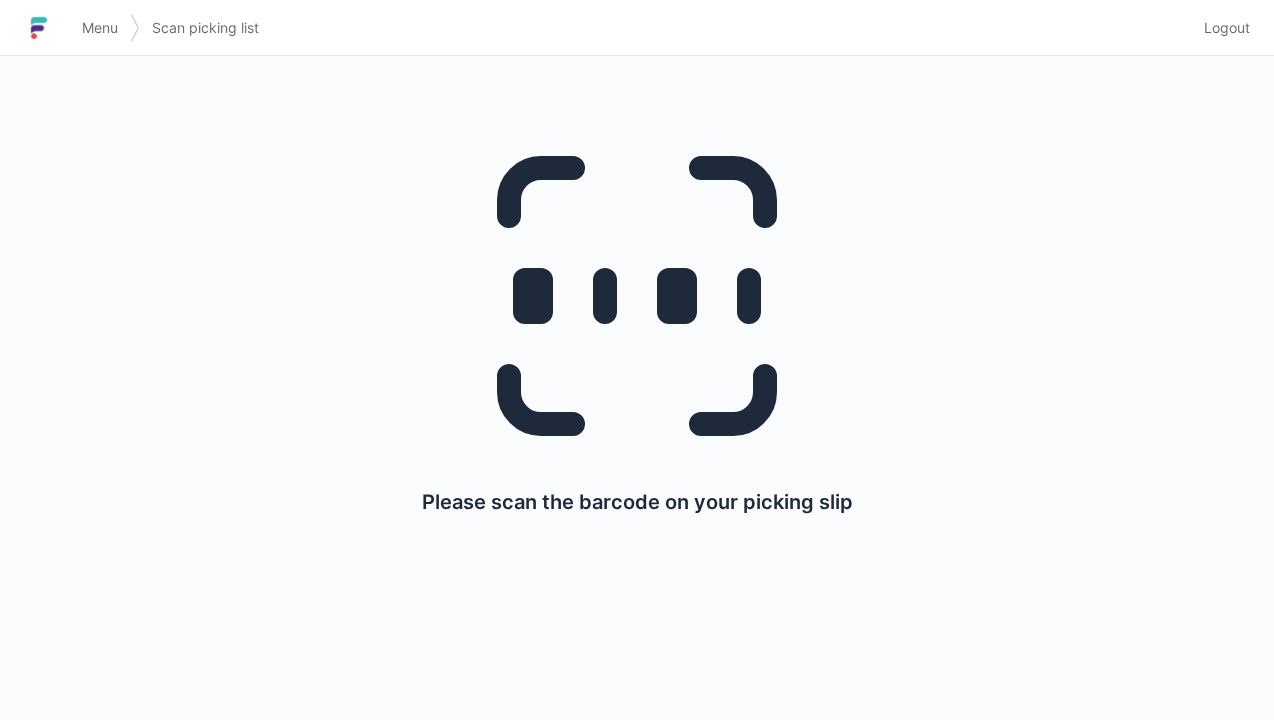 scroll, scrollTop: 0, scrollLeft: 0, axis: both 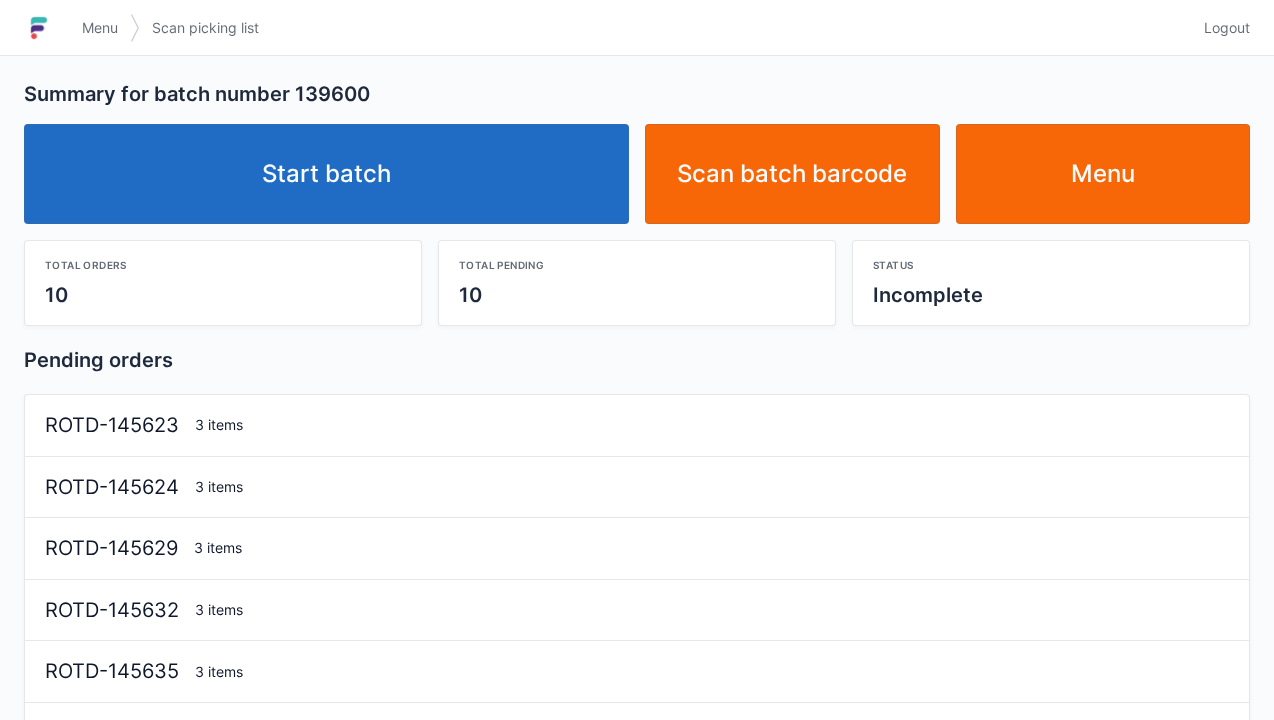 click on "Start batch" at bounding box center (326, 174) 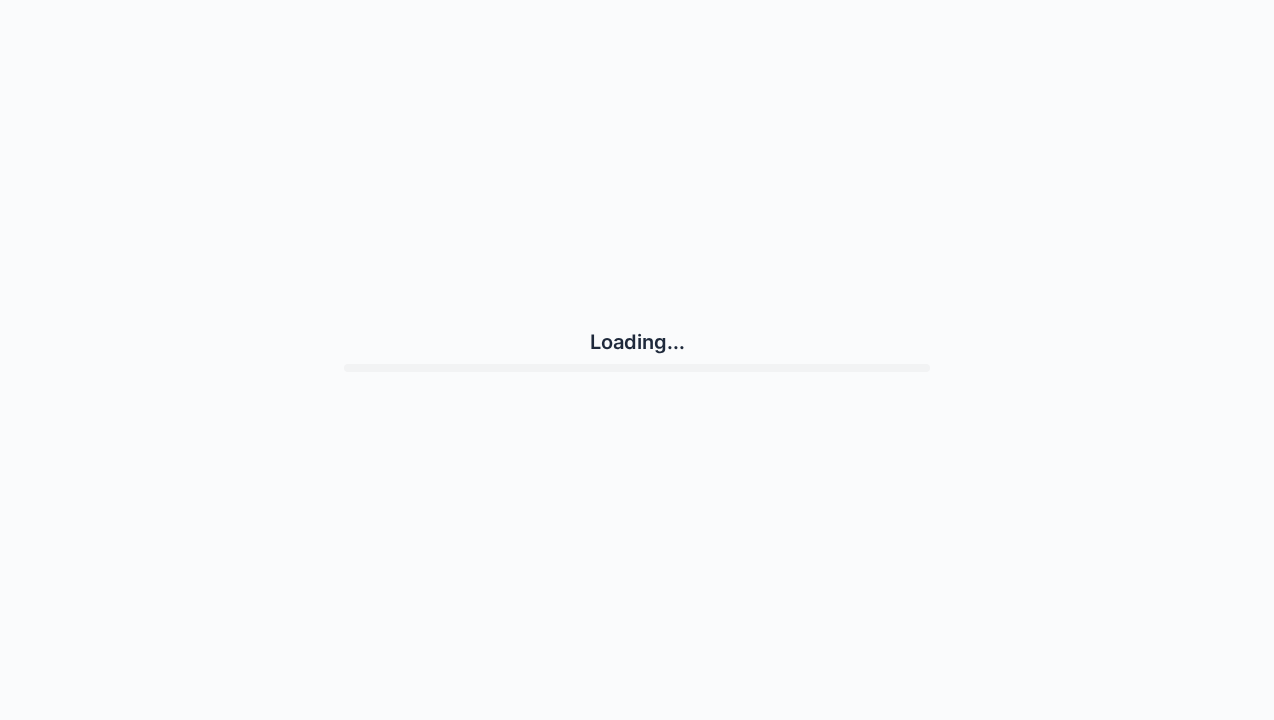 scroll, scrollTop: 0, scrollLeft: 0, axis: both 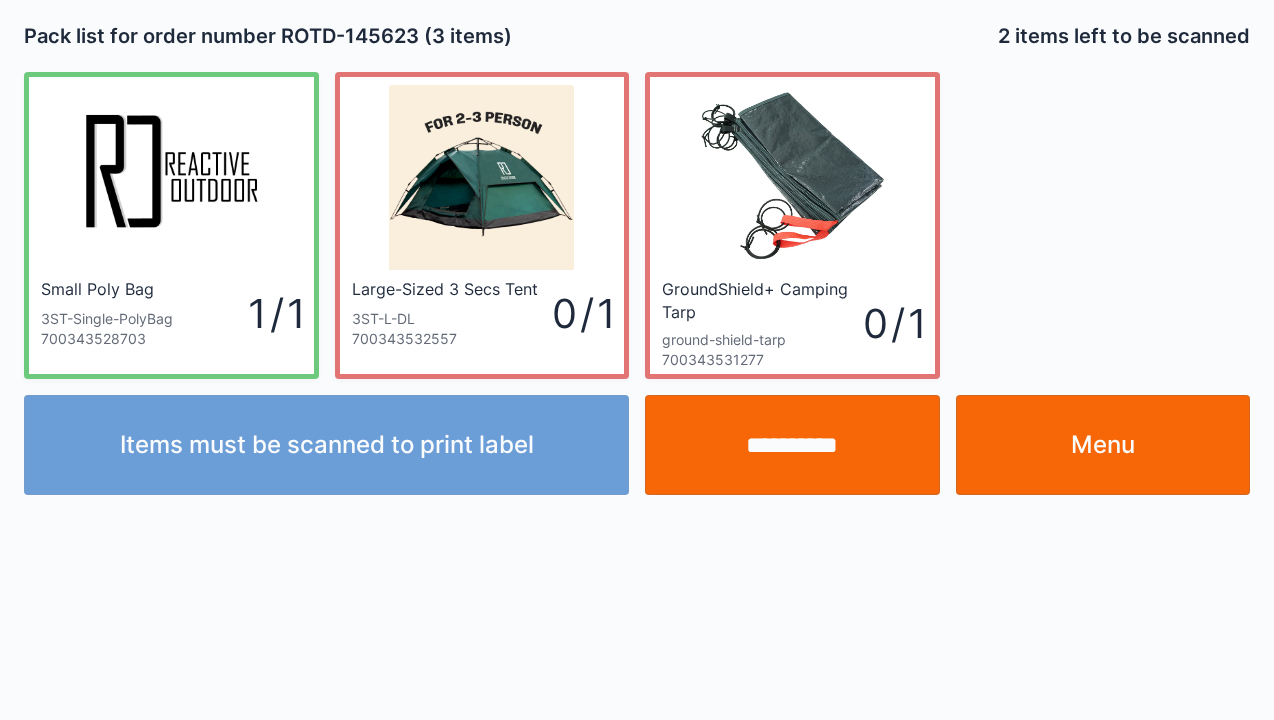 click on "Menu" at bounding box center (1103, 445) 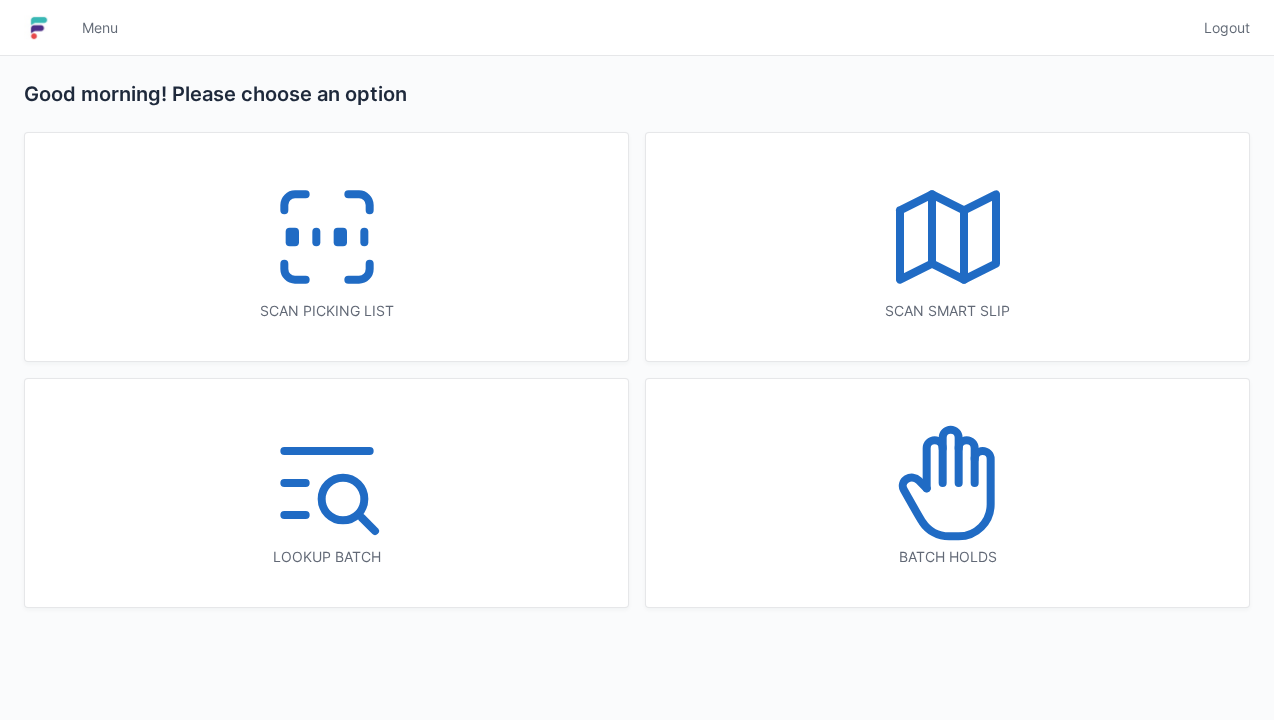 scroll, scrollTop: 0, scrollLeft: 0, axis: both 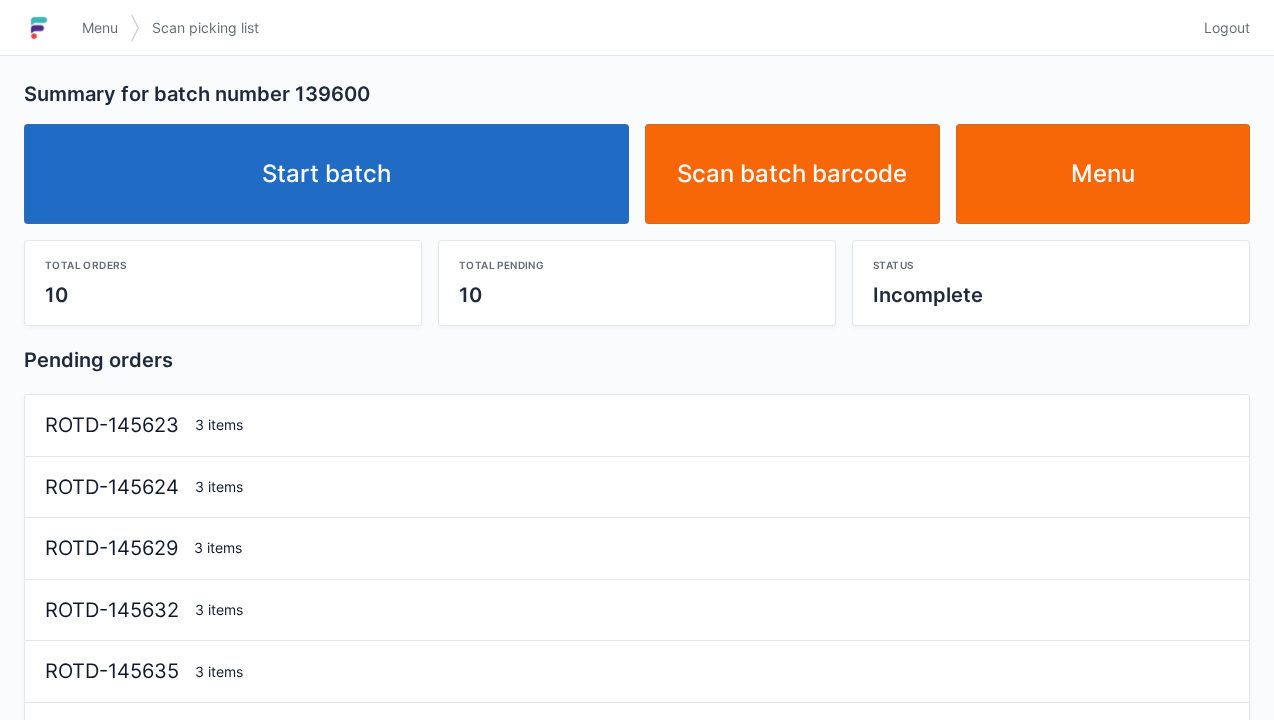 click on "Start batch" at bounding box center (326, 174) 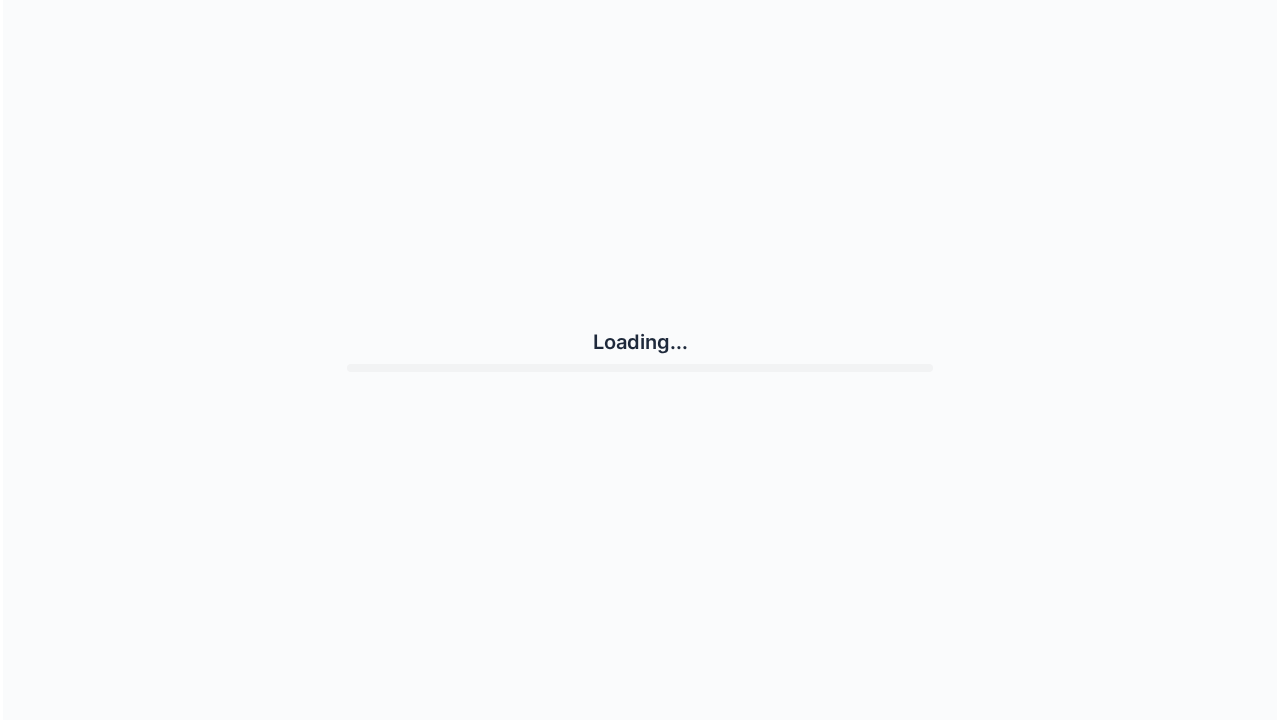 scroll, scrollTop: 0, scrollLeft: 0, axis: both 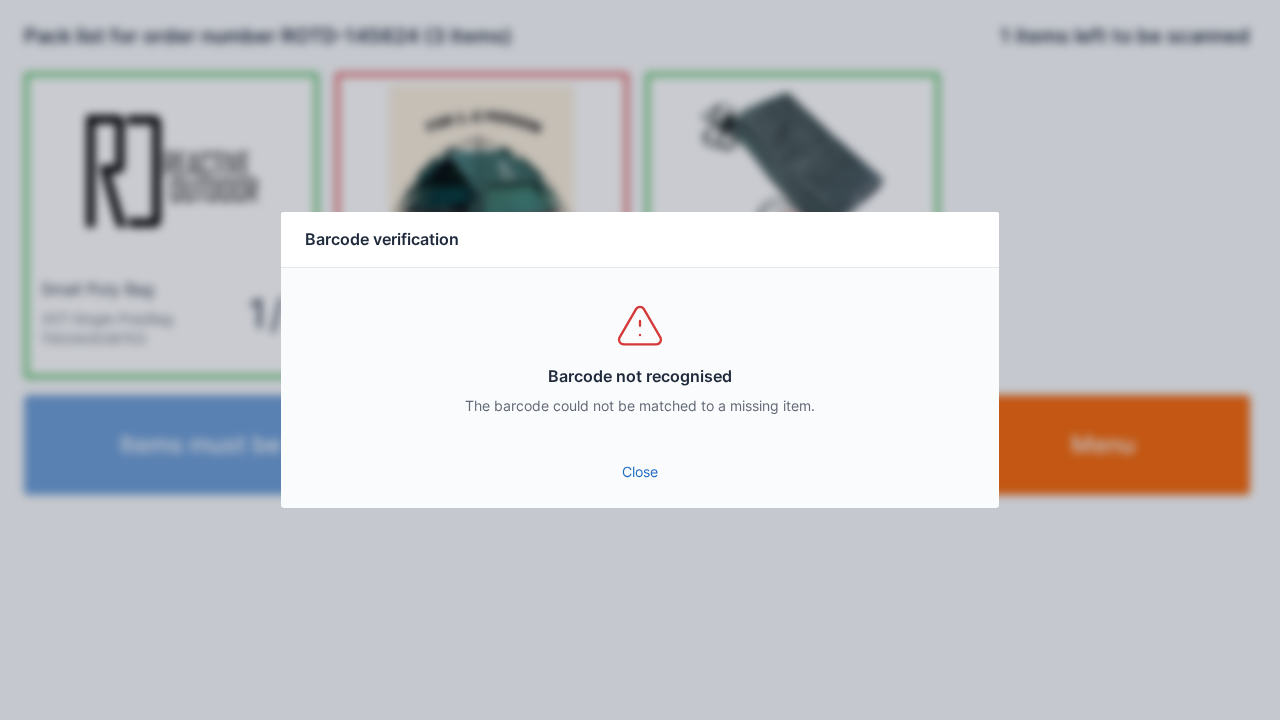 click on "Close" at bounding box center [640, 472] 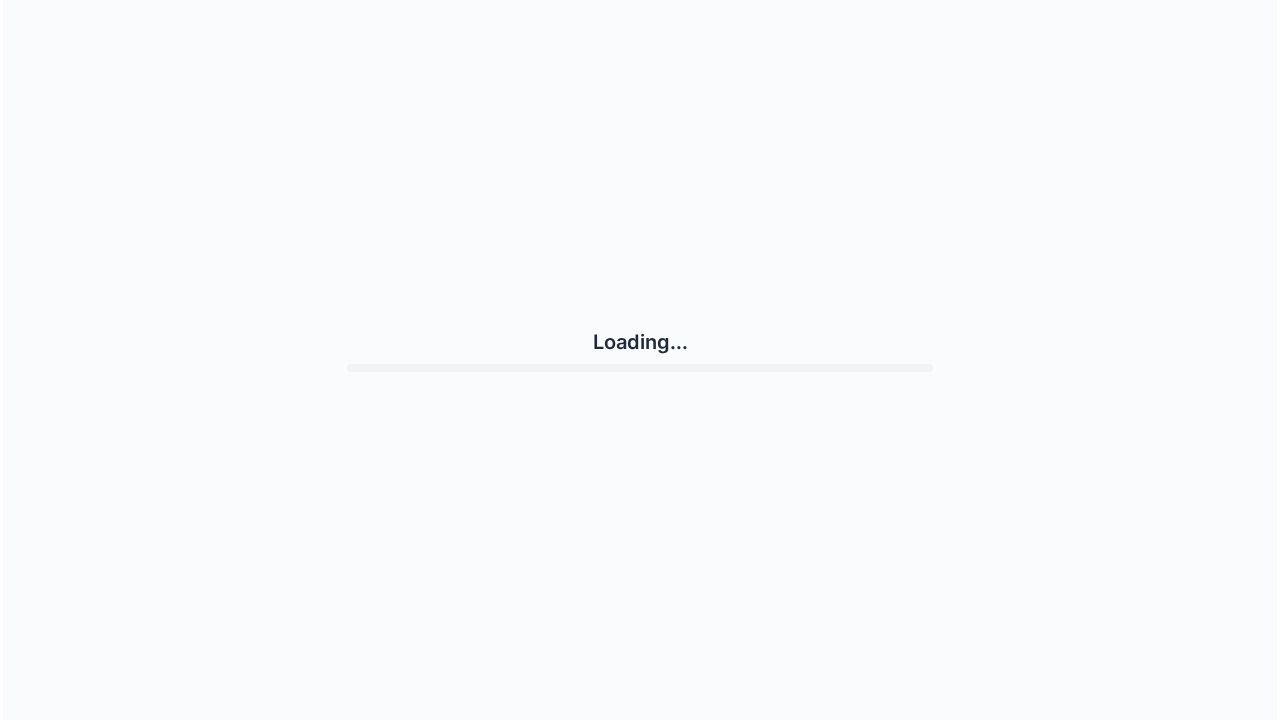 scroll, scrollTop: 0, scrollLeft: 0, axis: both 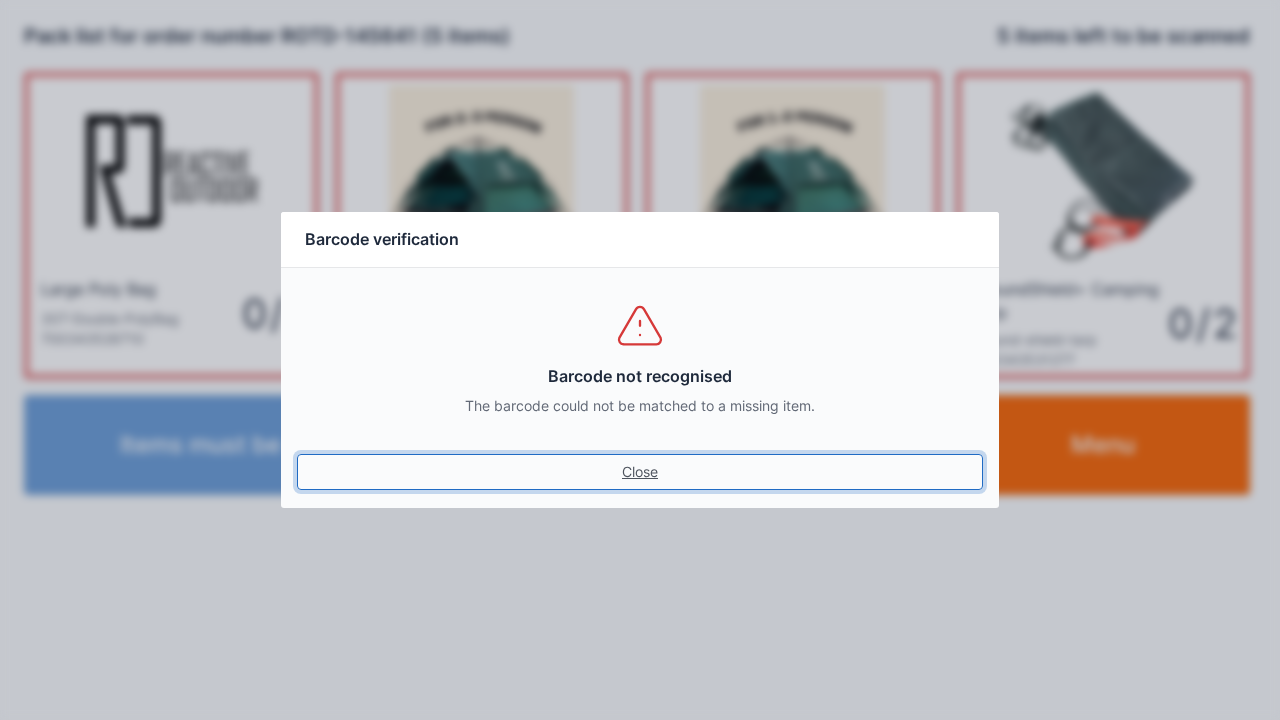 click on "Close" at bounding box center (640, 472) 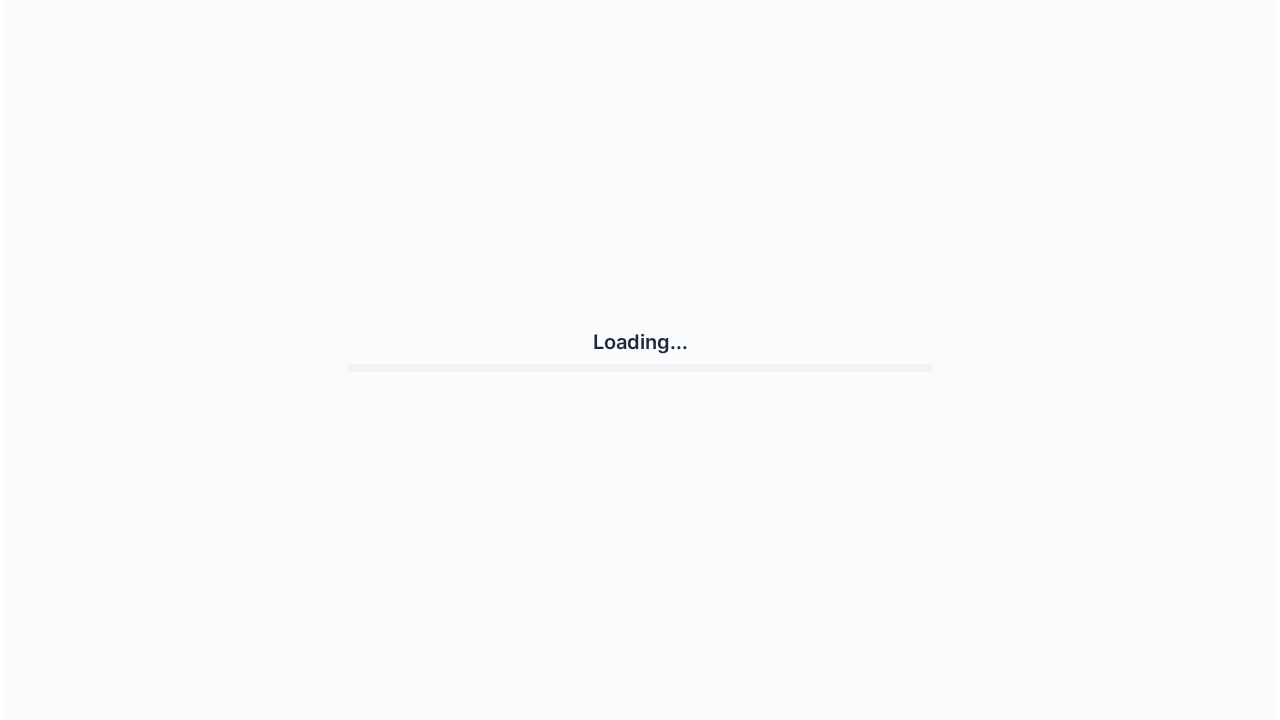 scroll, scrollTop: 0, scrollLeft: 0, axis: both 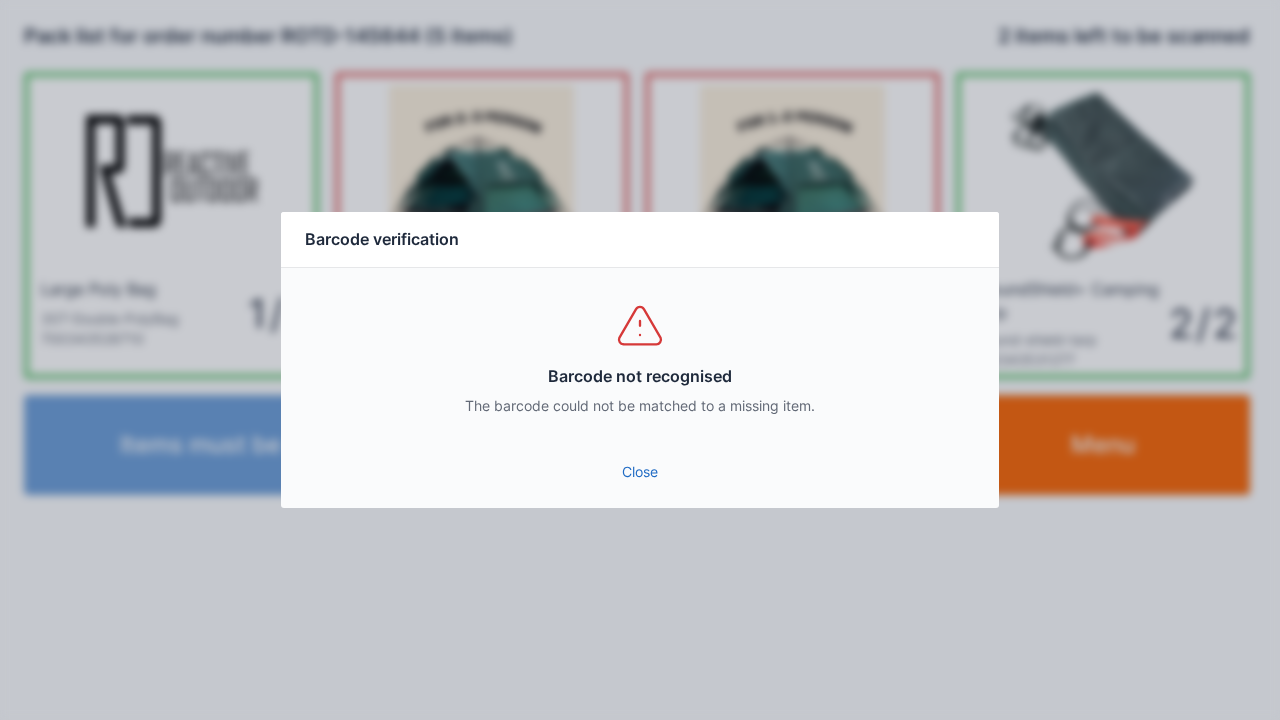 click on "Close" at bounding box center [640, 472] 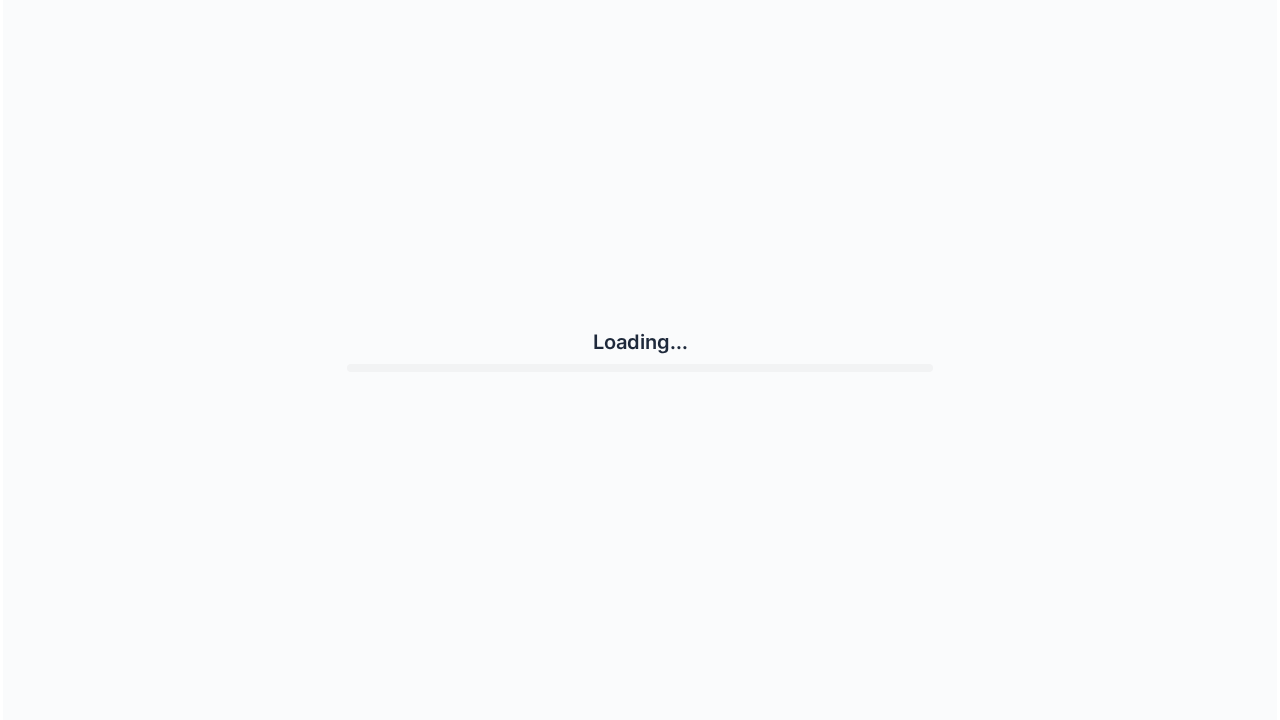 scroll, scrollTop: 0, scrollLeft: 0, axis: both 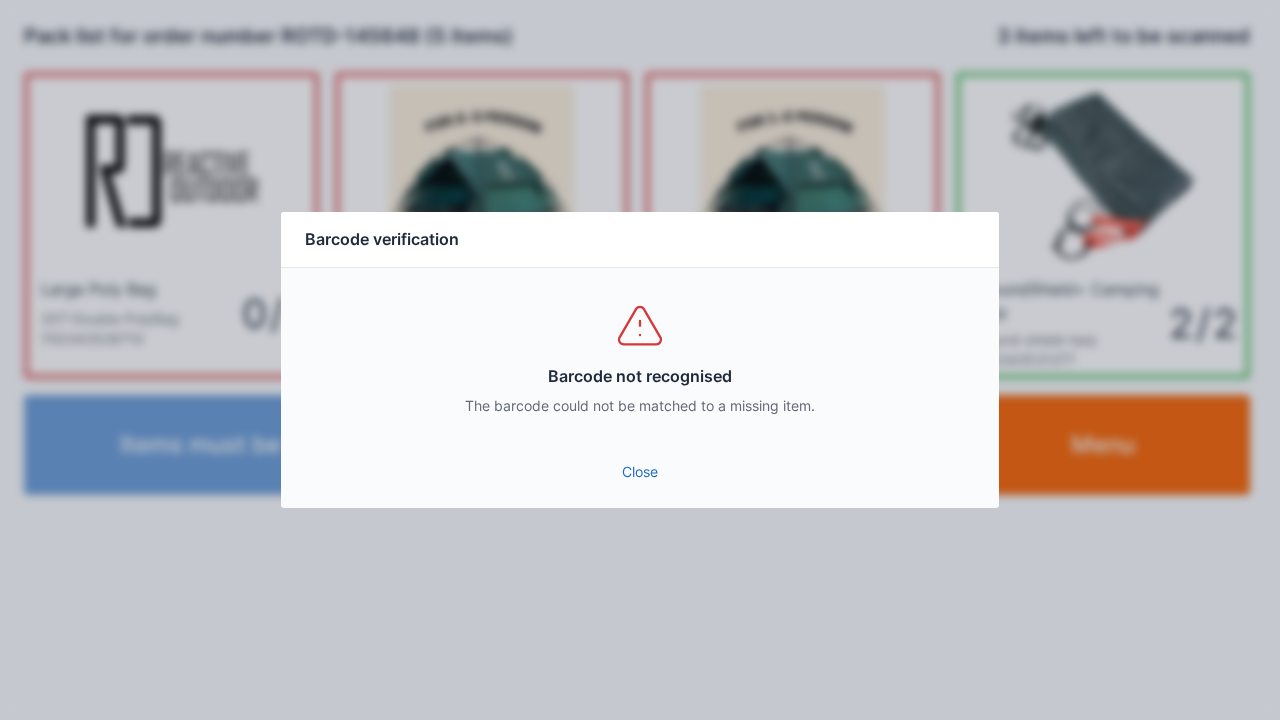 click on "Close" at bounding box center (640, 472) 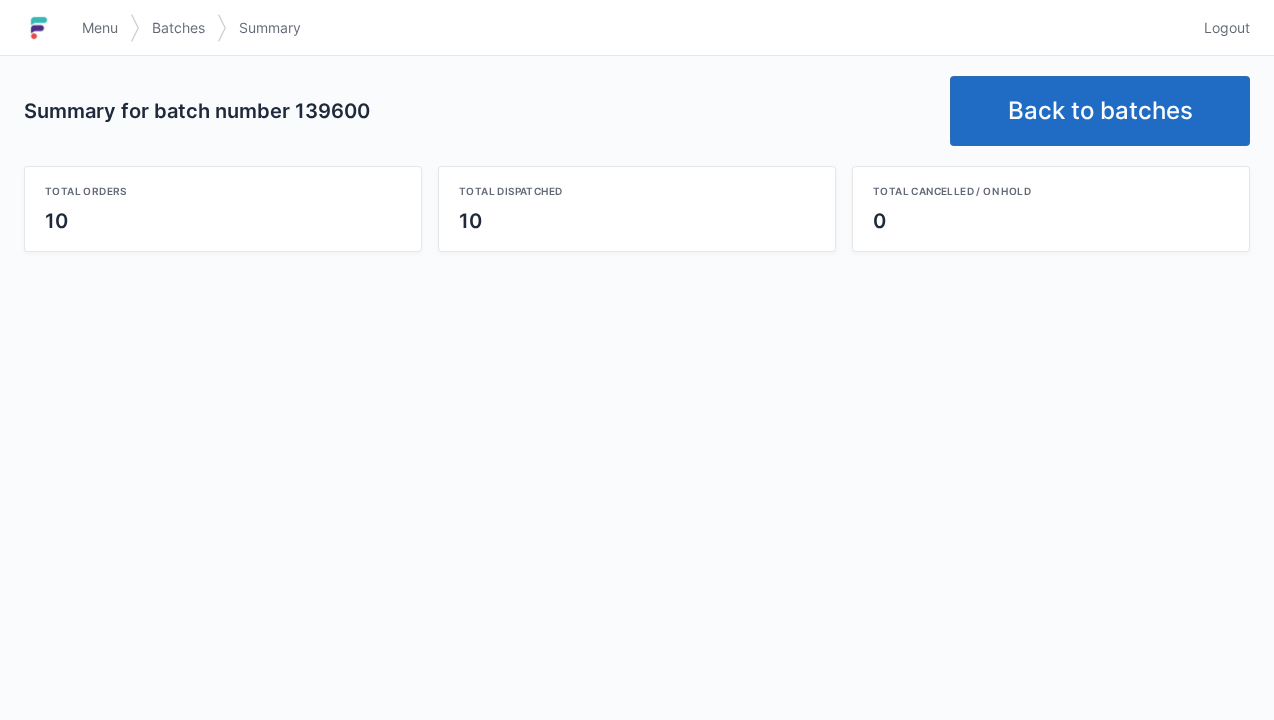 scroll, scrollTop: 0, scrollLeft: 0, axis: both 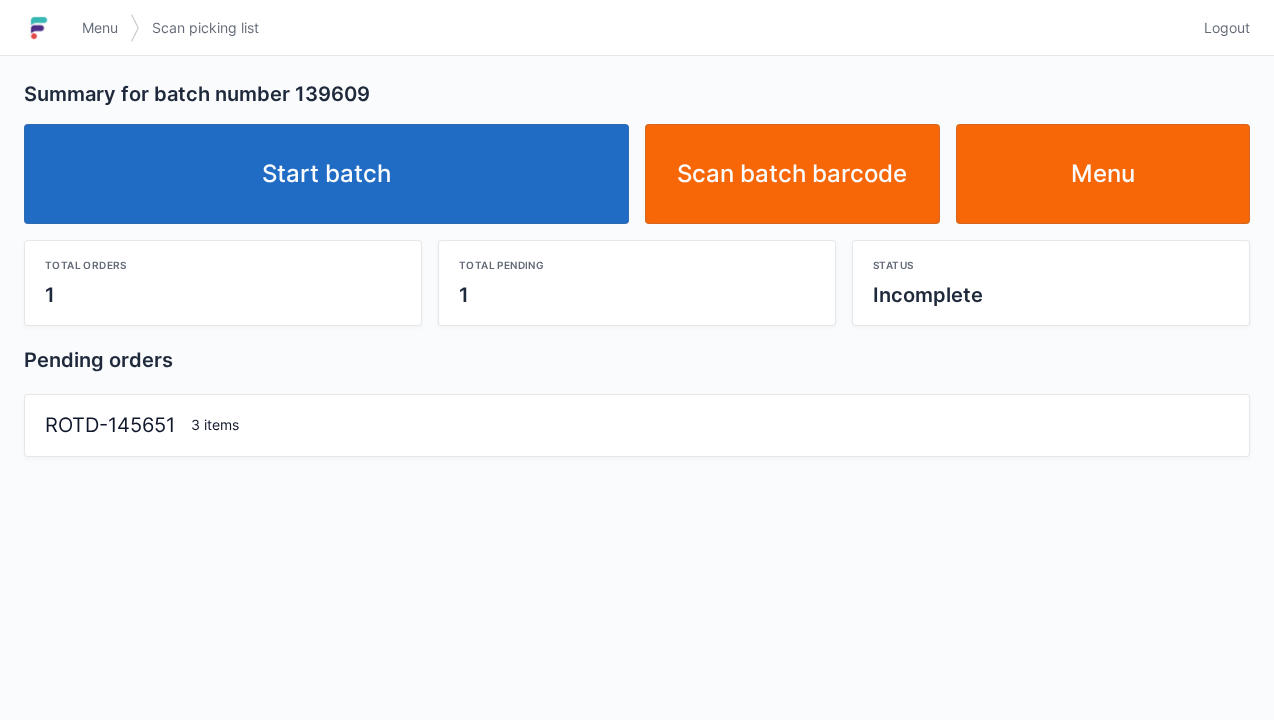 click on "Start batch" at bounding box center [326, 174] 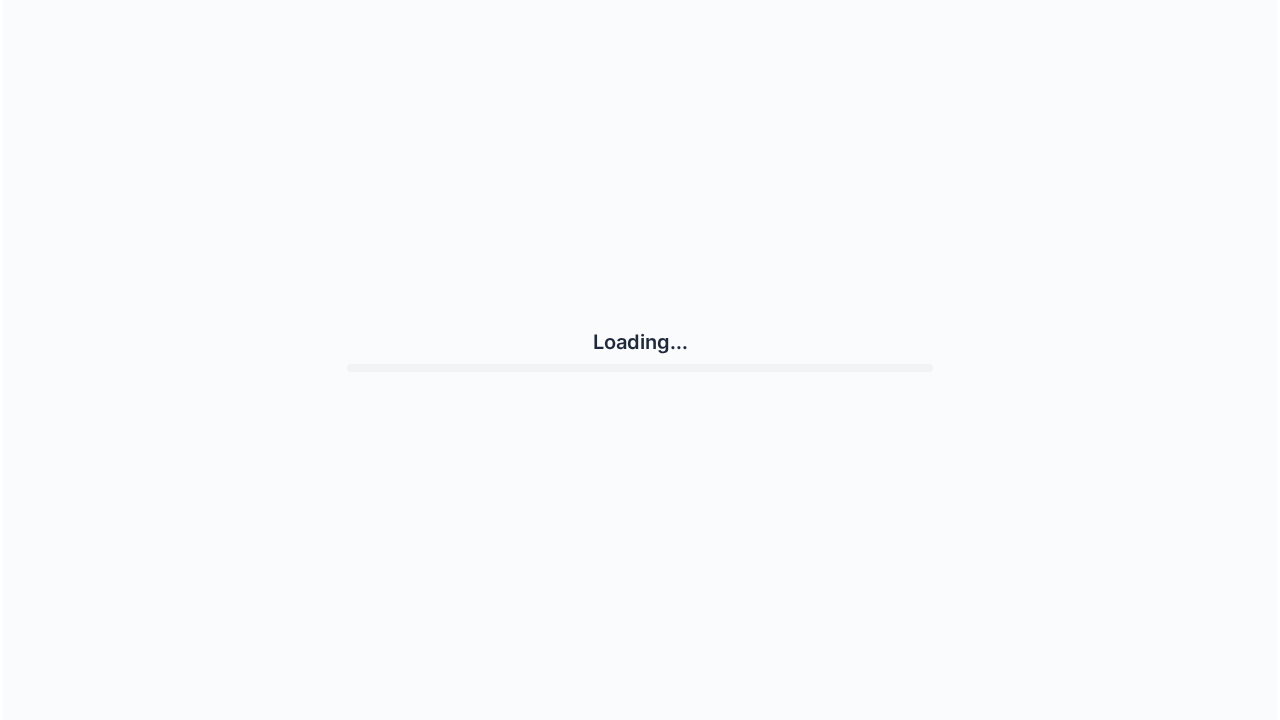 scroll, scrollTop: 0, scrollLeft: 0, axis: both 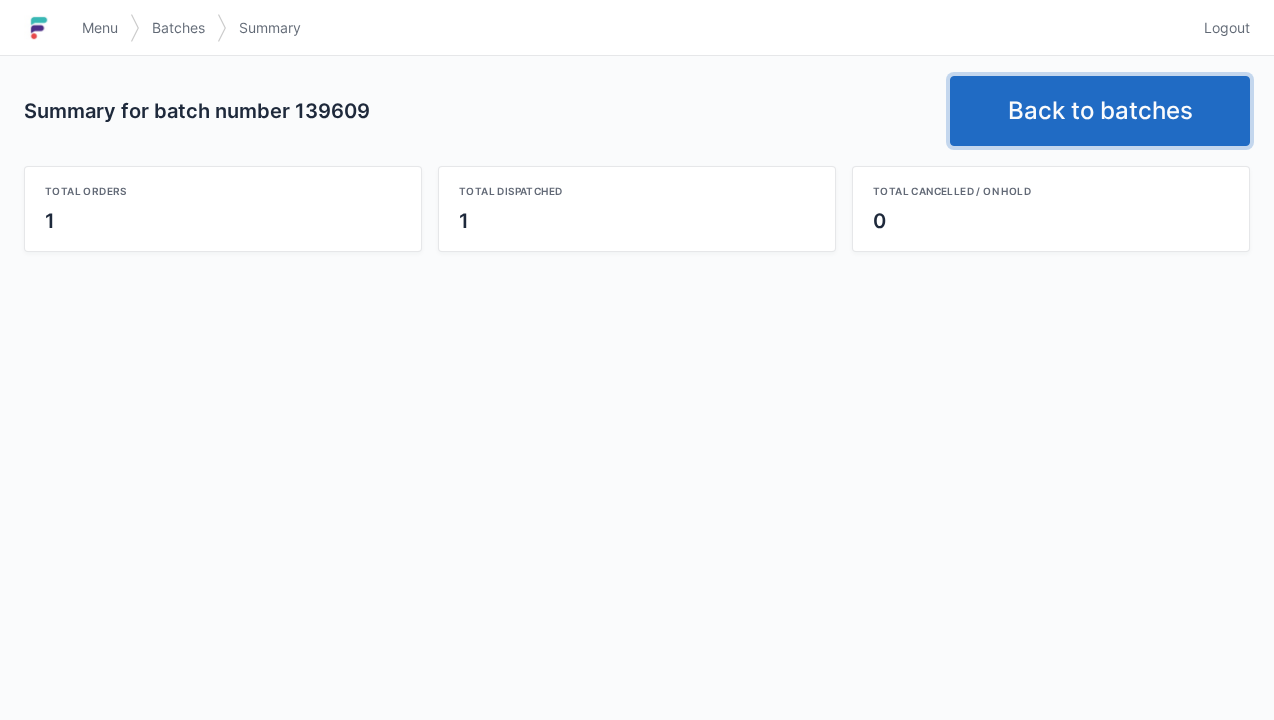 click on "Back to batches" at bounding box center [1100, 111] 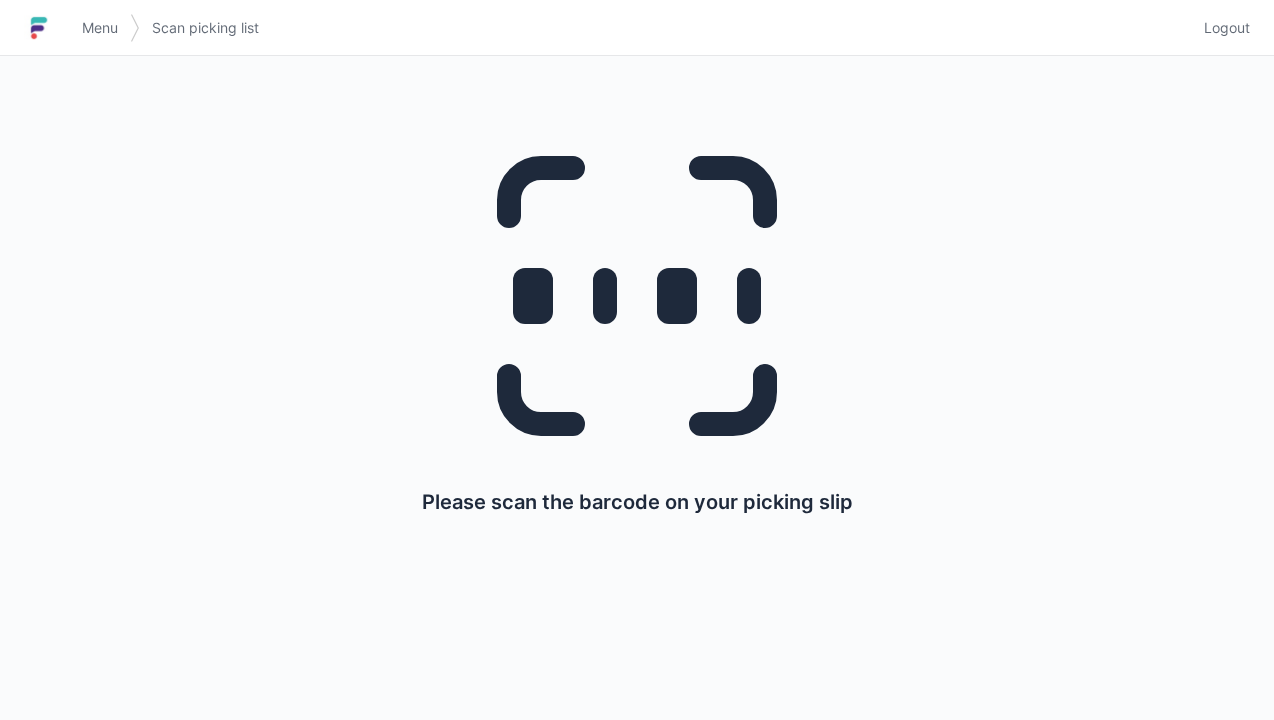 scroll, scrollTop: 0, scrollLeft: 0, axis: both 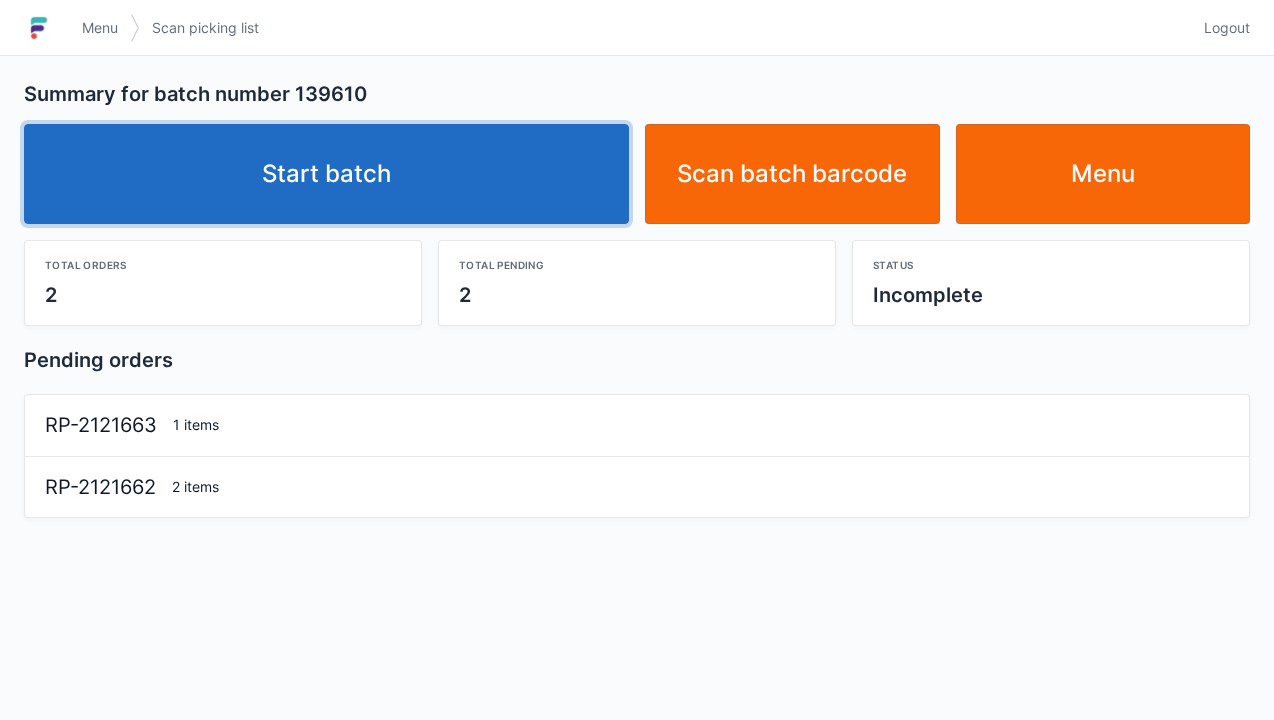 click on "Start batch" at bounding box center [326, 174] 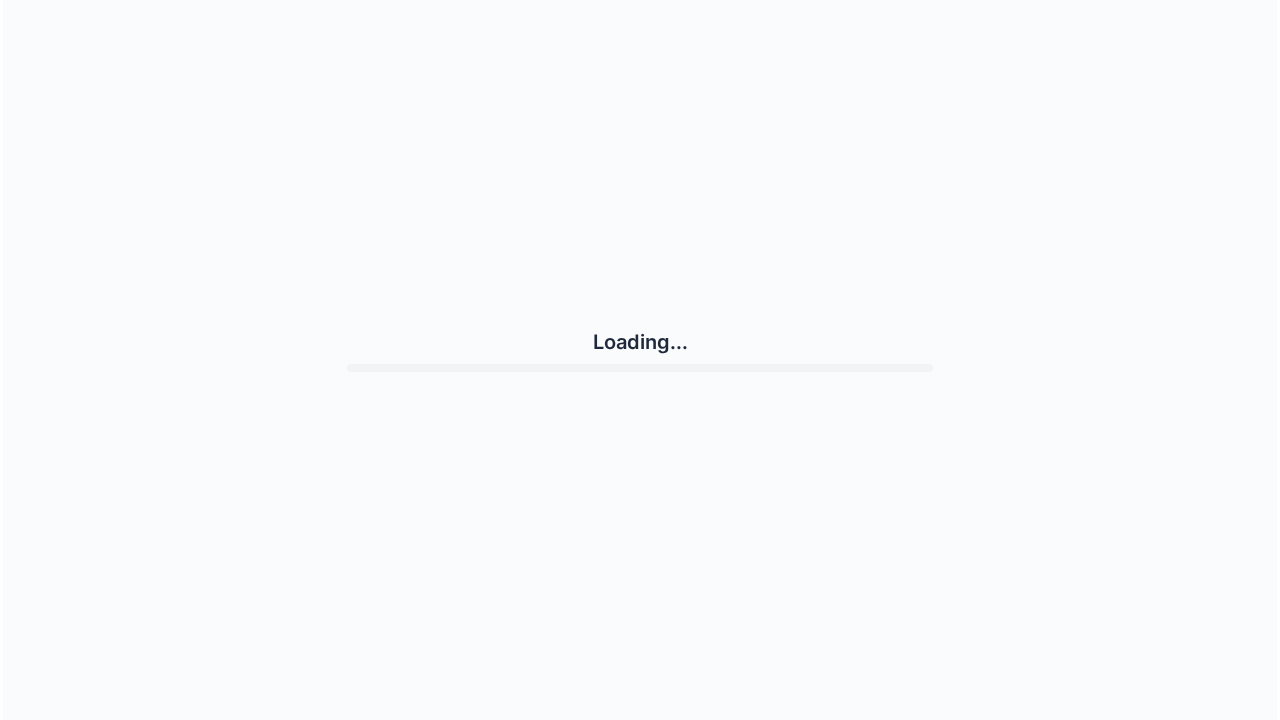 scroll, scrollTop: 0, scrollLeft: 0, axis: both 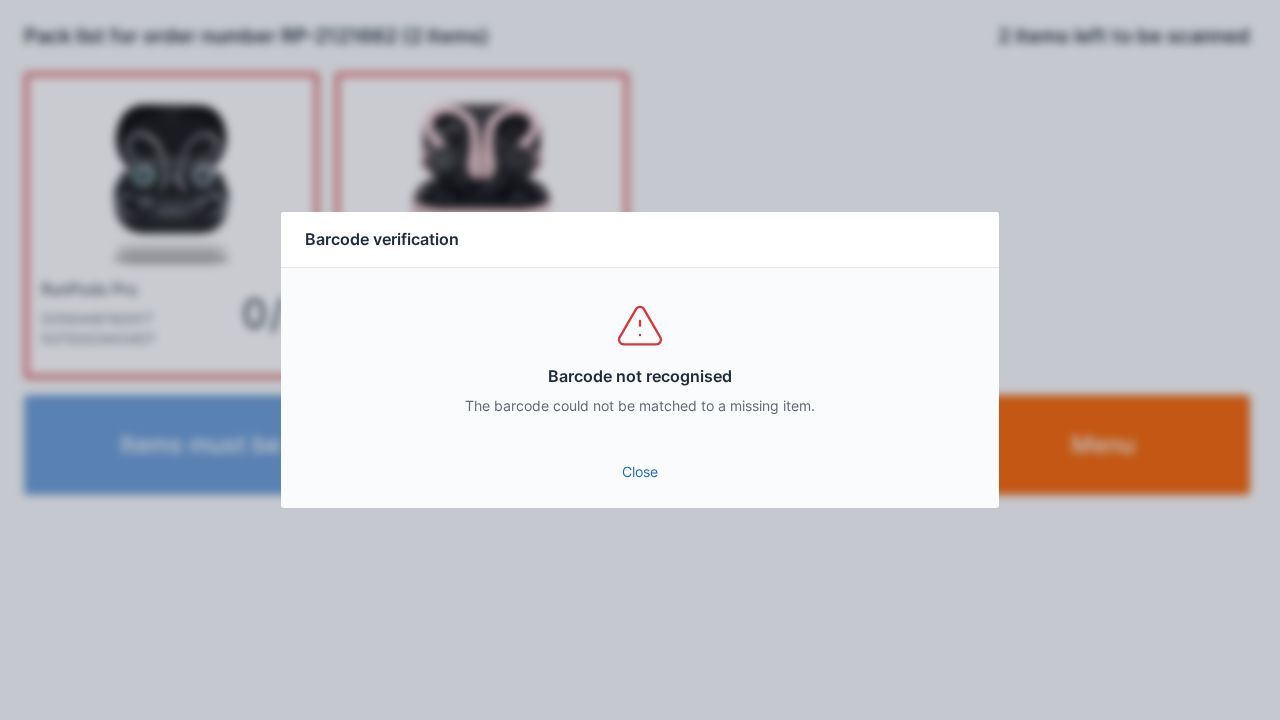 click on "Close" at bounding box center (640, 472) 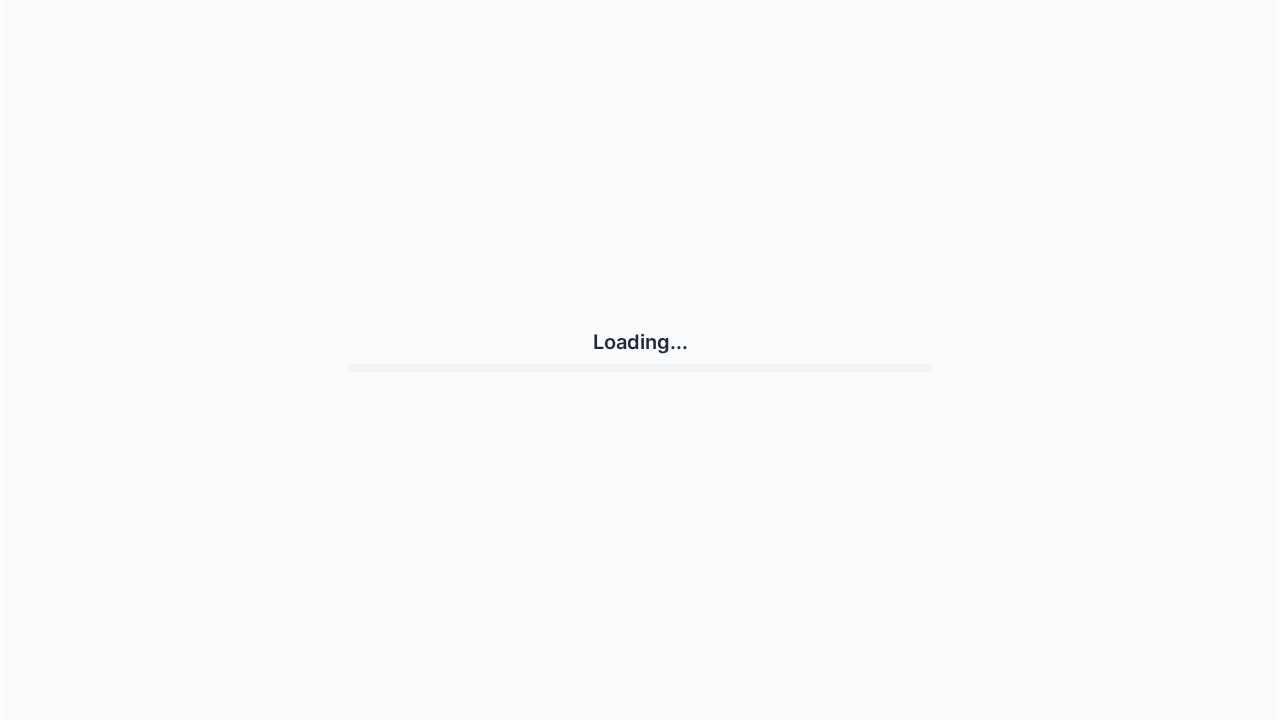 scroll, scrollTop: 0, scrollLeft: 0, axis: both 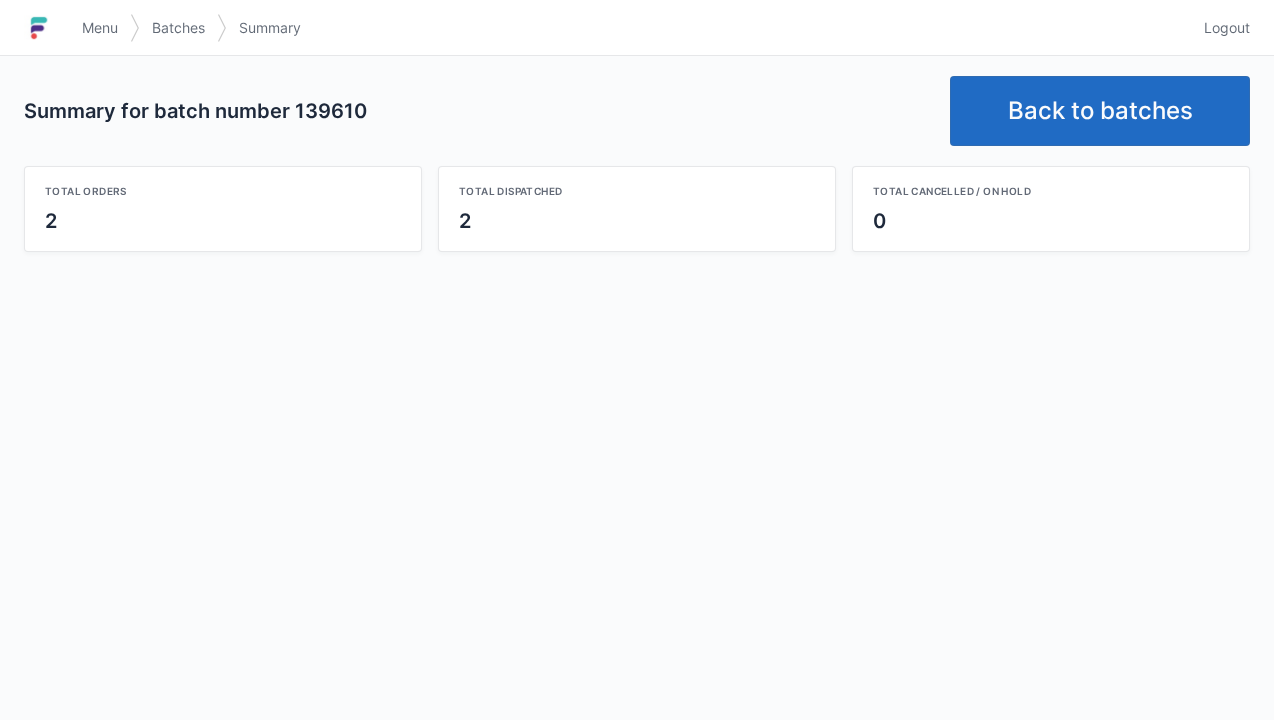 click on "Back to batches" at bounding box center (1100, 111) 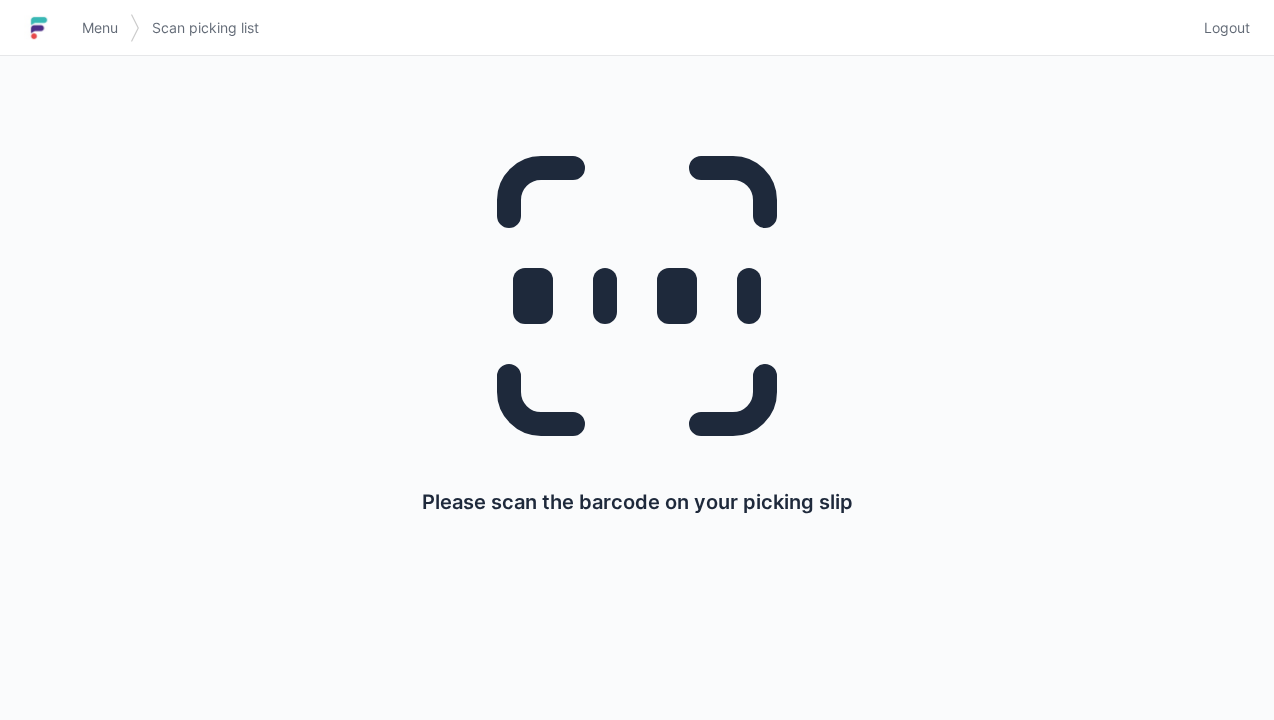 scroll, scrollTop: 0, scrollLeft: 0, axis: both 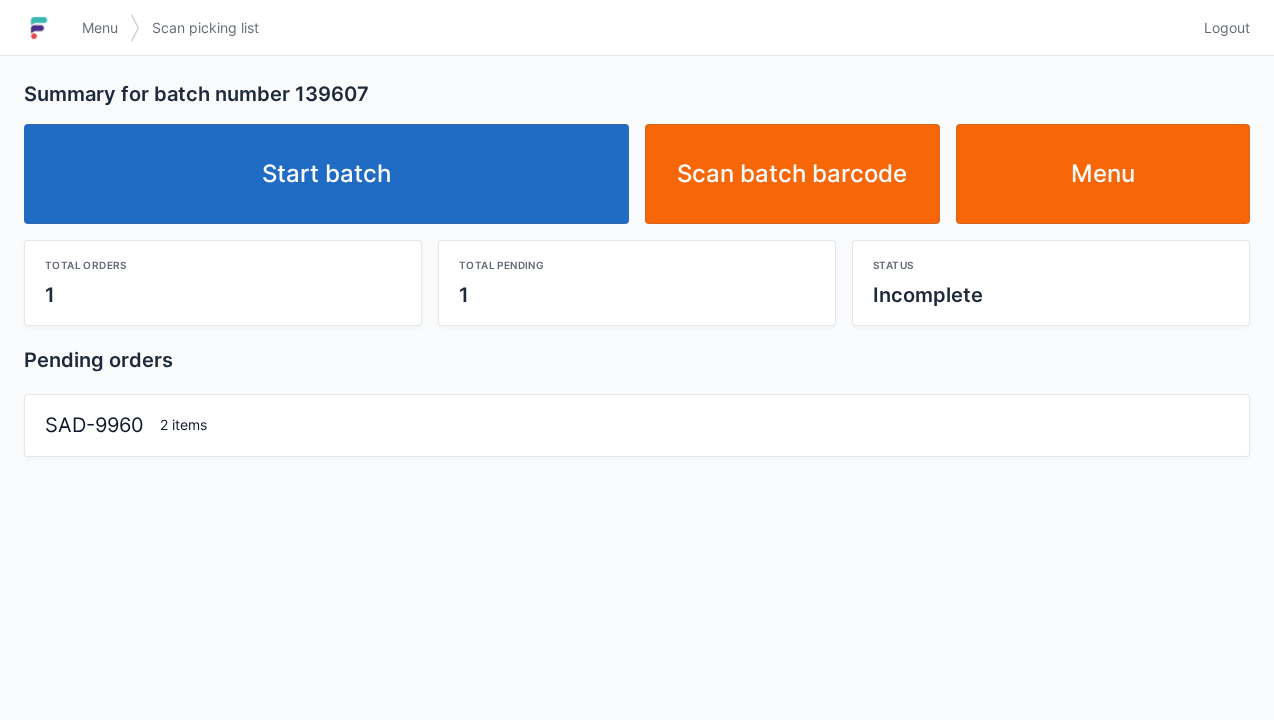 click on "Start batch" at bounding box center (326, 174) 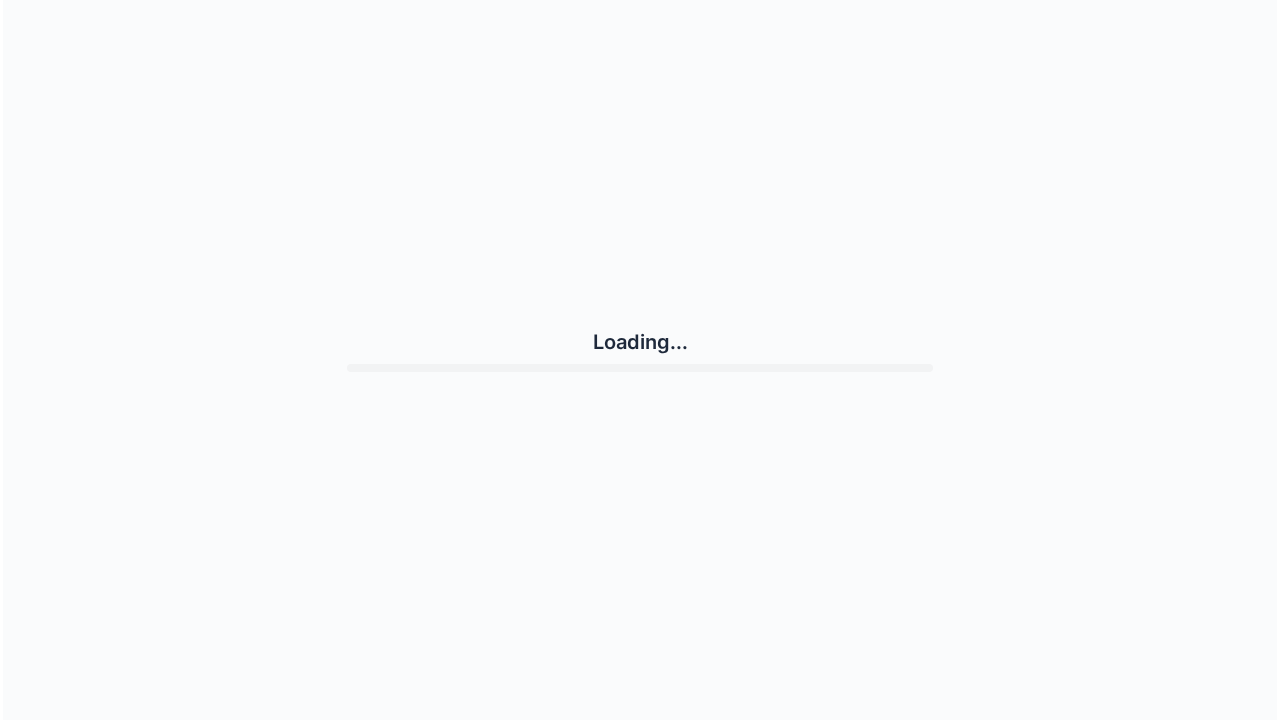 scroll, scrollTop: 0, scrollLeft: 0, axis: both 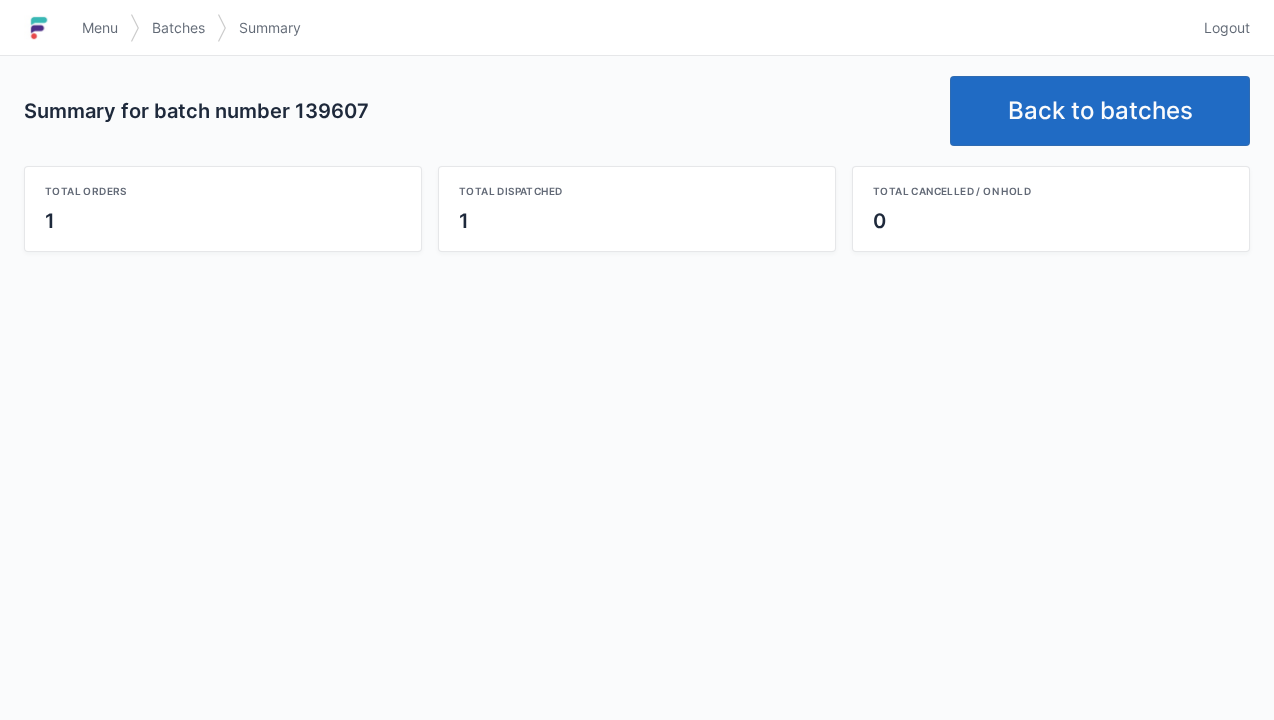 click on "Back to batches" at bounding box center (1100, 111) 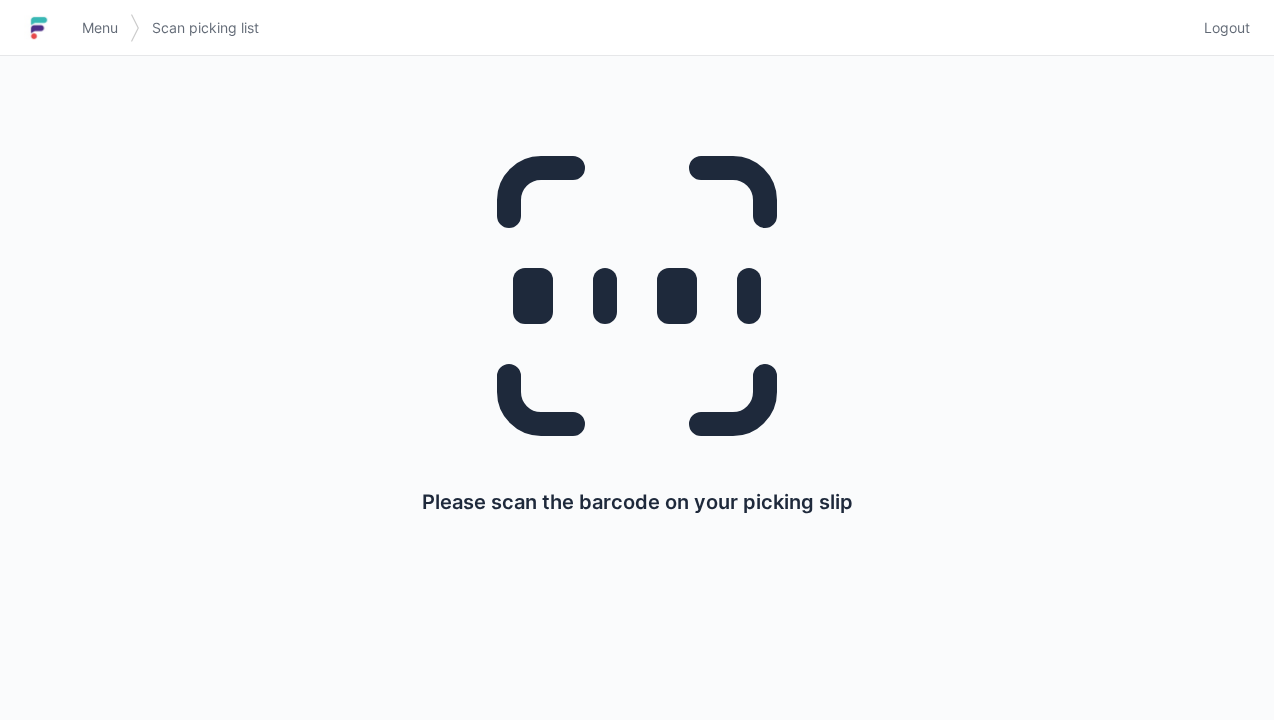 scroll, scrollTop: 0, scrollLeft: 0, axis: both 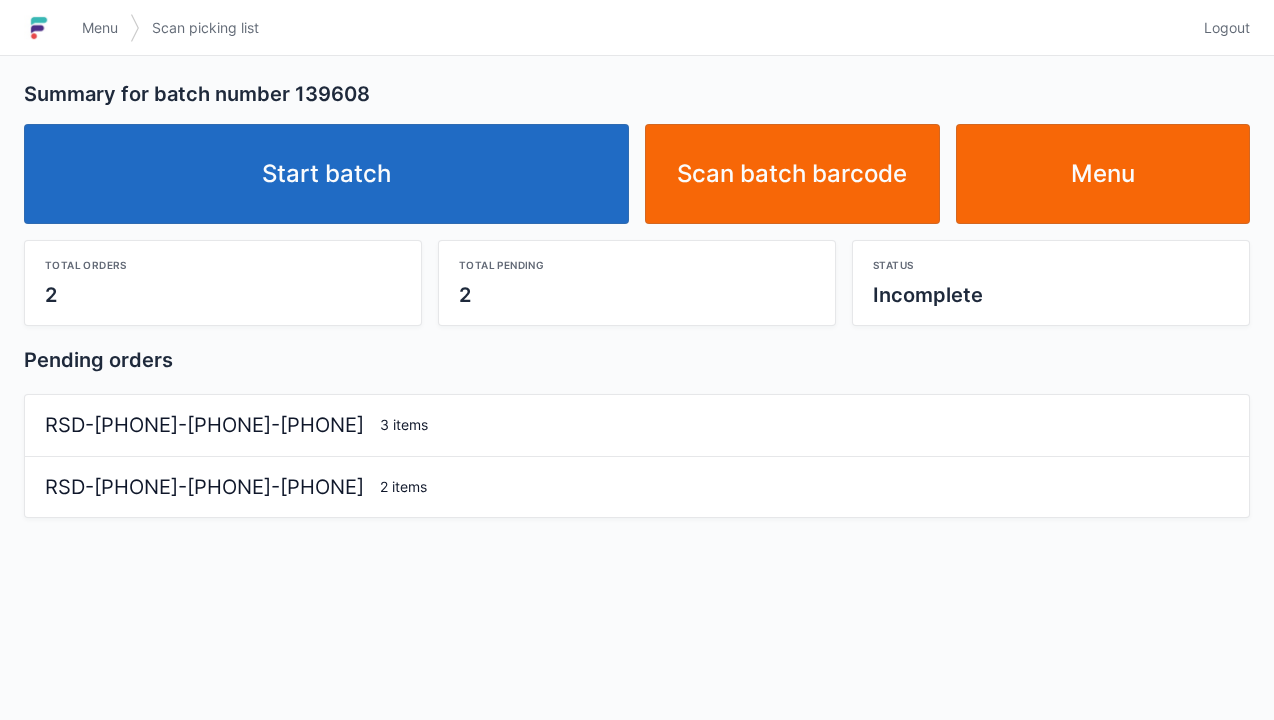 click on "Start batch" at bounding box center [326, 174] 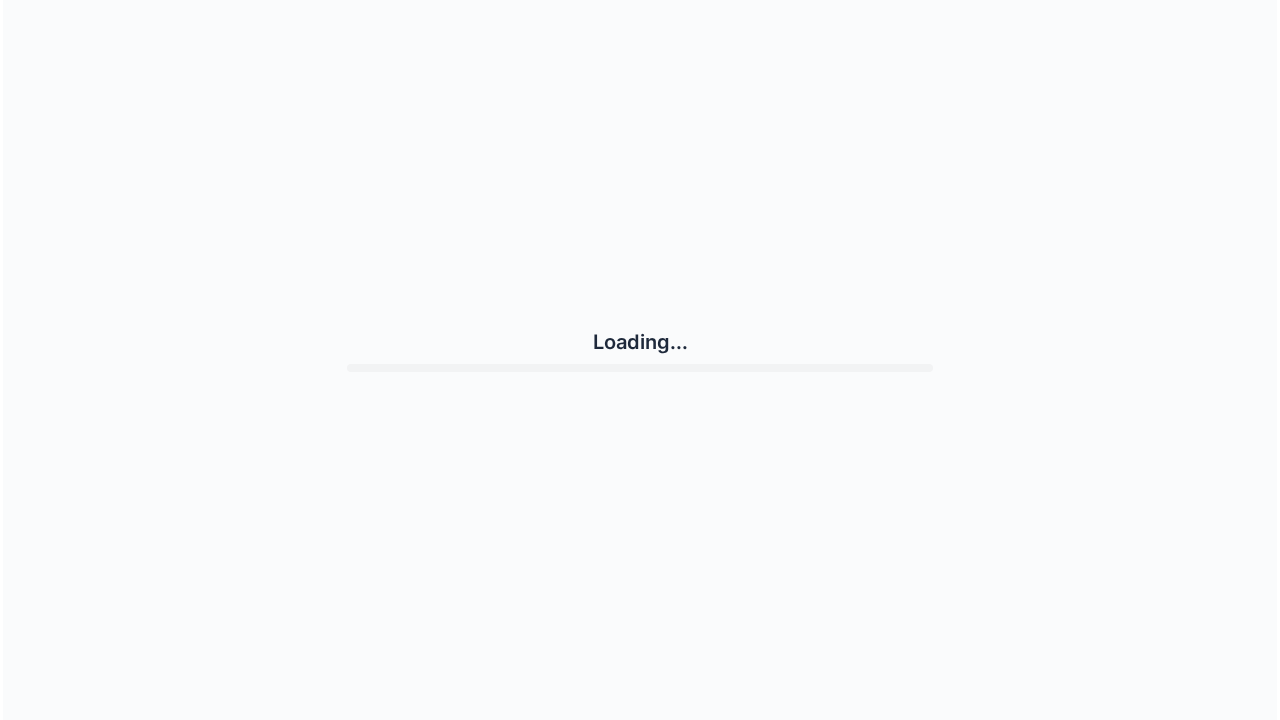 scroll, scrollTop: 0, scrollLeft: 0, axis: both 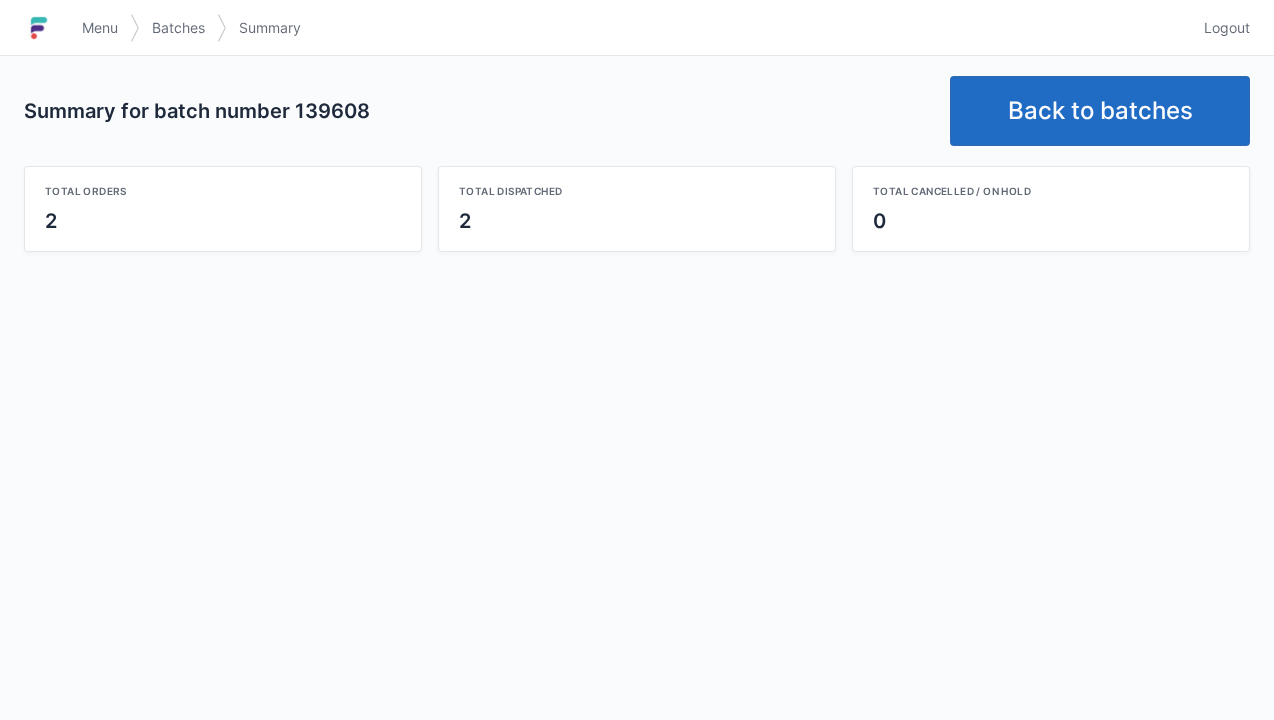 click on "Back to batches" at bounding box center (1100, 111) 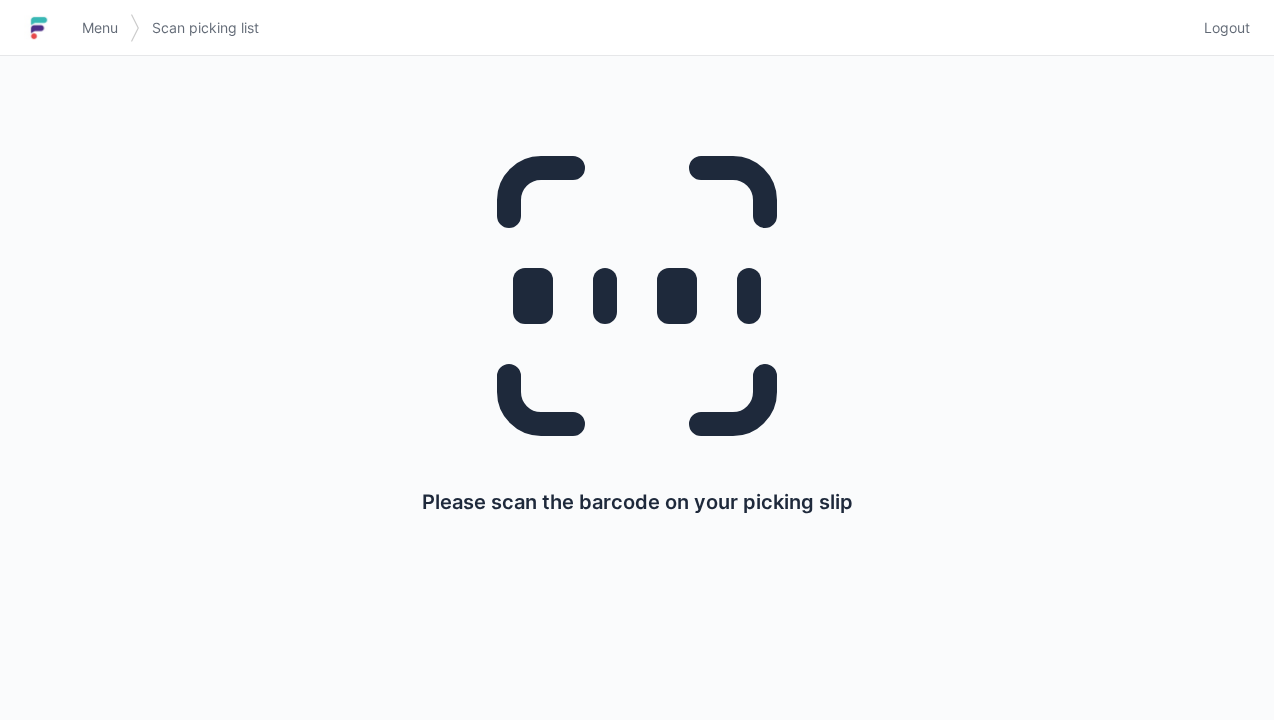 scroll, scrollTop: 0, scrollLeft: 0, axis: both 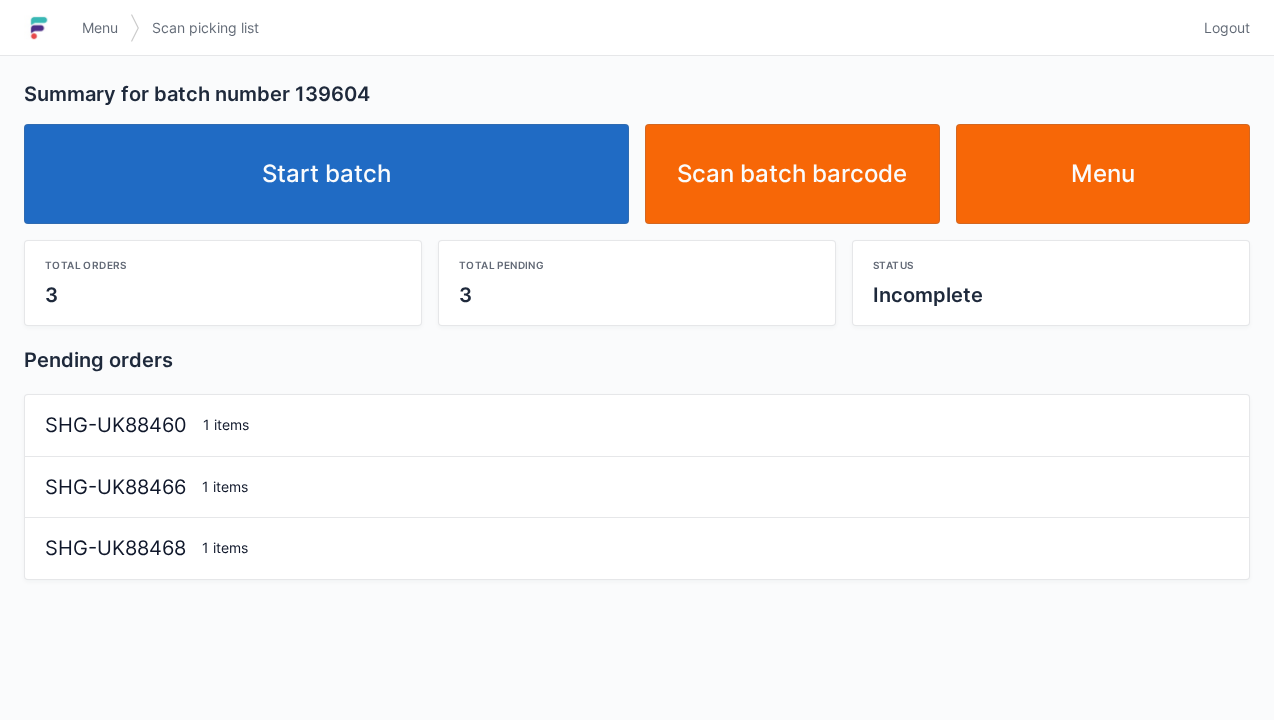 click on "Start batch" at bounding box center (326, 174) 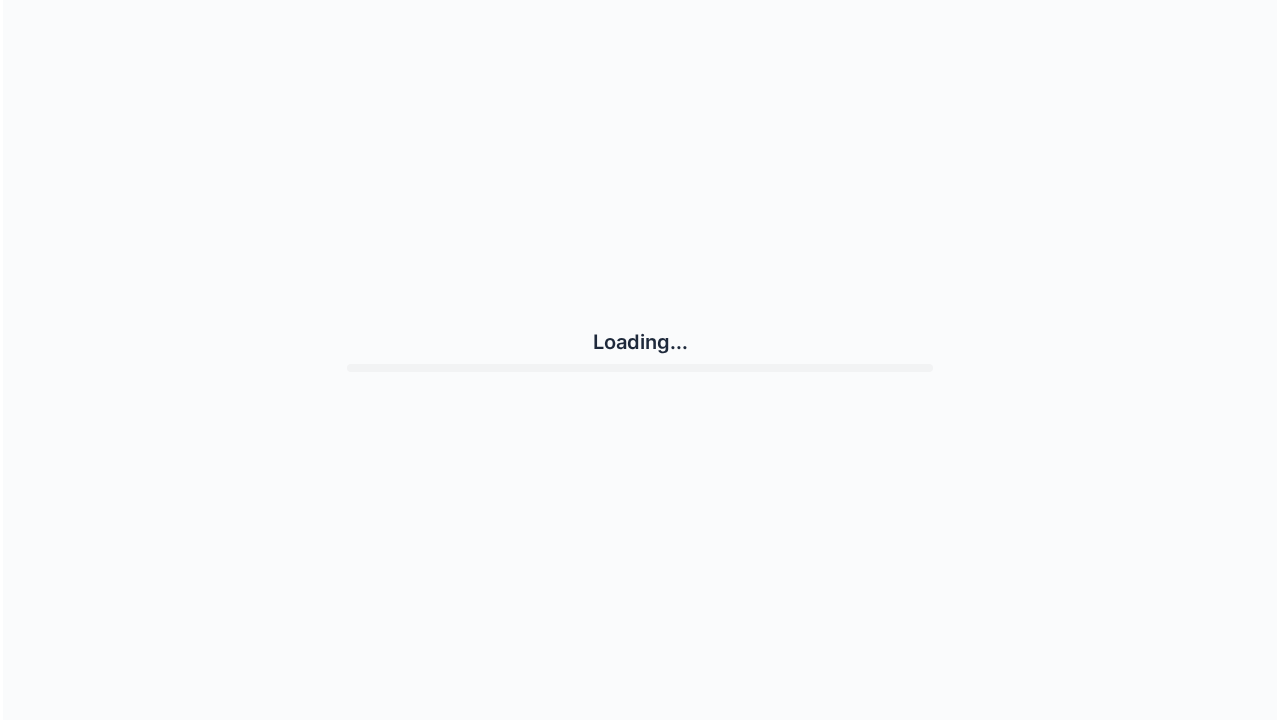 scroll, scrollTop: 0, scrollLeft: 0, axis: both 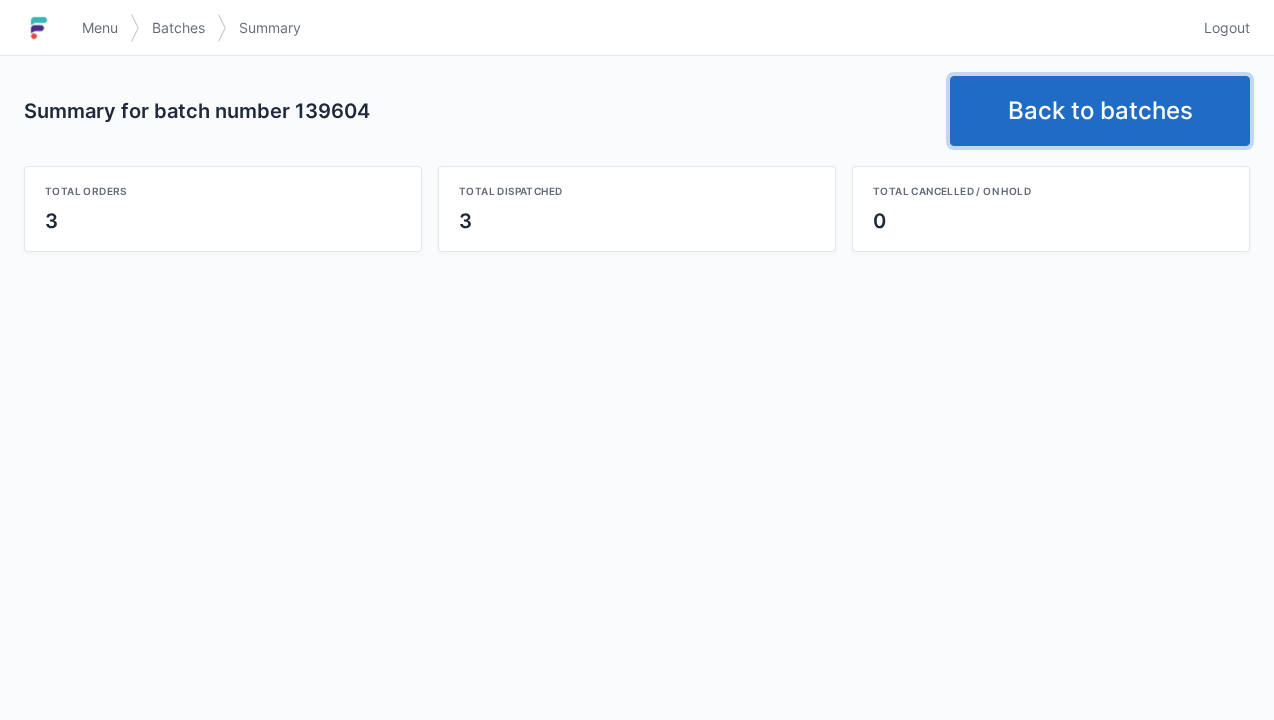 click on "Back to batches" at bounding box center (1100, 111) 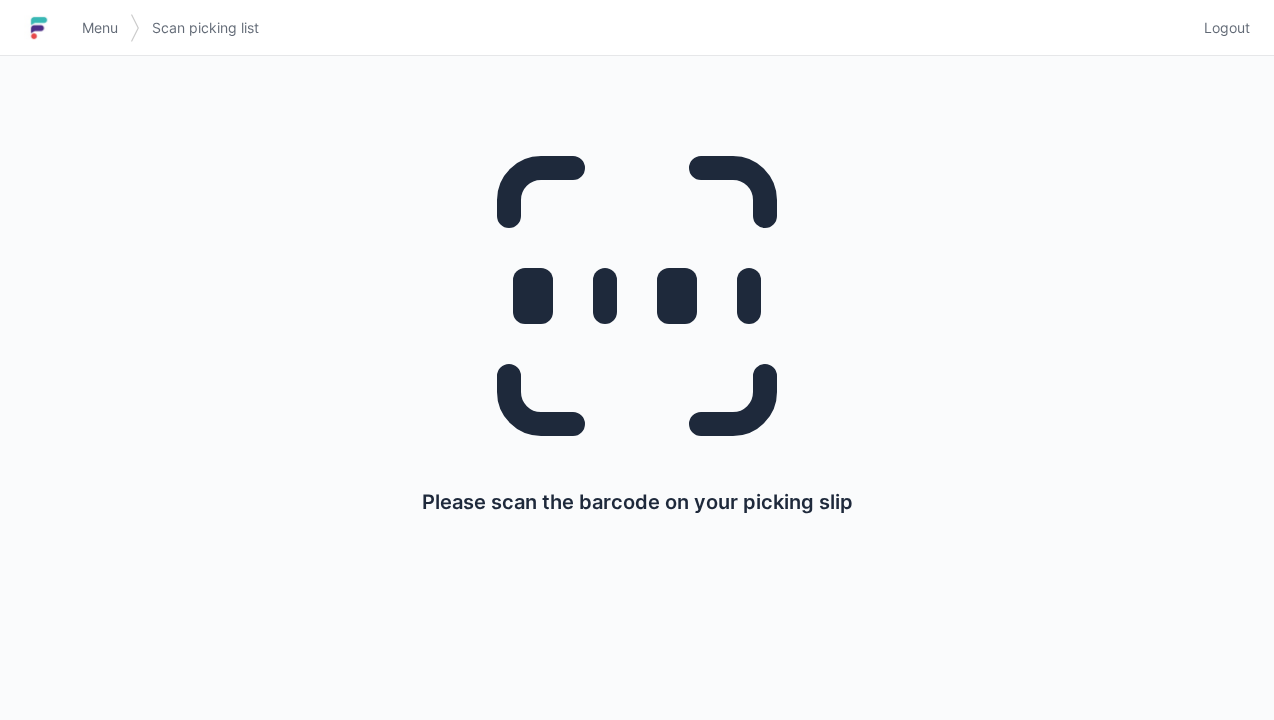 scroll, scrollTop: 0, scrollLeft: 0, axis: both 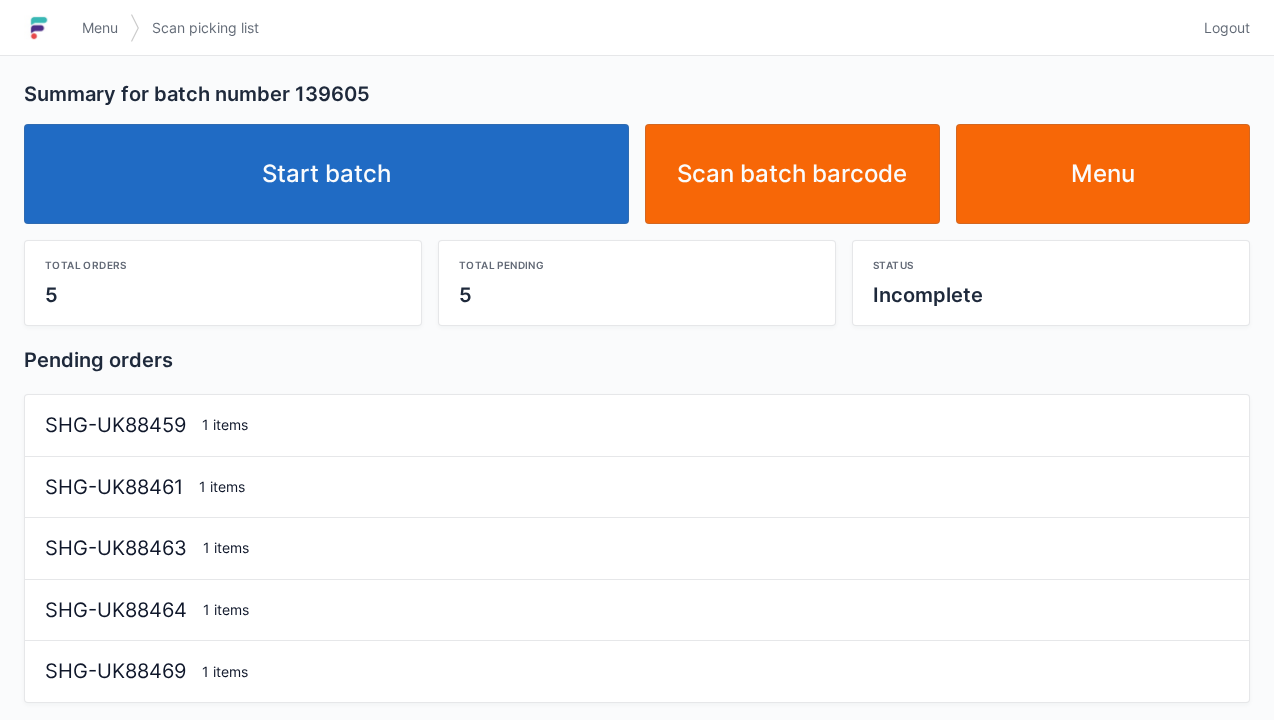 click on "Start batch" at bounding box center (326, 174) 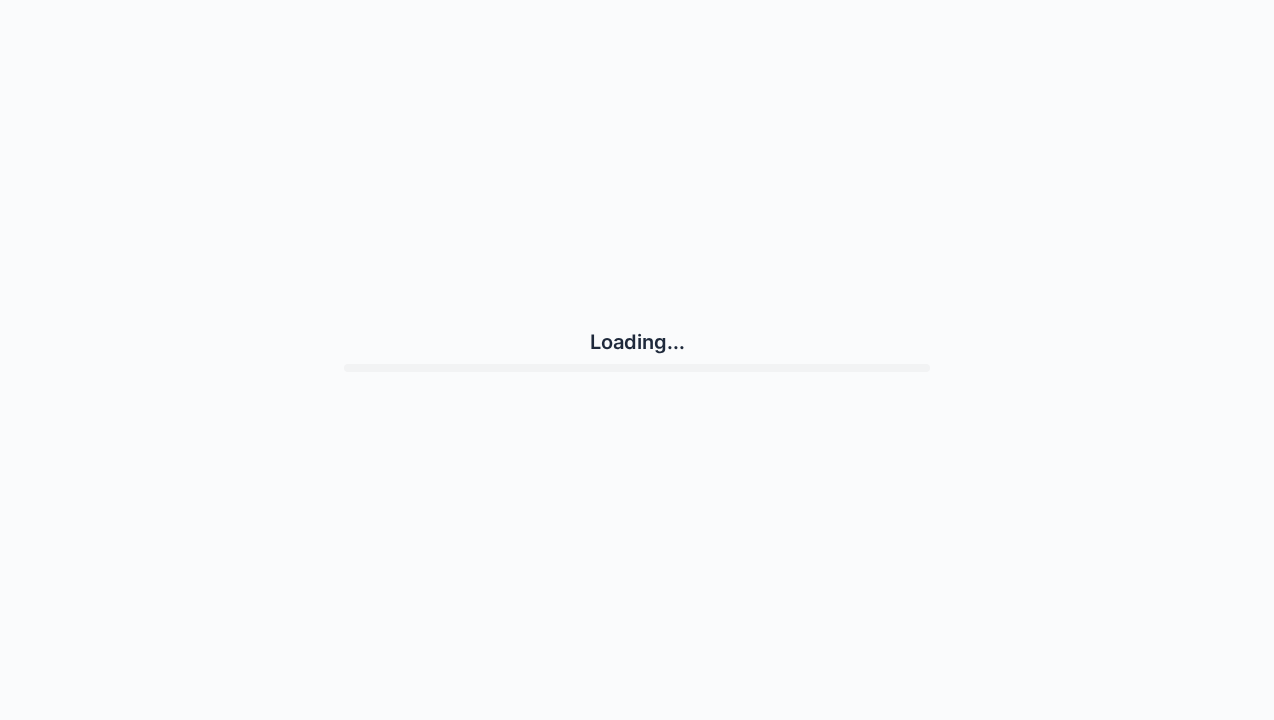 scroll, scrollTop: 0, scrollLeft: 0, axis: both 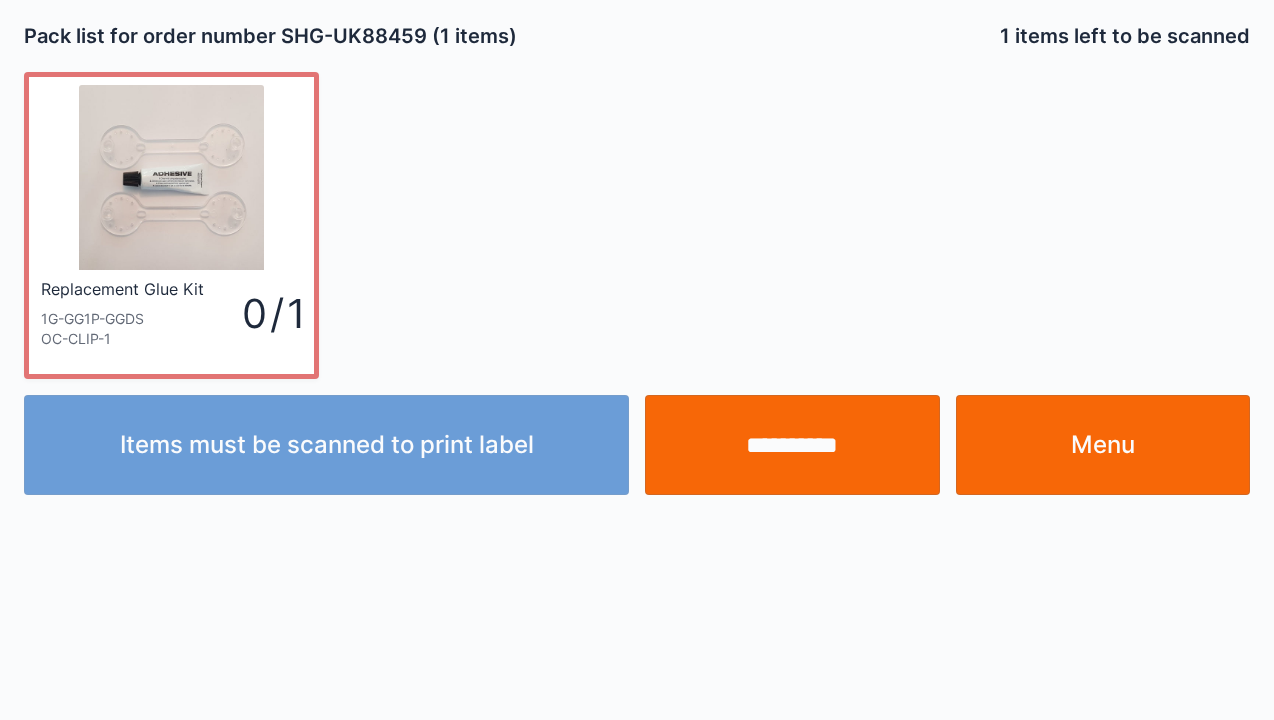 click on "Menu" at bounding box center [1103, 445] 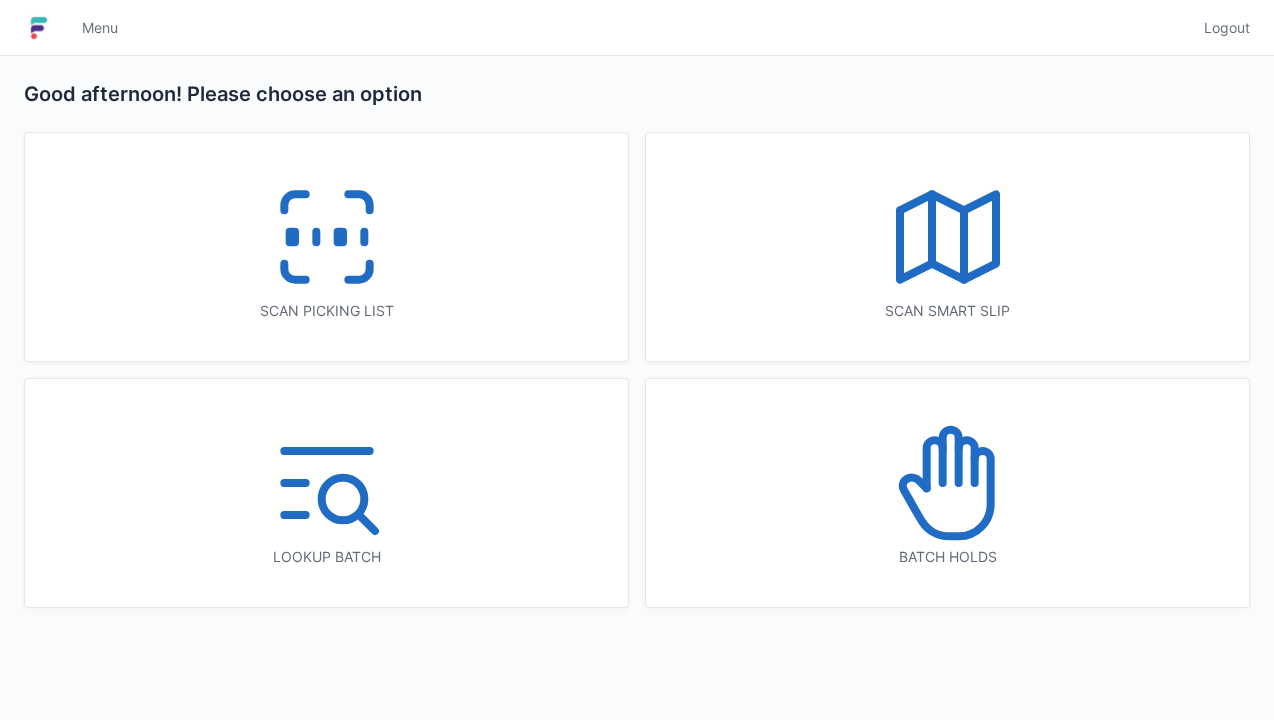 scroll, scrollTop: 0, scrollLeft: 0, axis: both 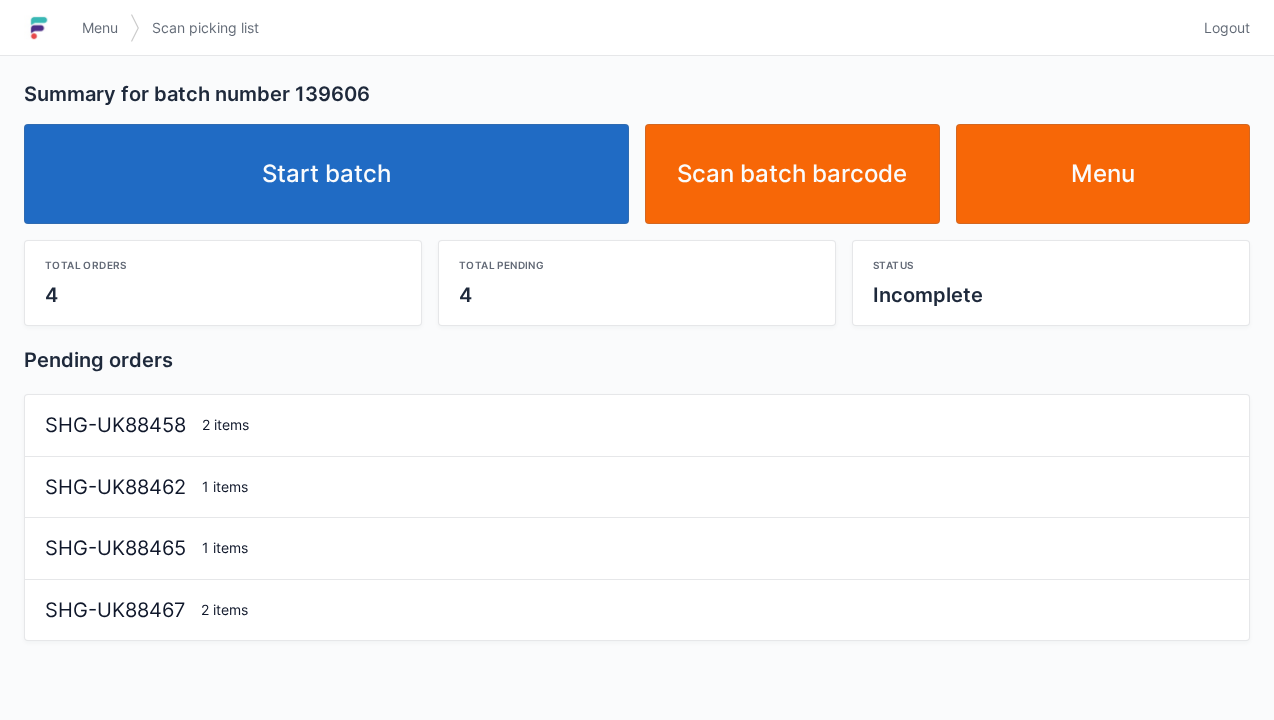 click on "Start batch" at bounding box center [326, 174] 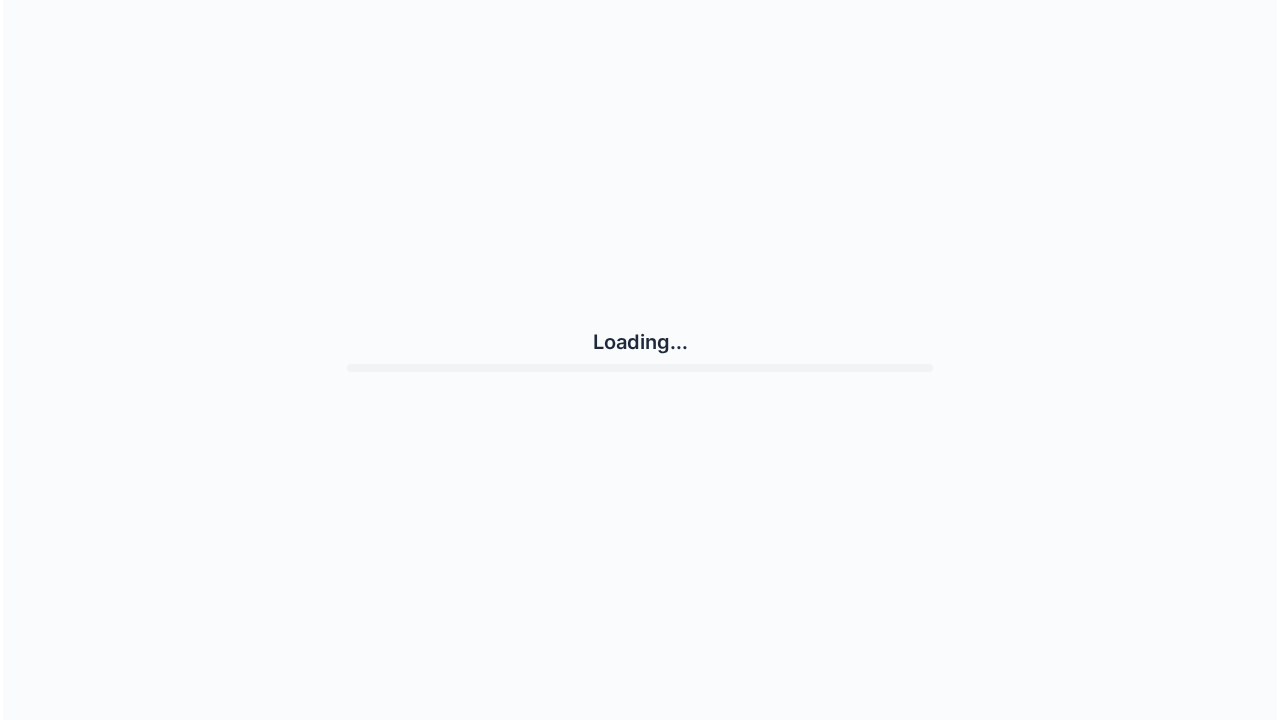 scroll, scrollTop: 0, scrollLeft: 0, axis: both 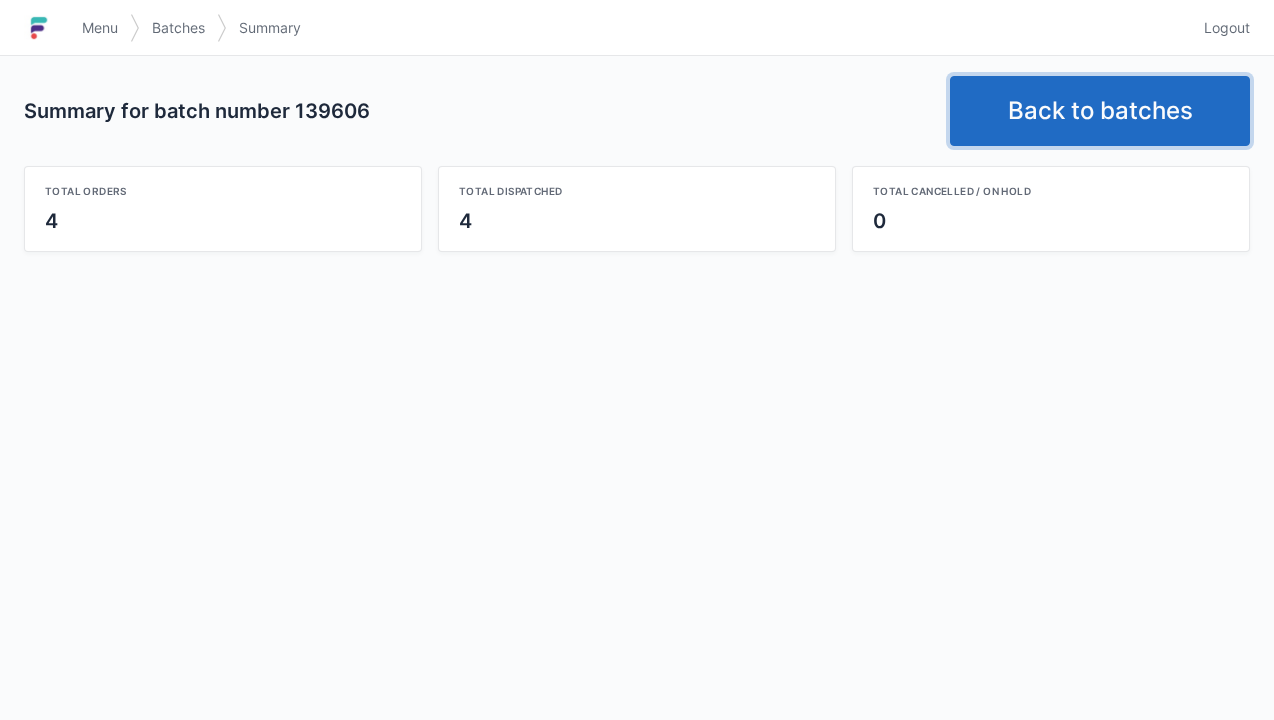 click on "Back to batches" at bounding box center (1100, 111) 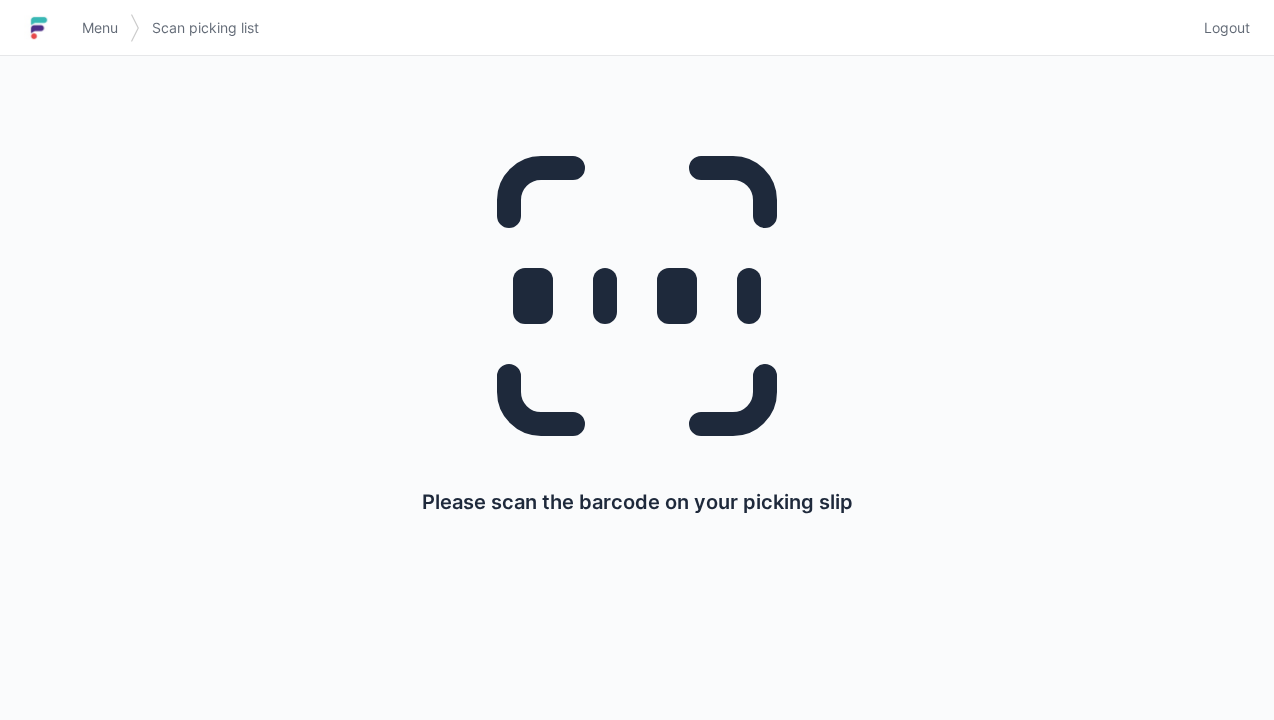 scroll, scrollTop: 0, scrollLeft: 0, axis: both 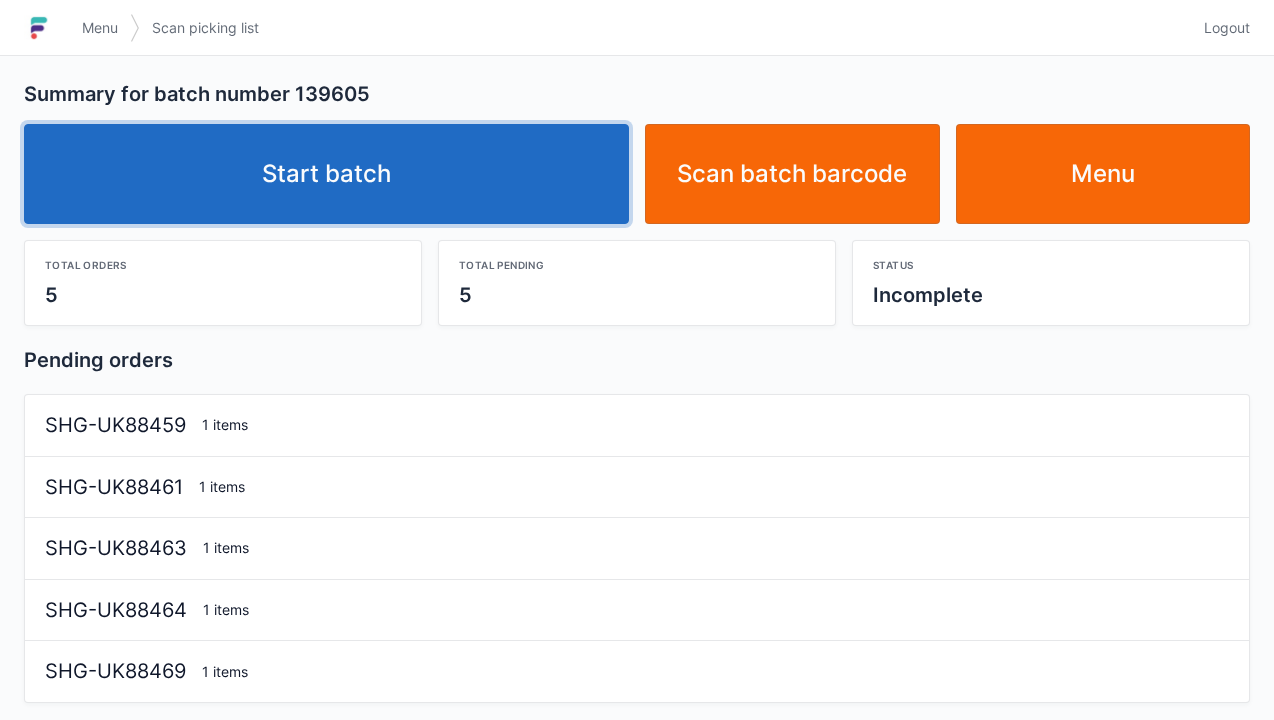 click on "Start batch" at bounding box center (326, 174) 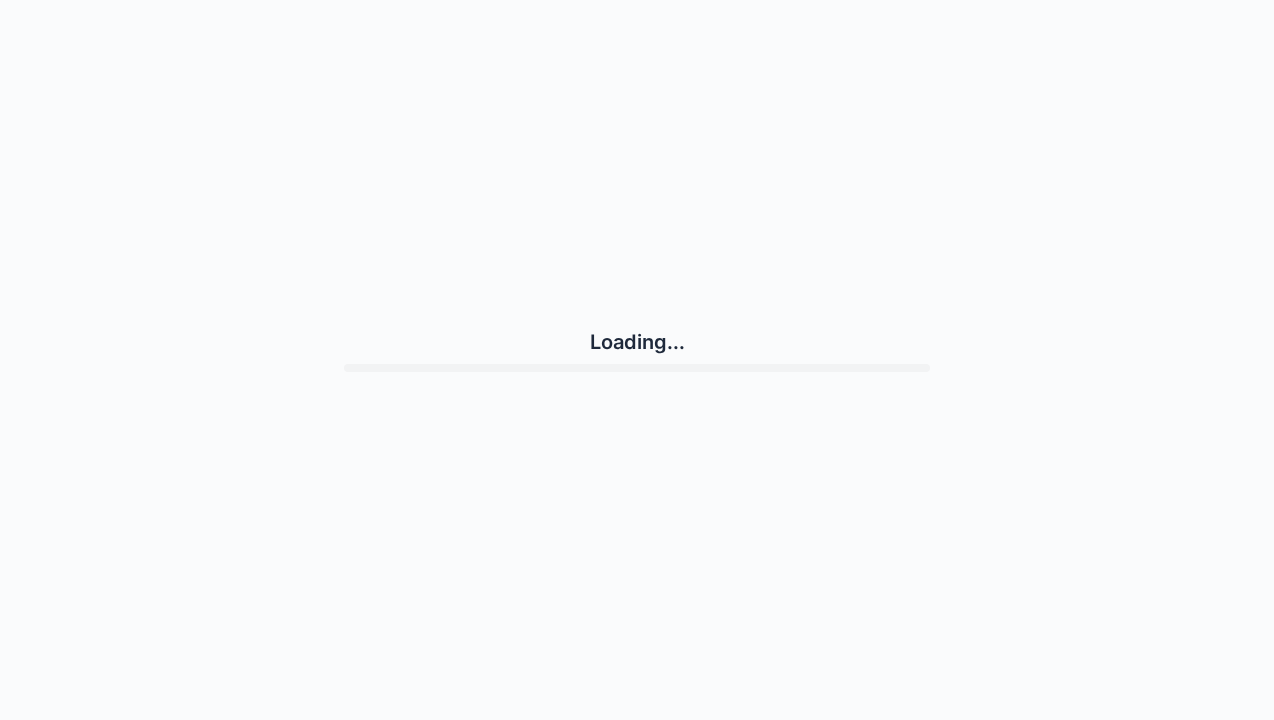 scroll, scrollTop: 0, scrollLeft: 0, axis: both 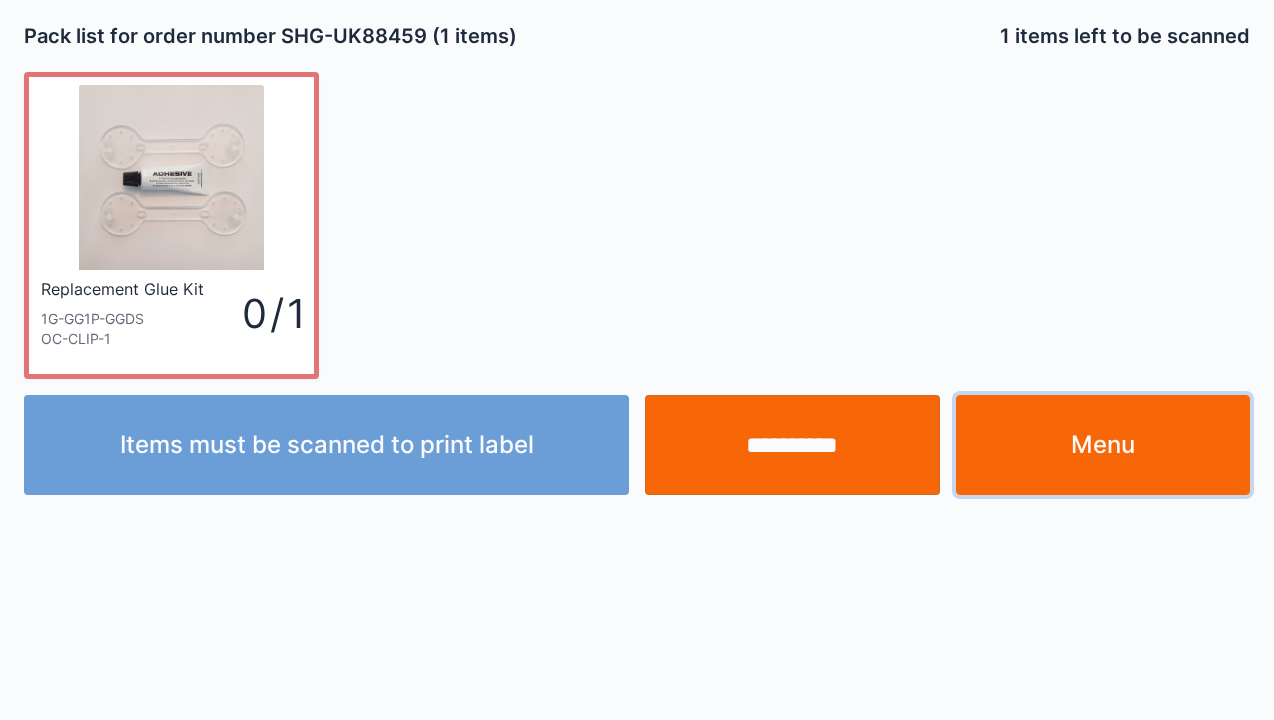 click on "Menu" at bounding box center [1103, 445] 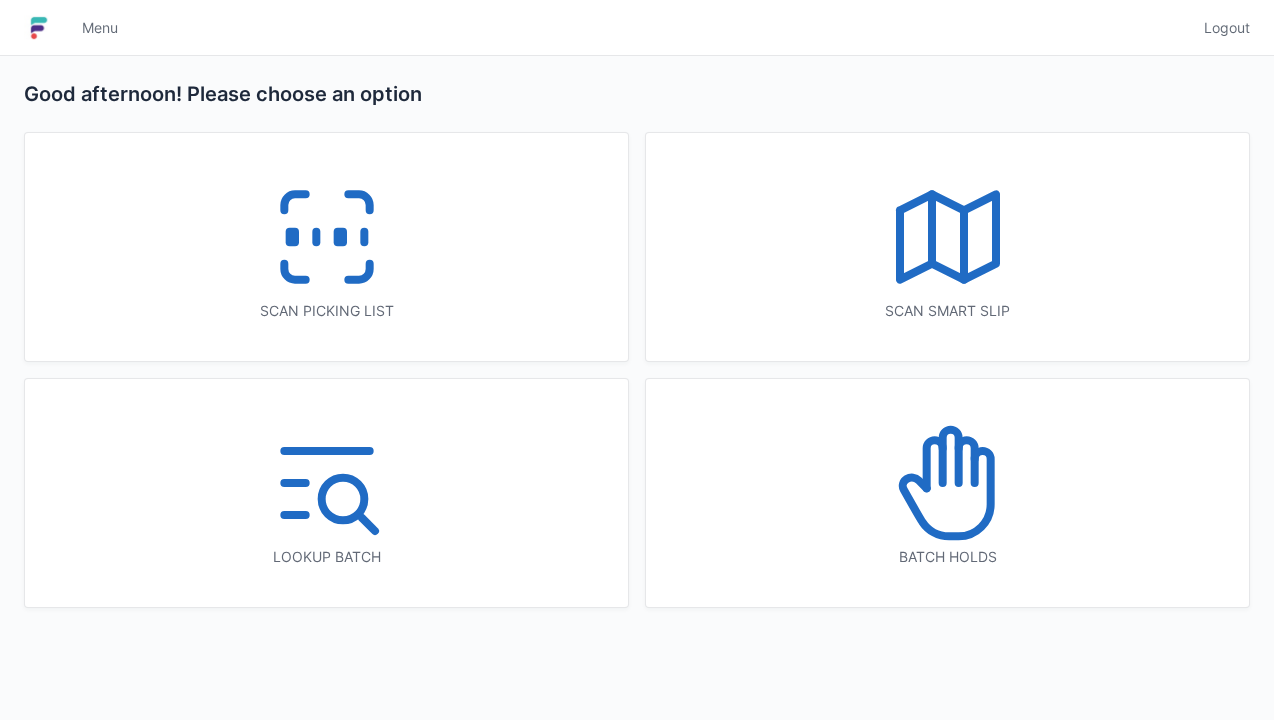 scroll, scrollTop: 0, scrollLeft: 0, axis: both 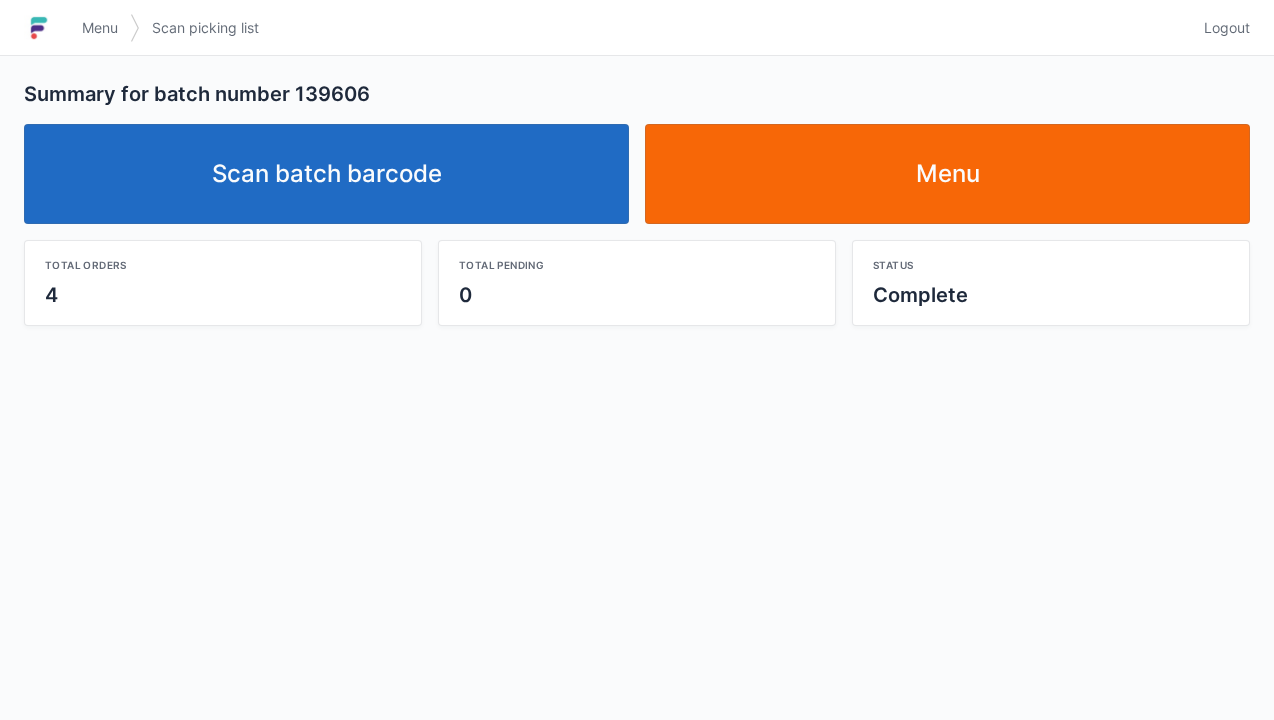 click on "Scan batch barcode" at bounding box center (326, 174) 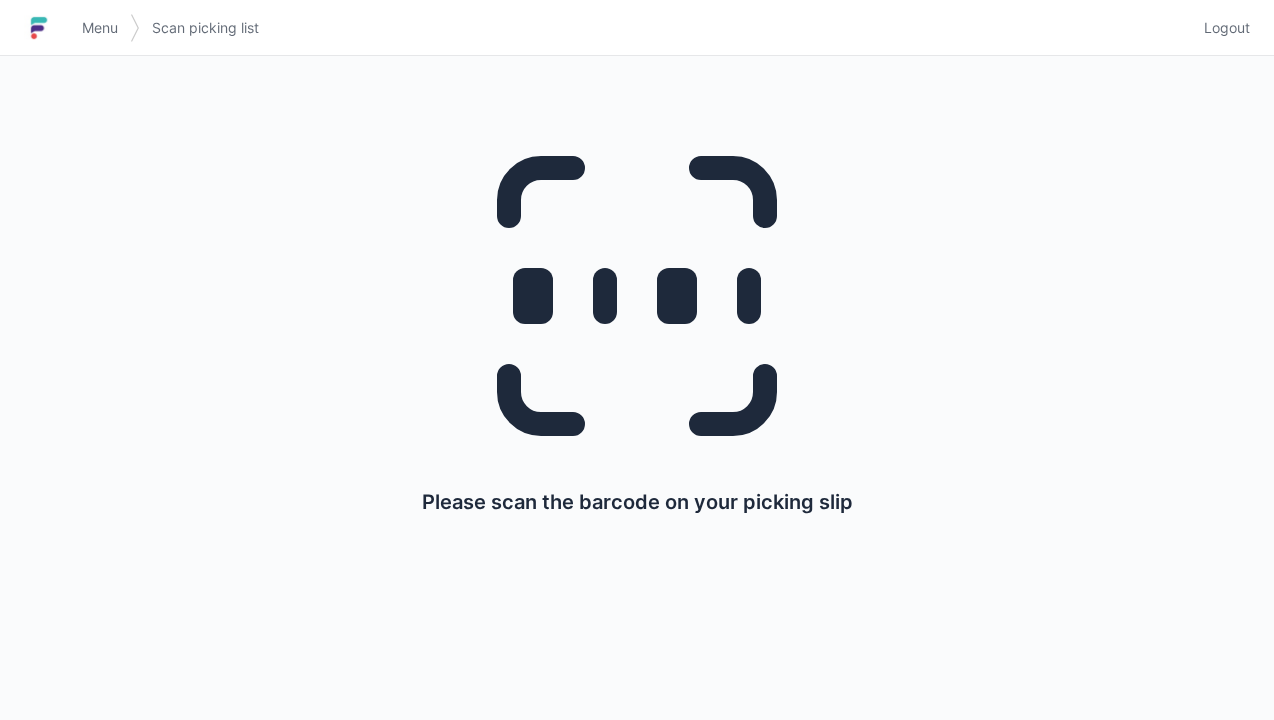 scroll, scrollTop: 0, scrollLeft: 0, axis: both 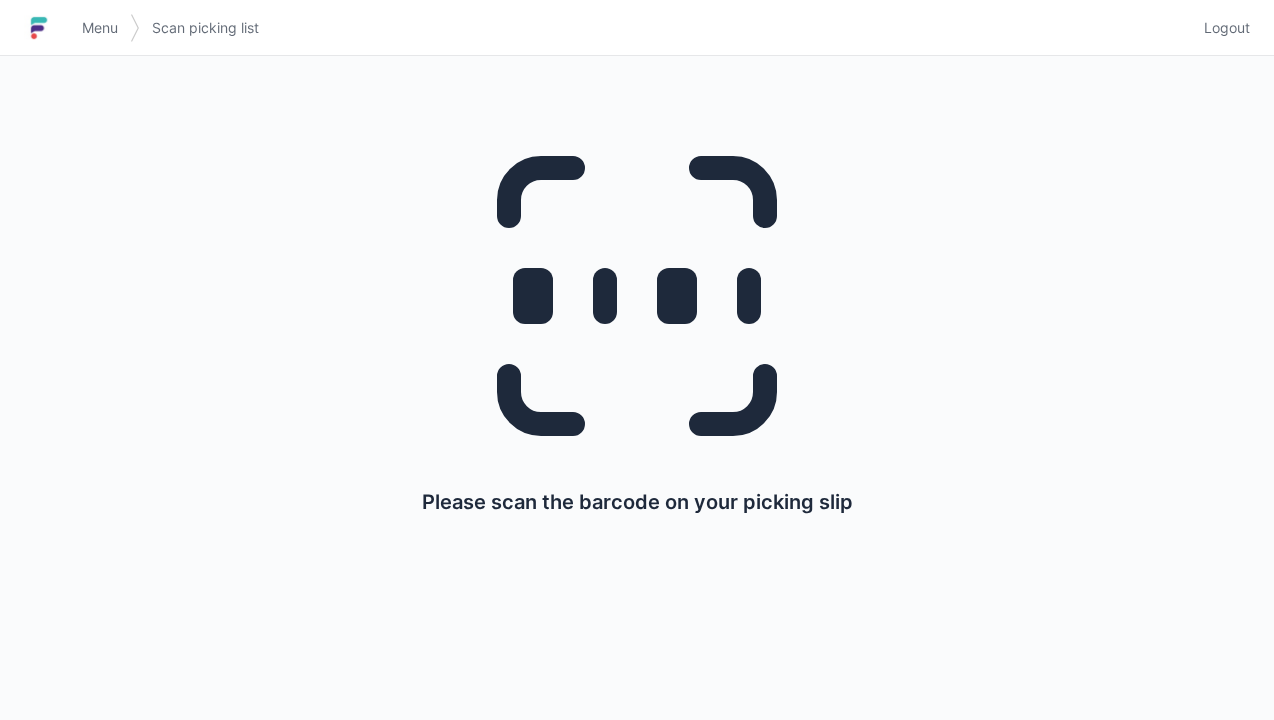 click on "Menu" at bounding box center [100, 28] 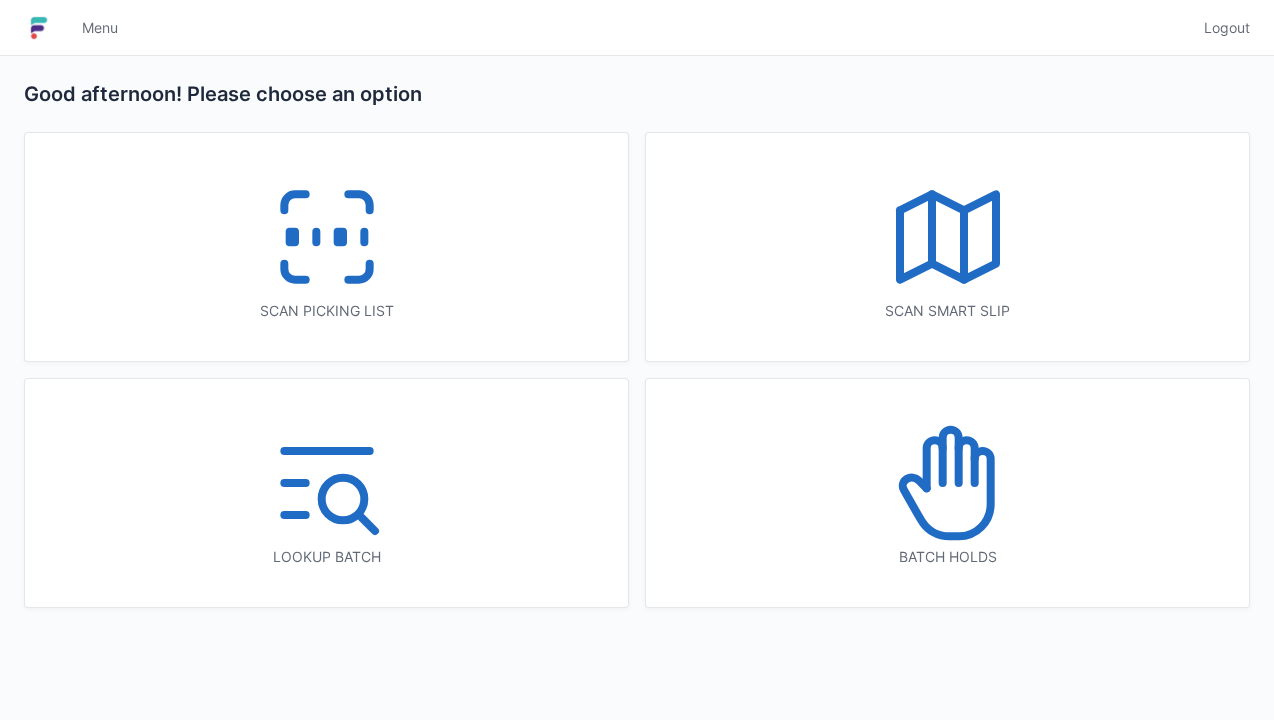 scroll, scrollTop: 0, scrollLeft: 0, axis: both 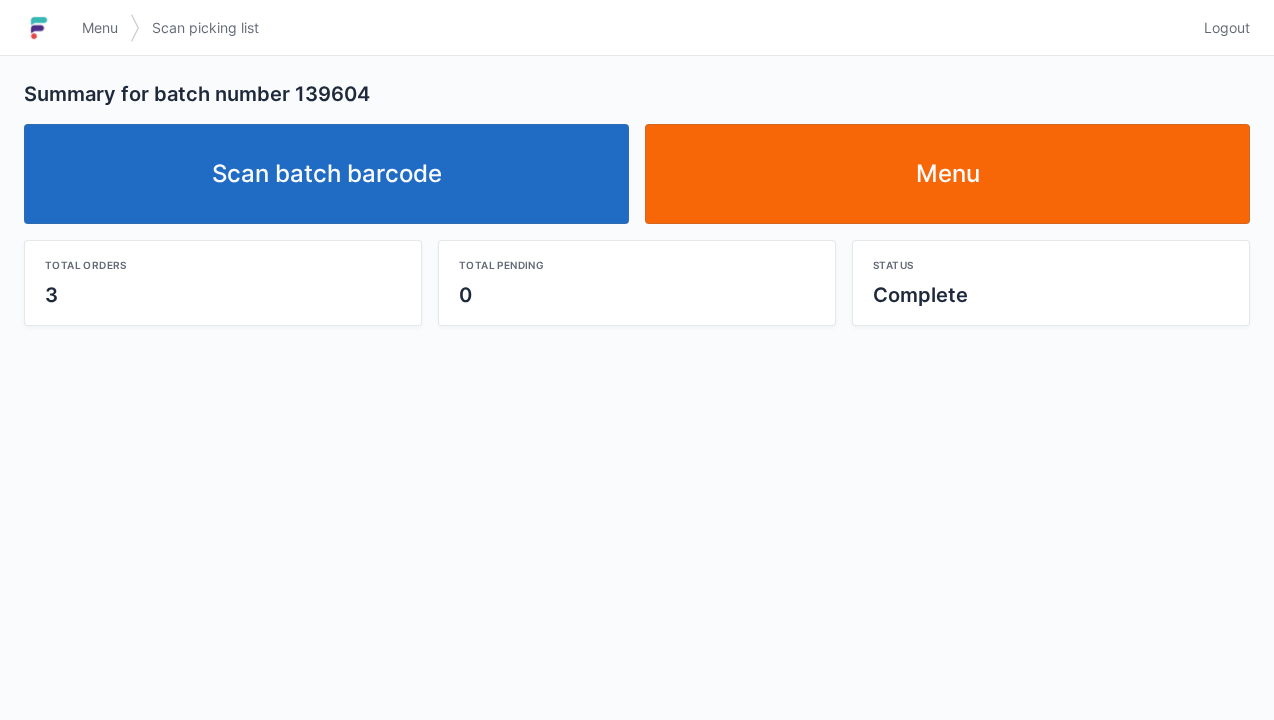 click on "Scan batch barcode" at bounding box center [326, 174] 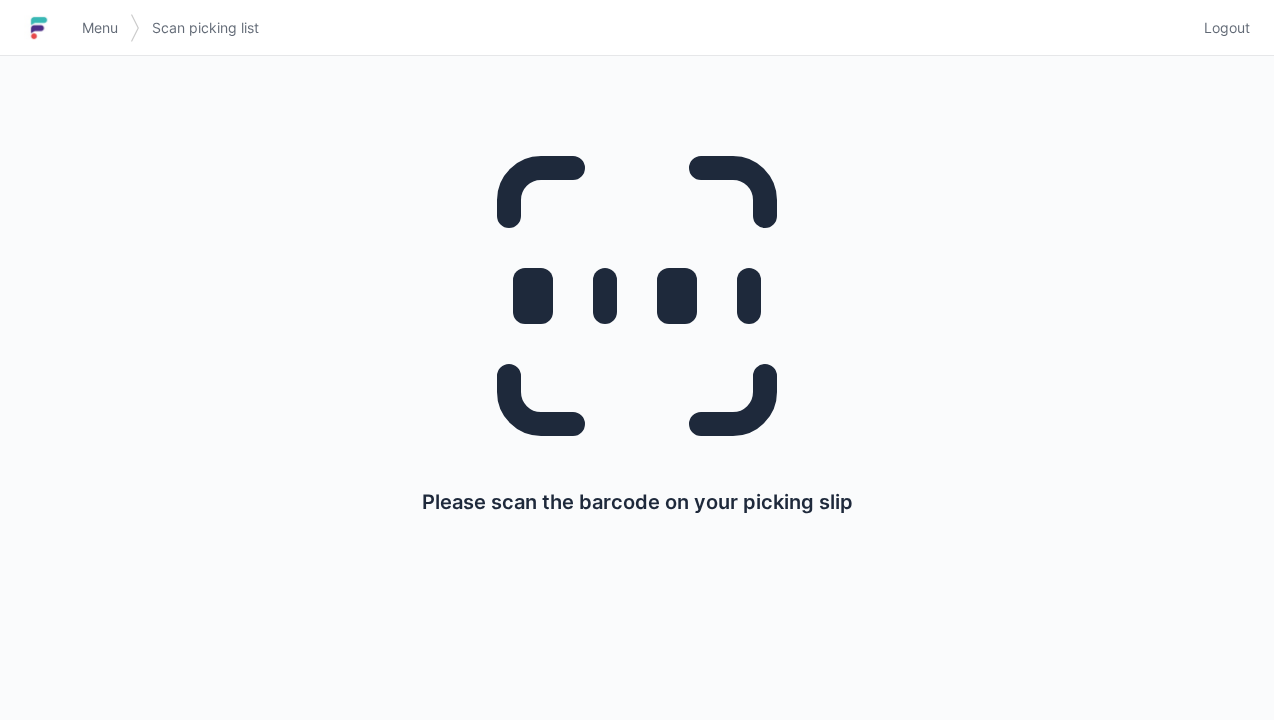 scroll, scrollTop: 0, scrollLeft: 0, axis: both 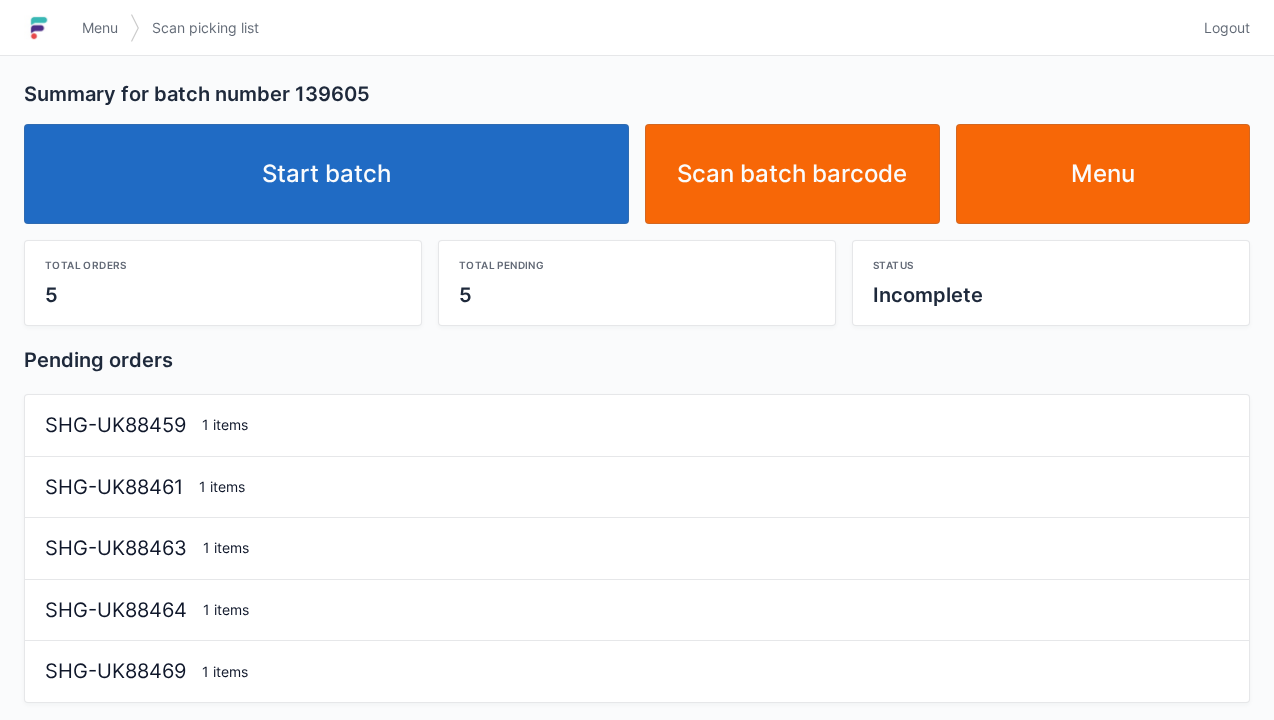 click on "Start batch" at bounding box center [326, 174] 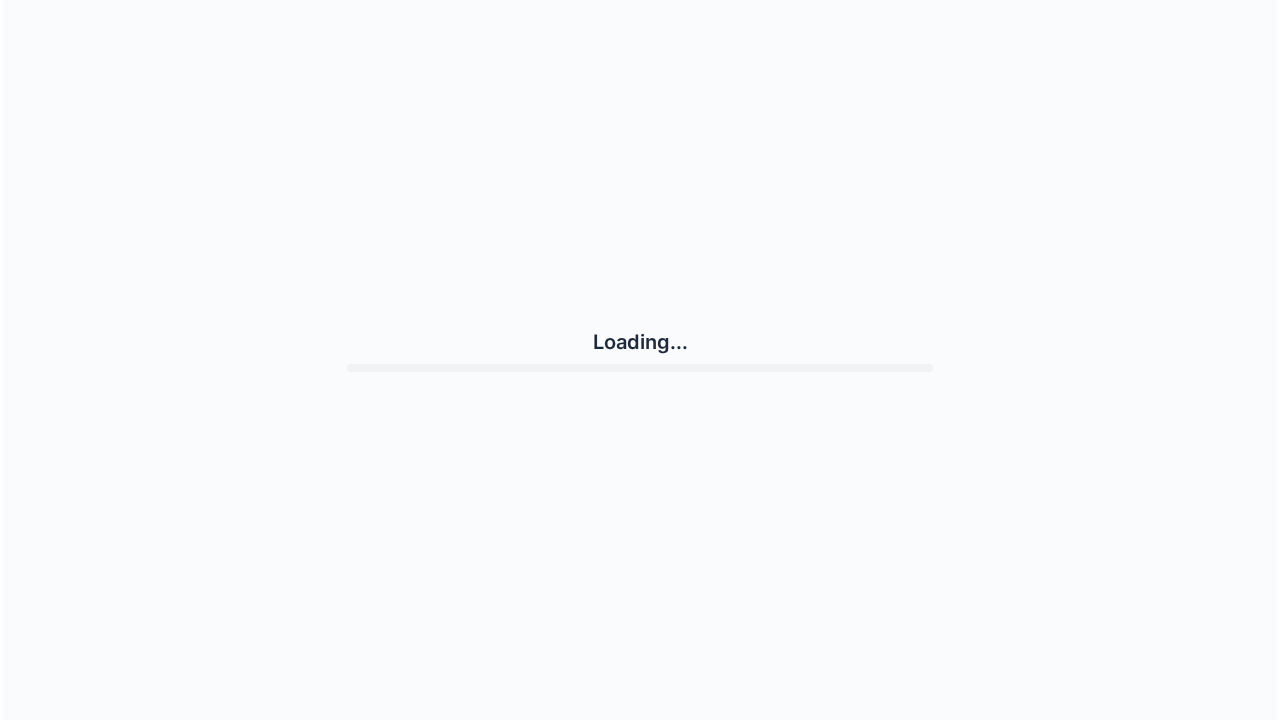 scroll, scrollTop: 0, scrollLeft: 0, axis: both 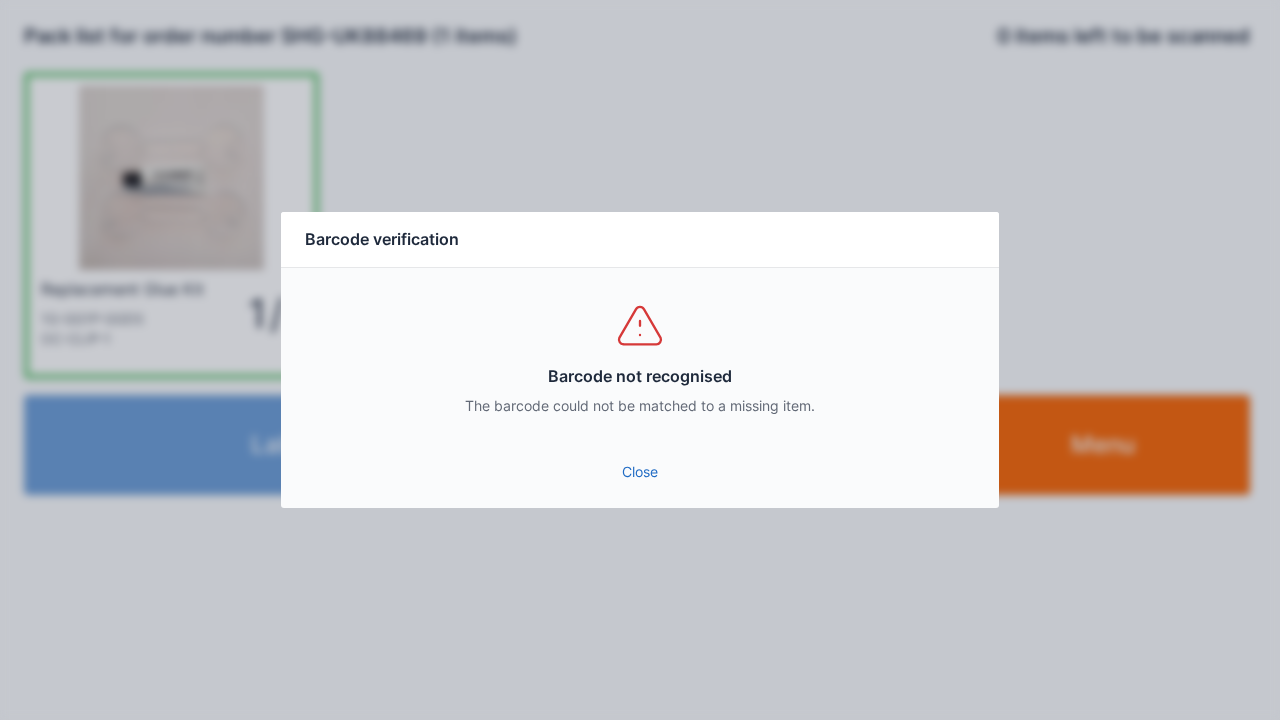 click on "Close" at bounding box center [640, 472] 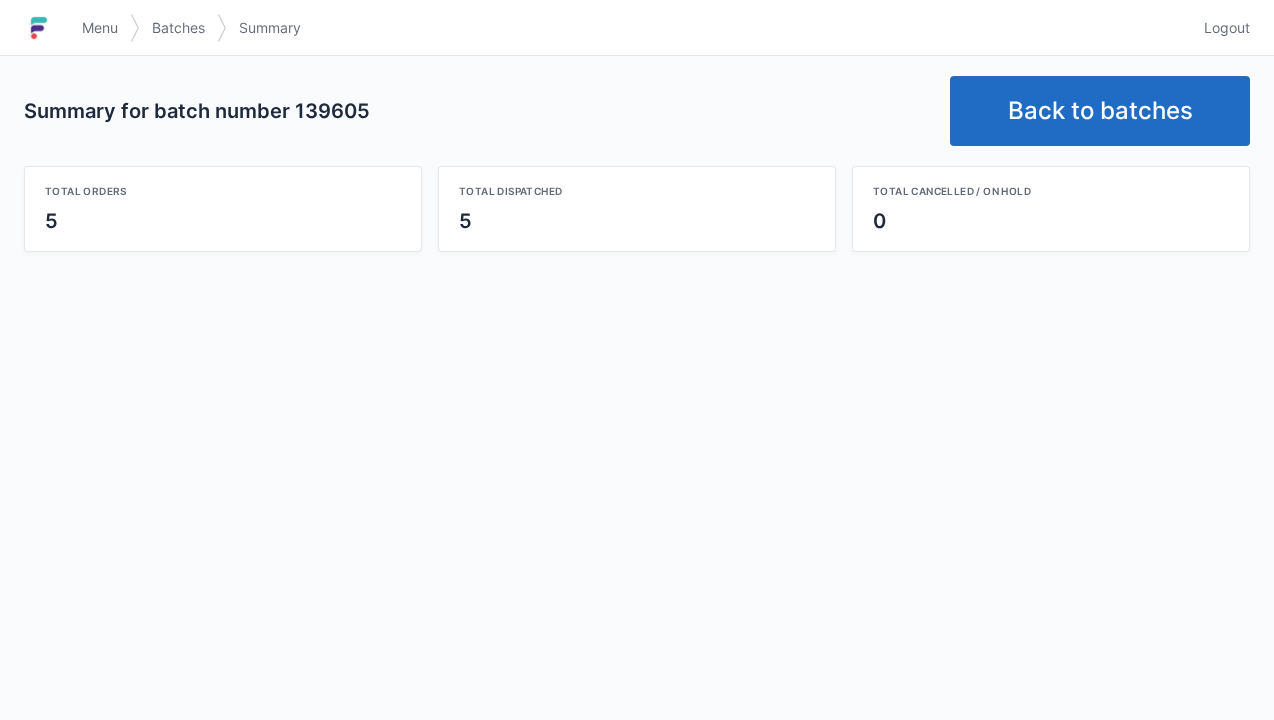 scroll, scrollTop: 0, scrollLeft: 0, axis: both 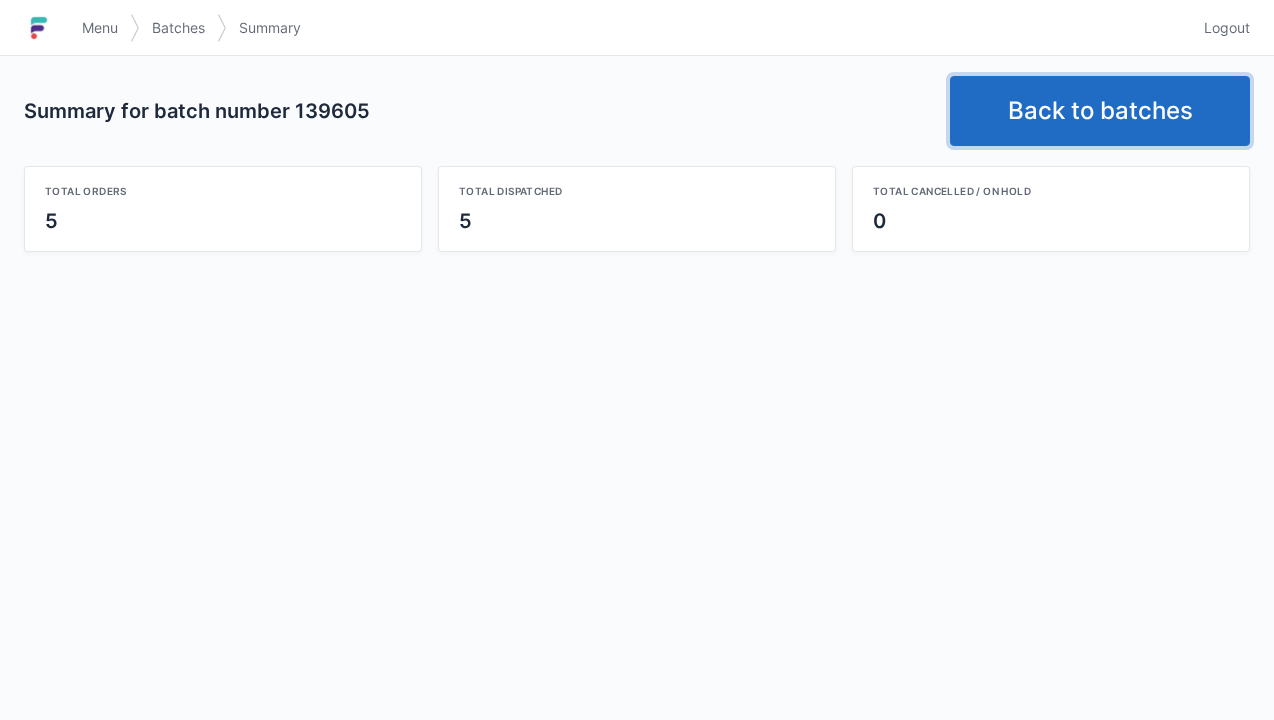 click on "Back to batches" at bounding box center [1100, 111] 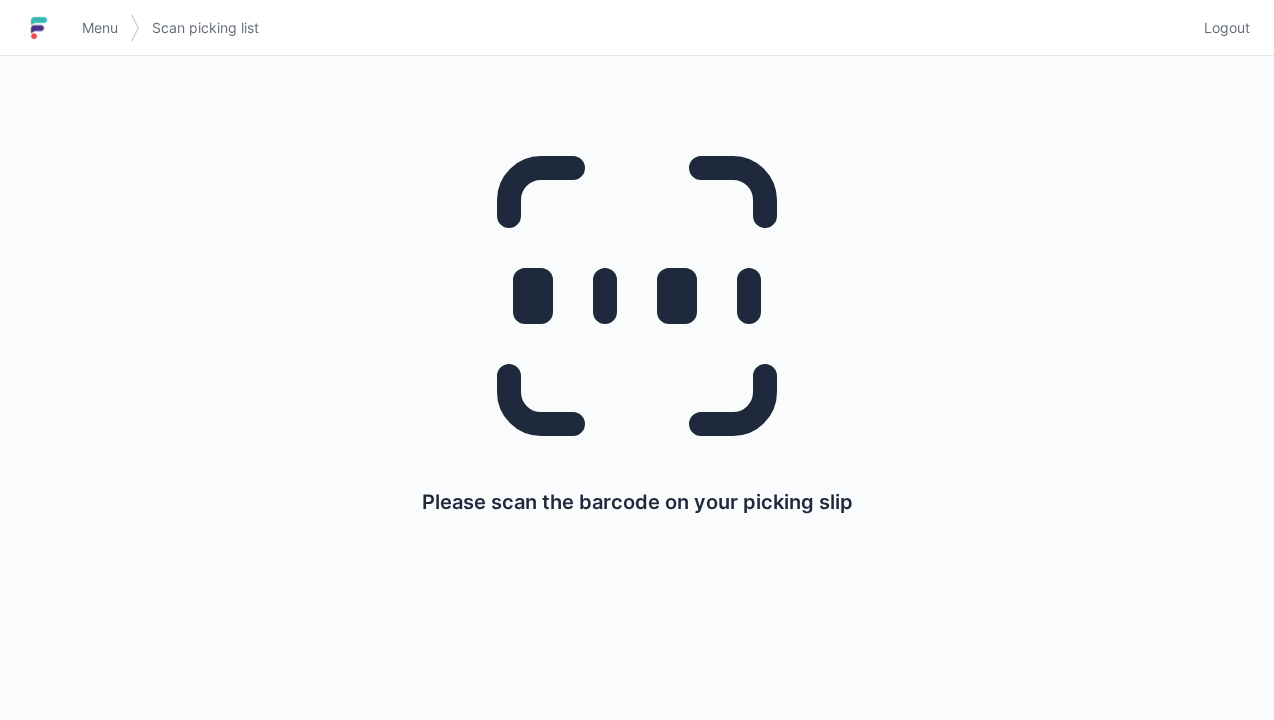 scroll, scrollTop: 0, scrollLeft: 0, axis: both 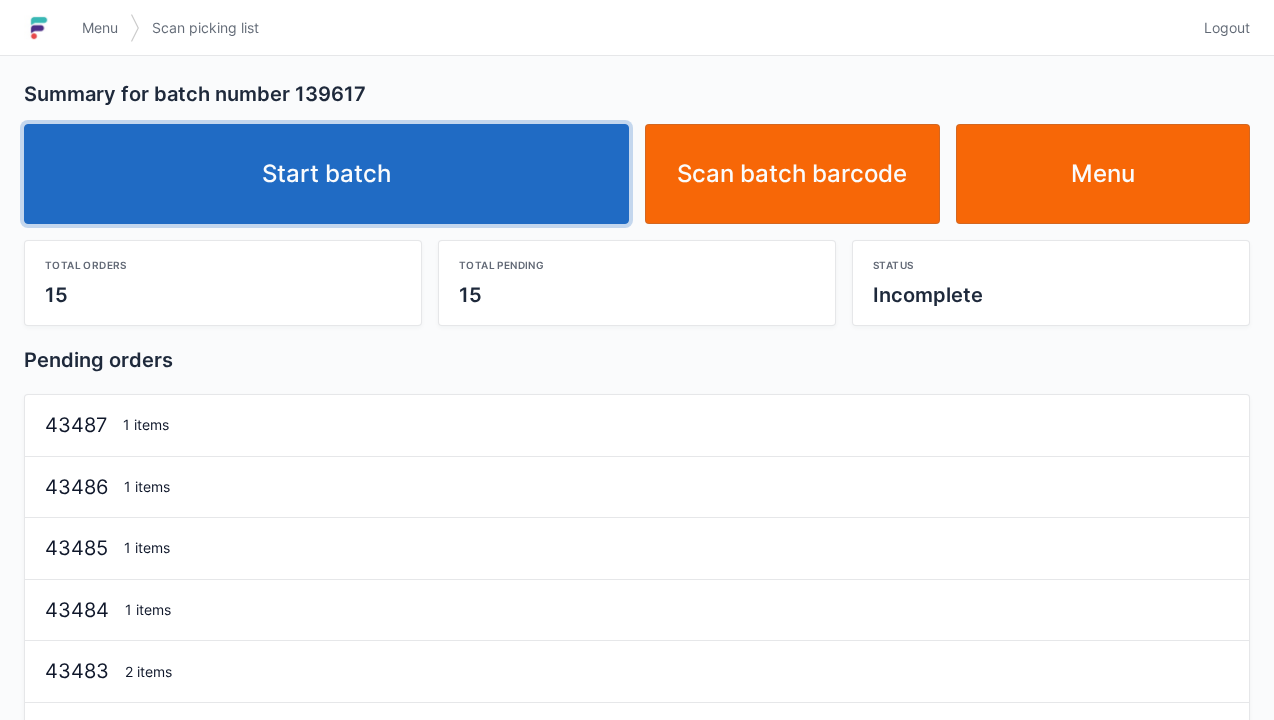 click on "Start batch" at bounding box center (326, 174) 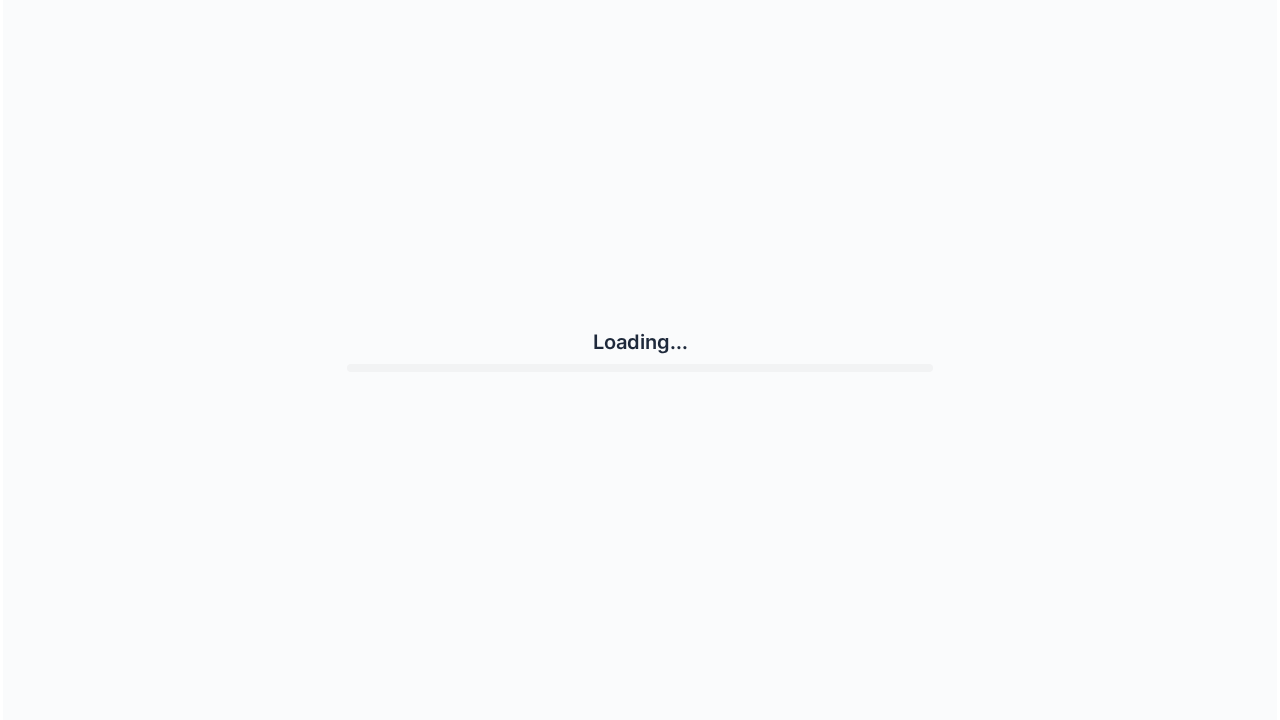 scroll, scrollTop: 0, scrollLeft: 0, axis: both 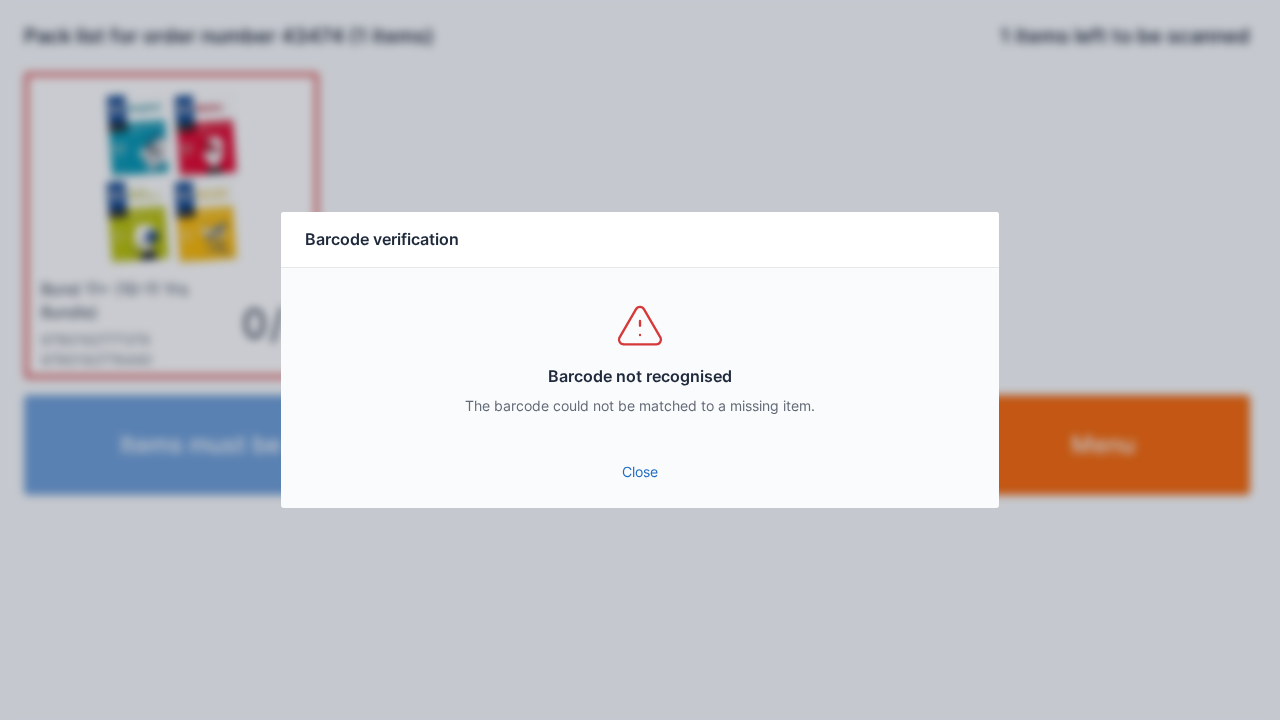 click on "Close" at bounding box center [640, 472] 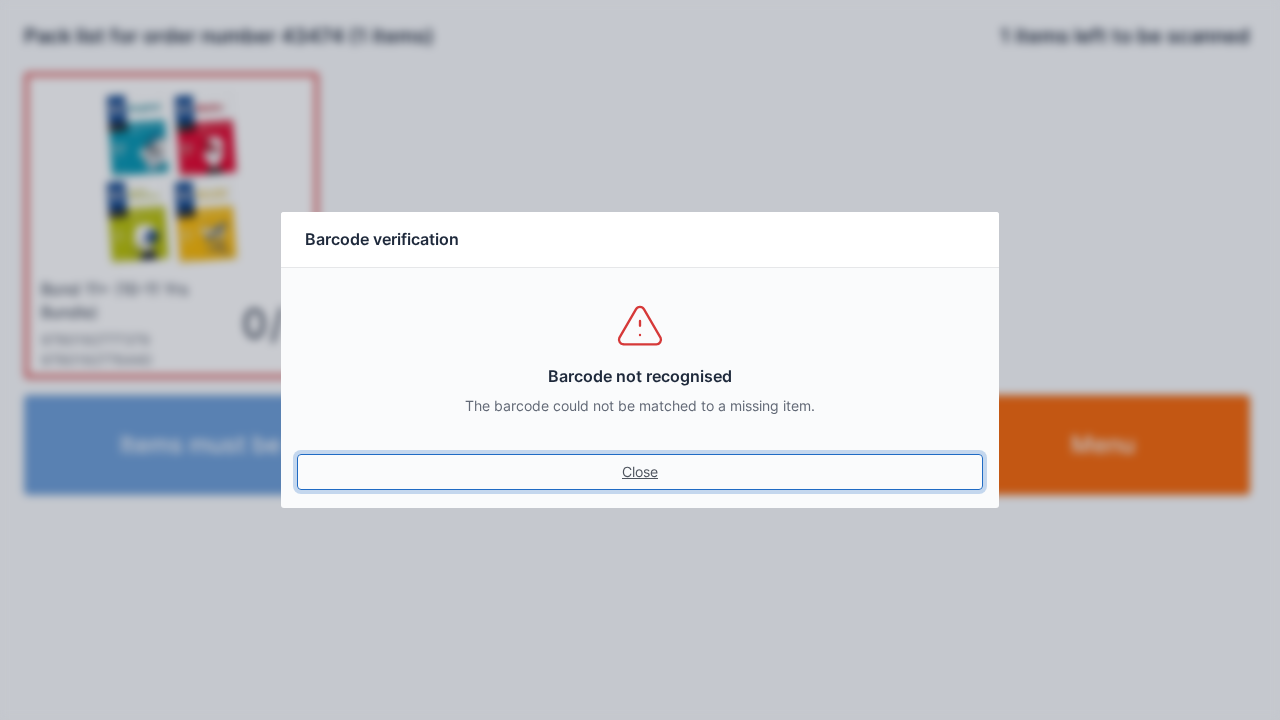 click on "Close" at bounding box center (640, 472) 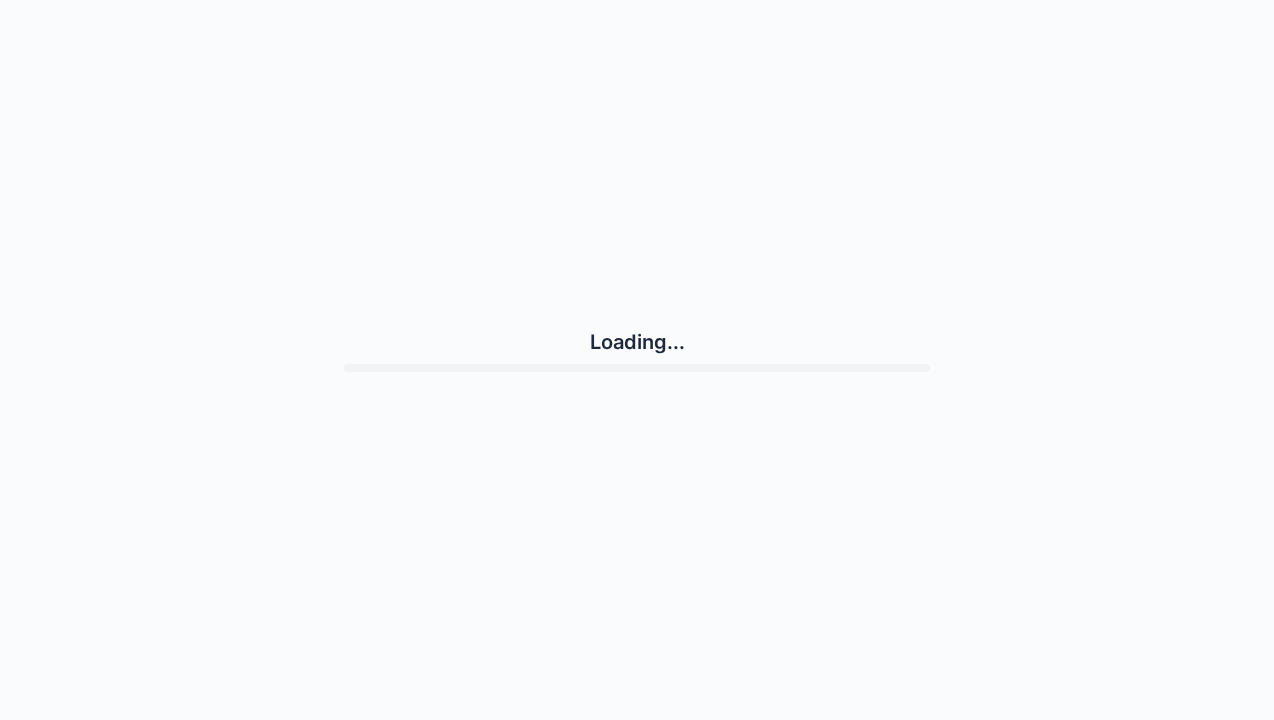 scroll, scrollTop: 0, scrollLeft: 0, axis: both 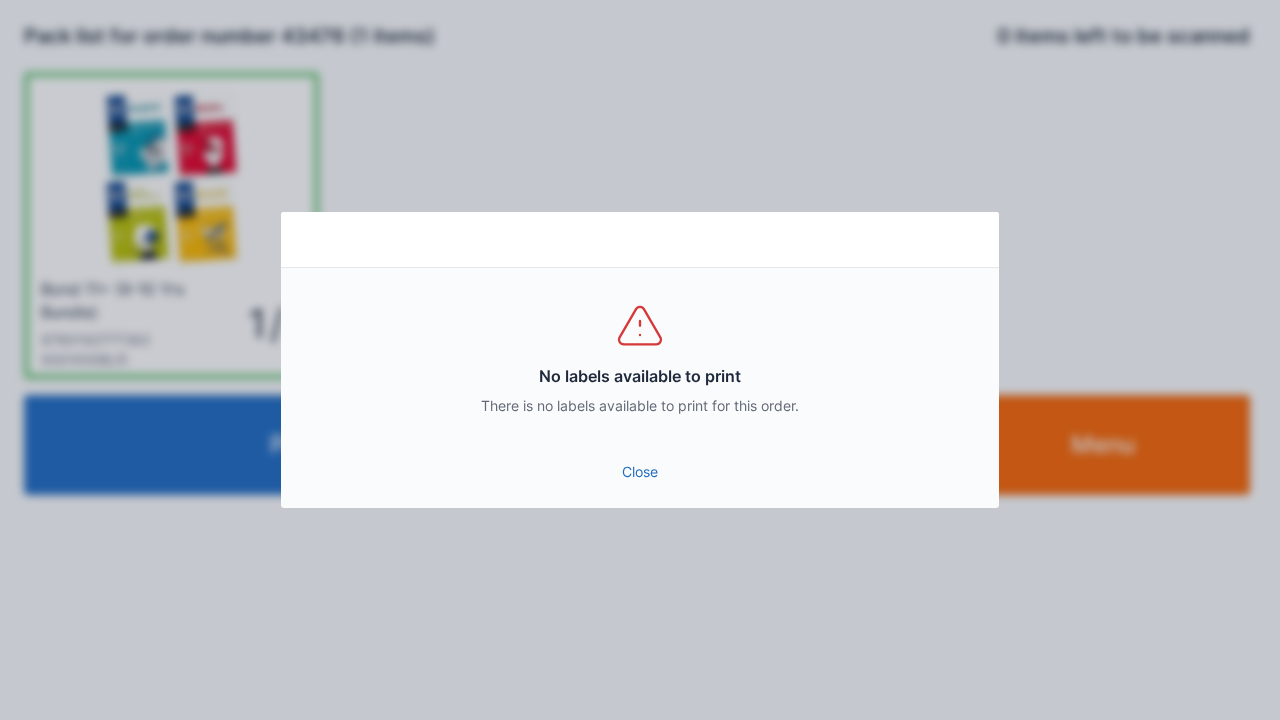 click on "Close" at bounding box center (640, 472) 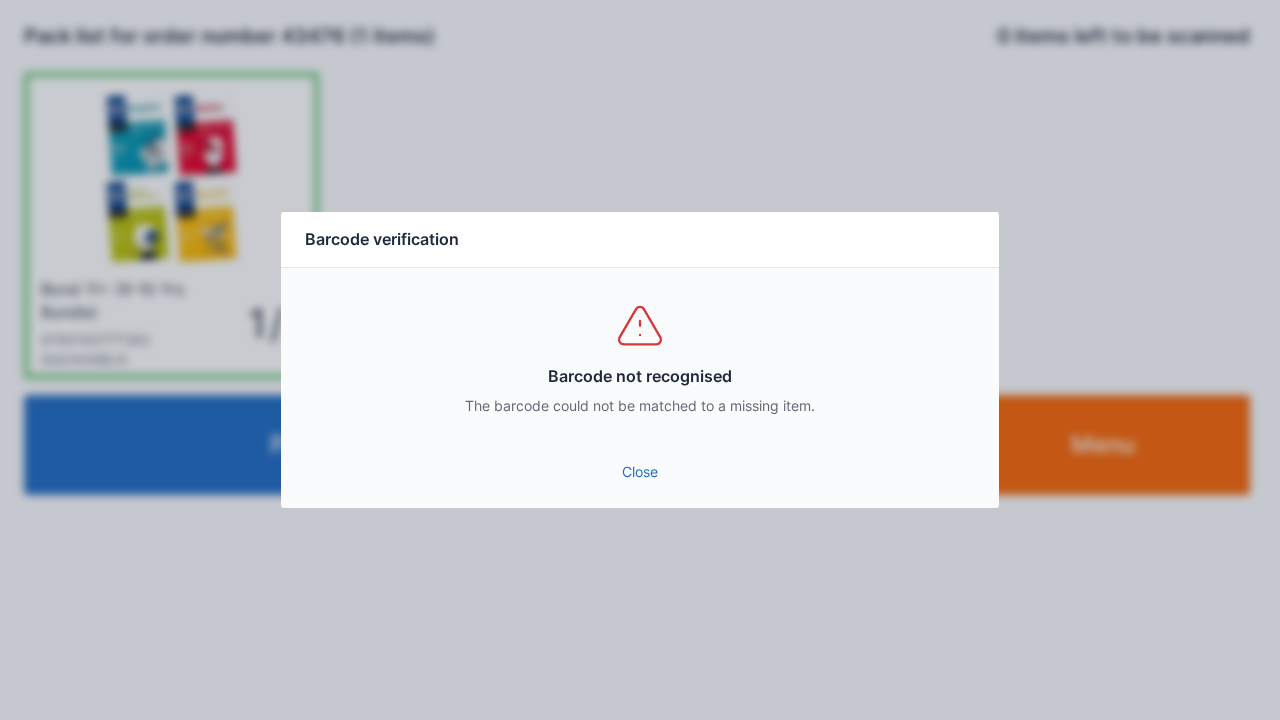 click on "Close" at bounding box center (640, 472) 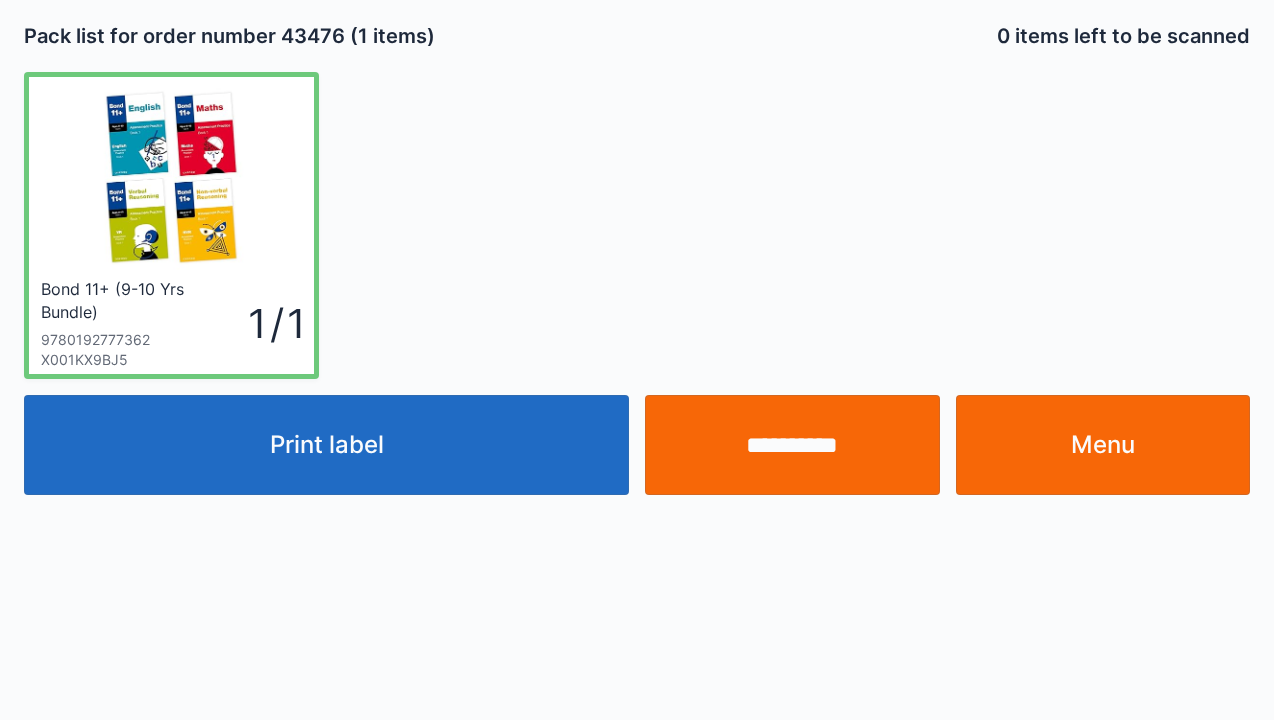 click on "Menu" at bounding box center [1103, 445] 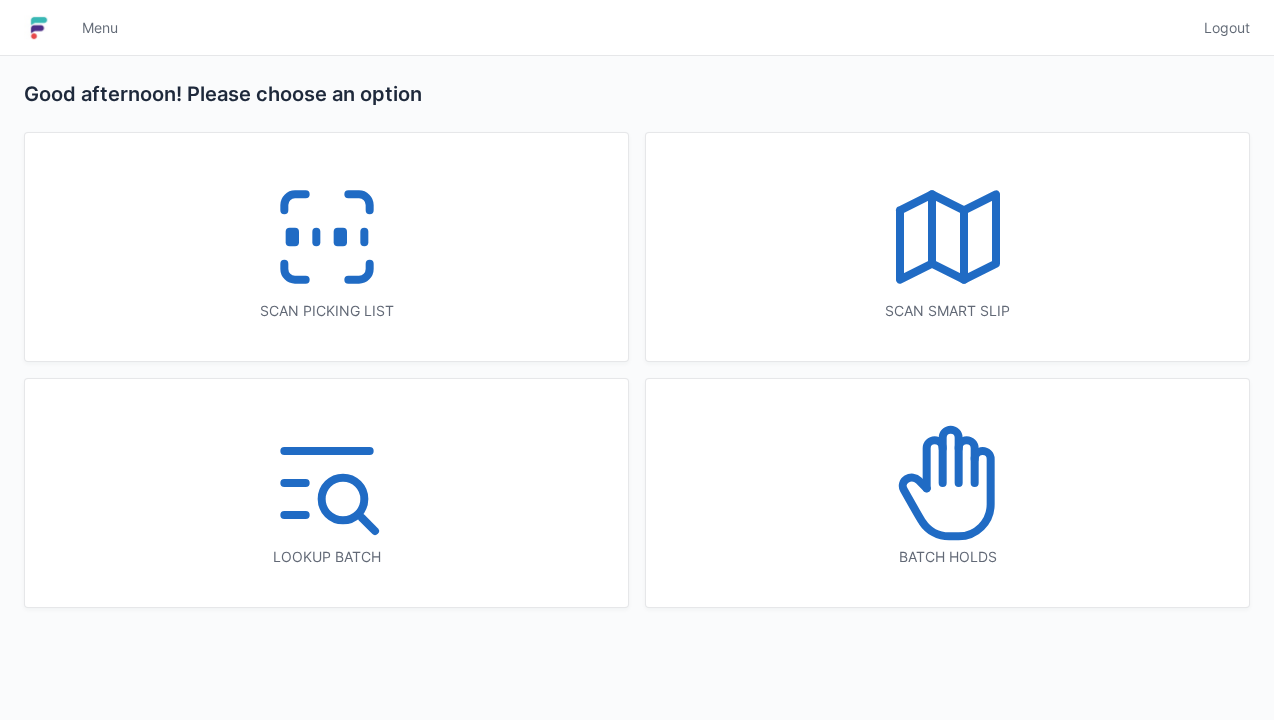 scroll, scrollTop: 0, scrollLeft: 0, axis: both 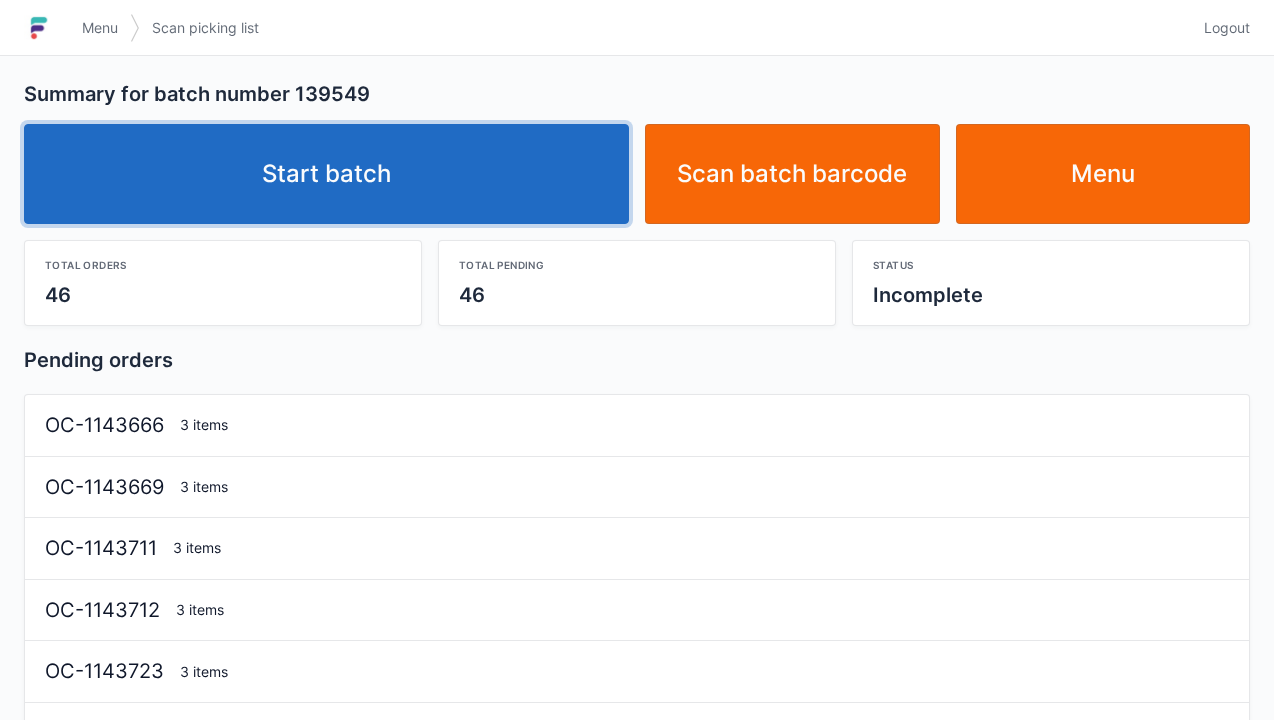 click on "Start batch" at bounding box center (326, 174) 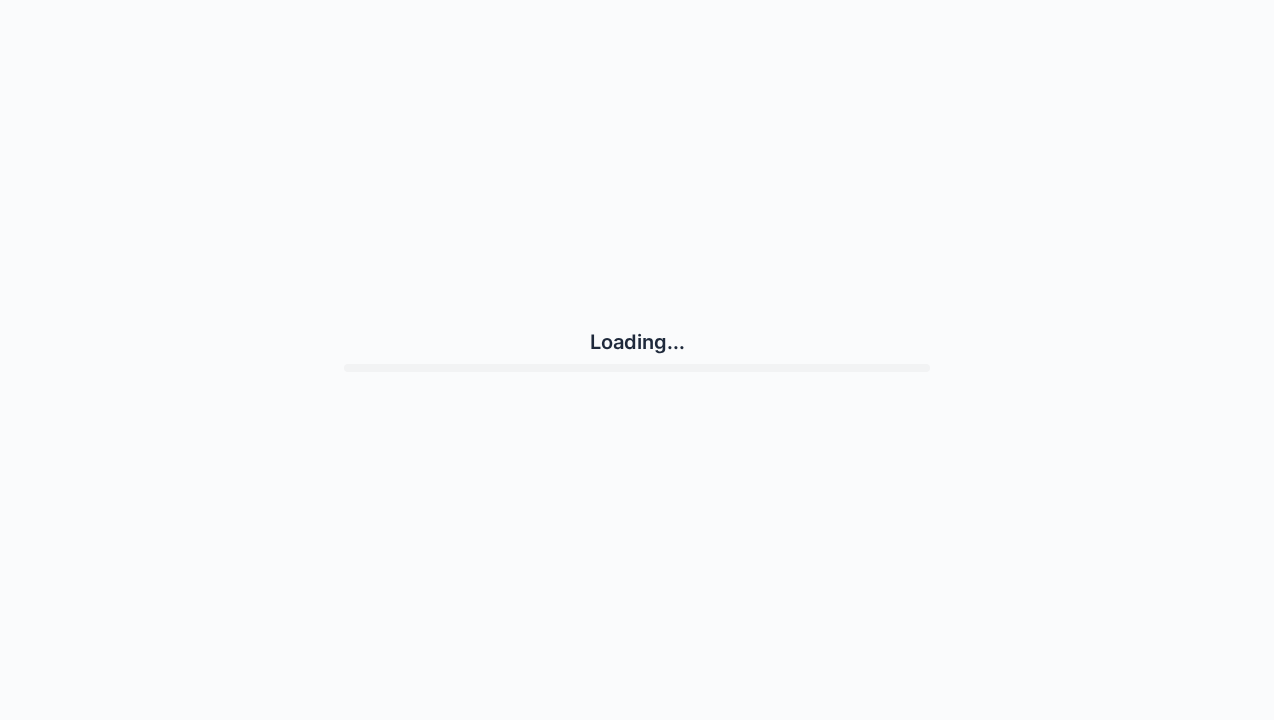 scroll, scrollTop: 0, scrollLeft: 0, axis: both 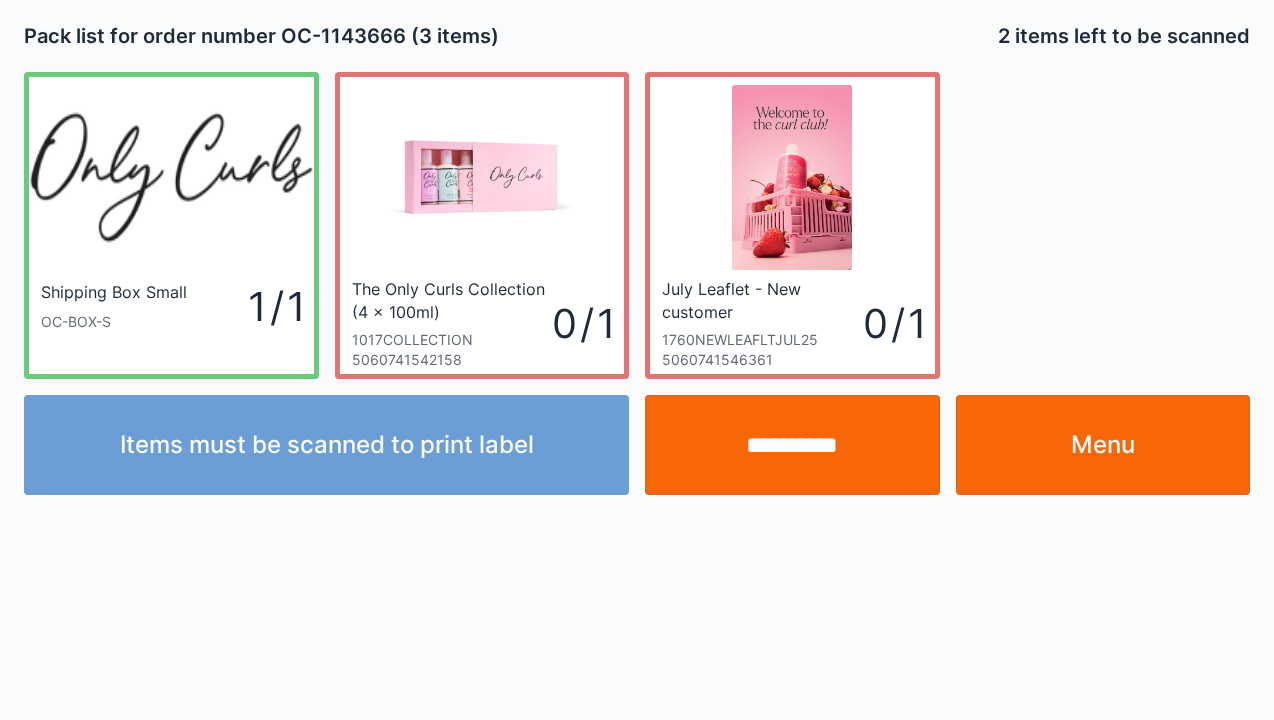 click on "Menu" at bounding box center (1103, 445) 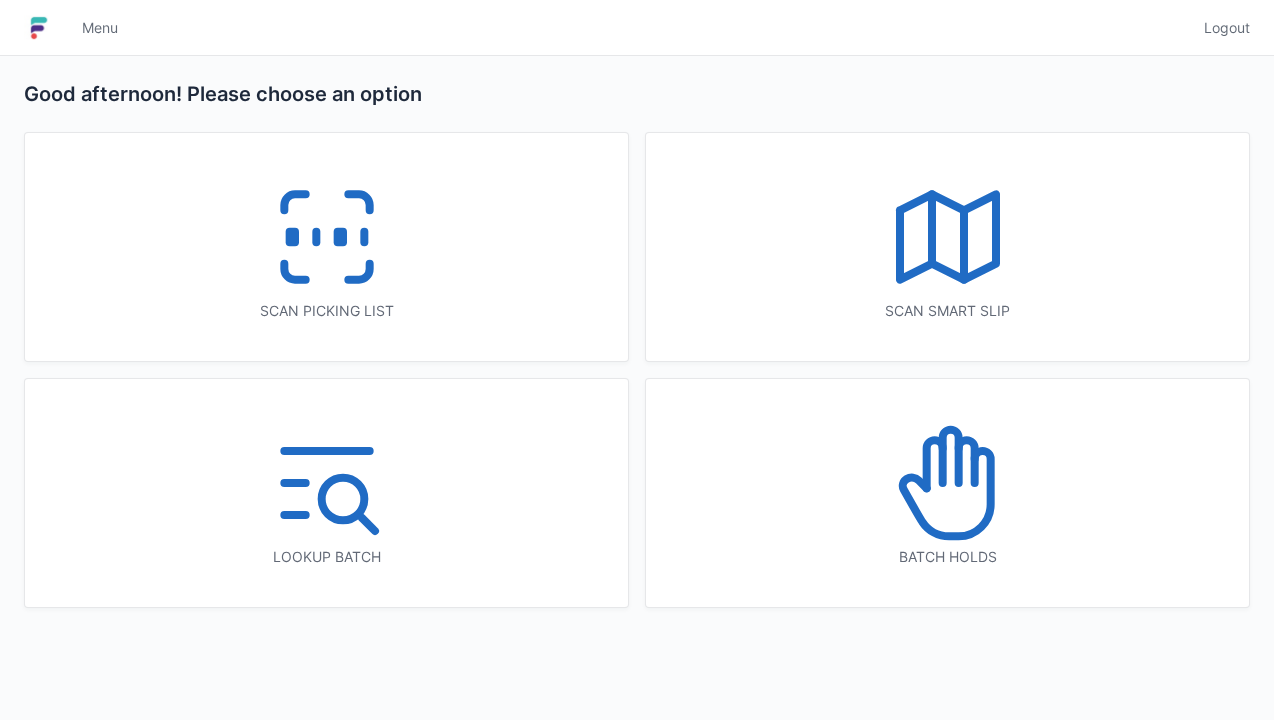 scroll, scrollTop: 0, scrollLeft: 0, axis: both 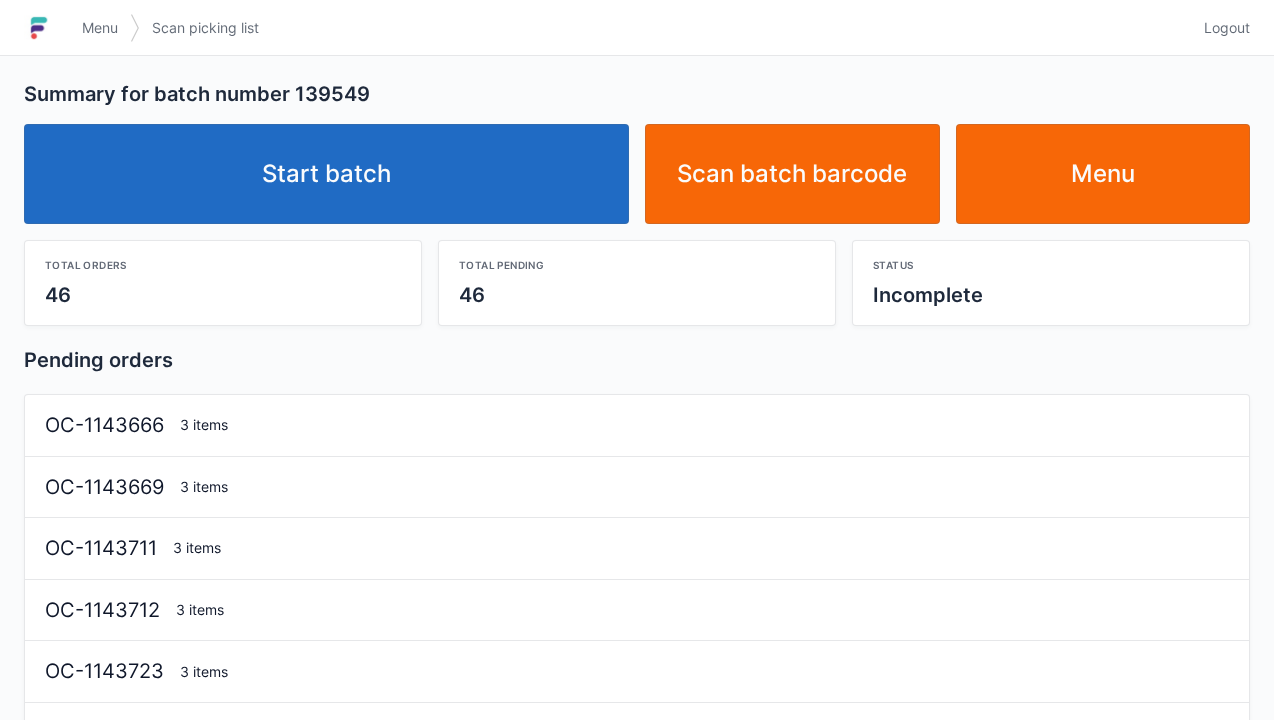click on "Start batch" at bounding box center (326, 174) 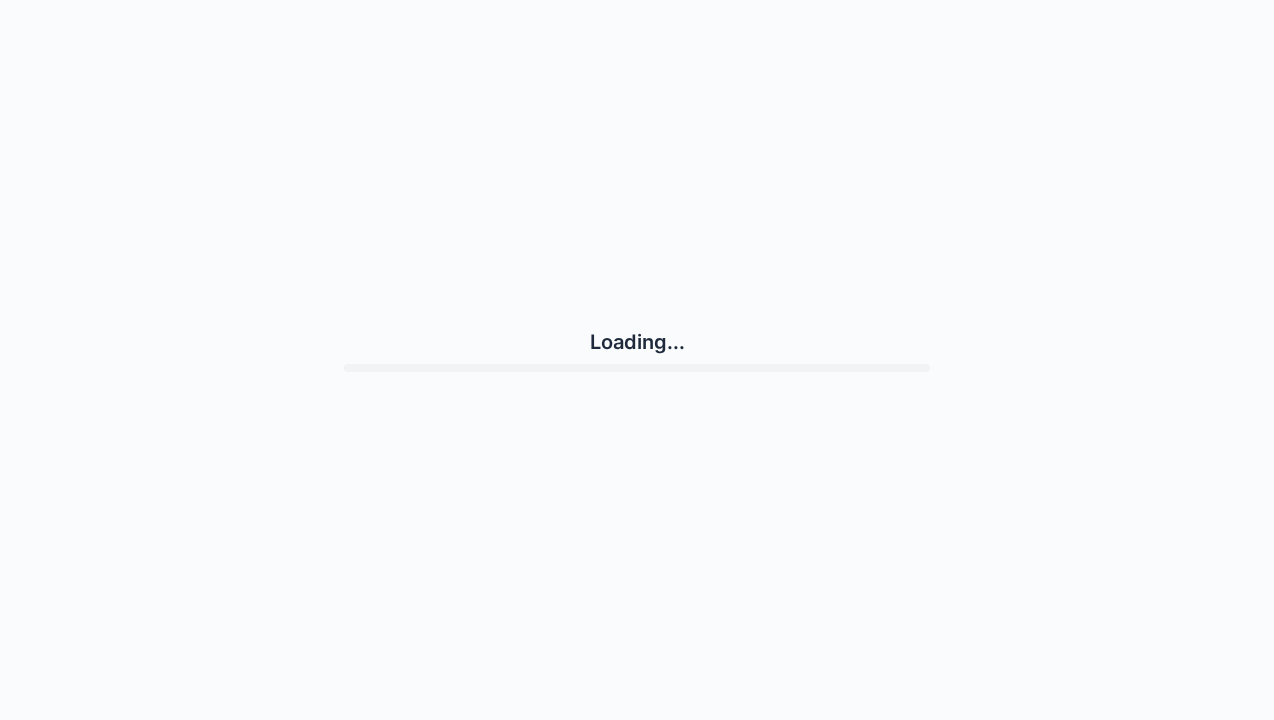 scroll, scrollTop: 0, scrollLeft: 0, axis: both 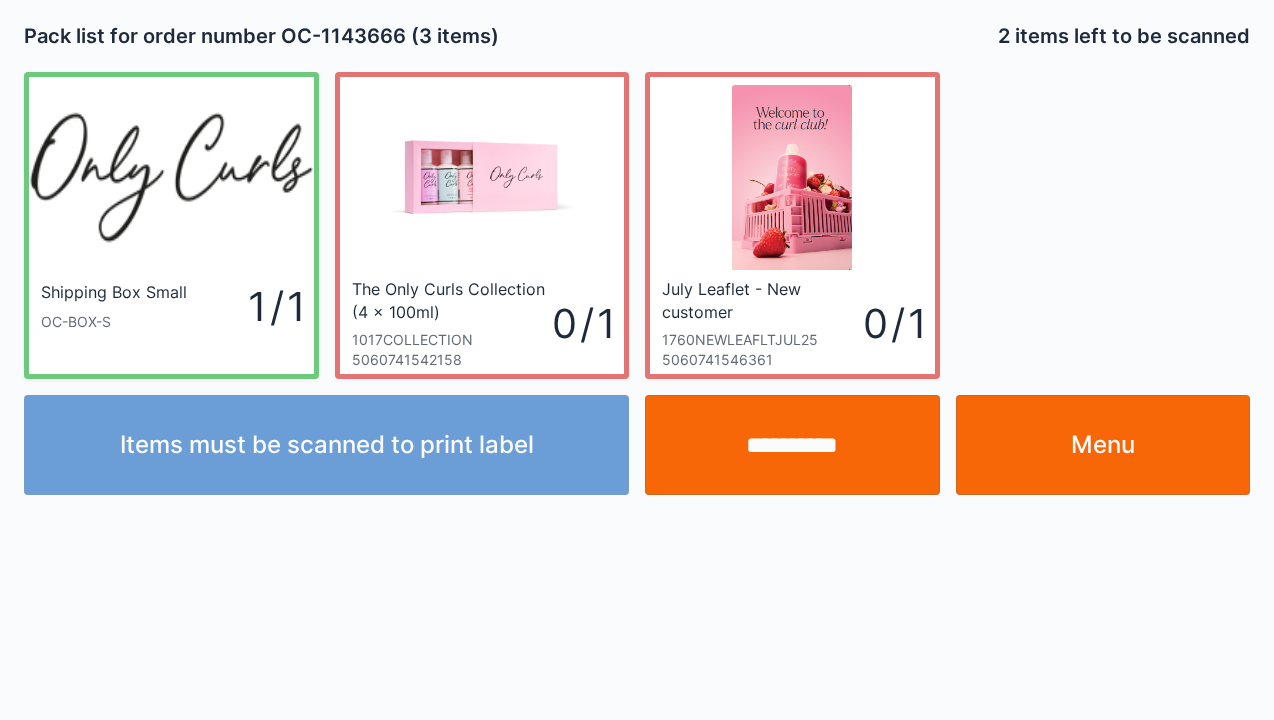 click on "Menu" at bounding box center (1103, 445) 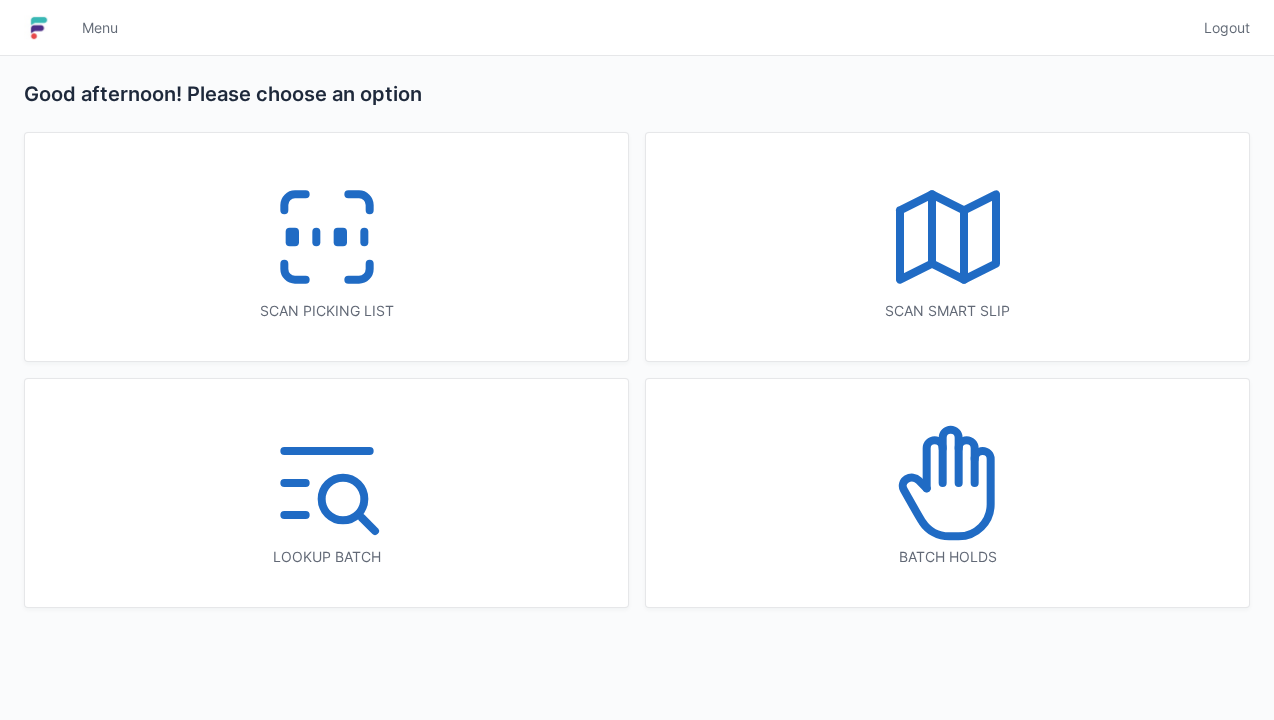 scroll, scrollTop: 0, scrollLeft: 0, axis: both 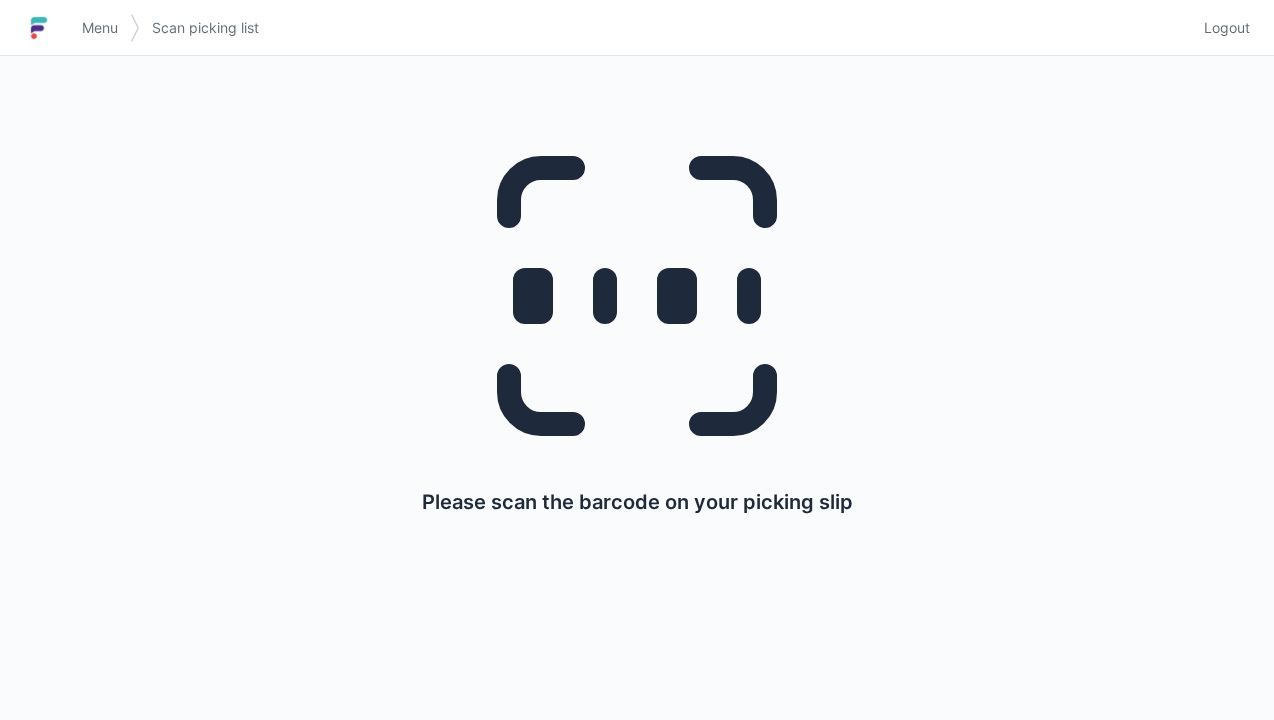click 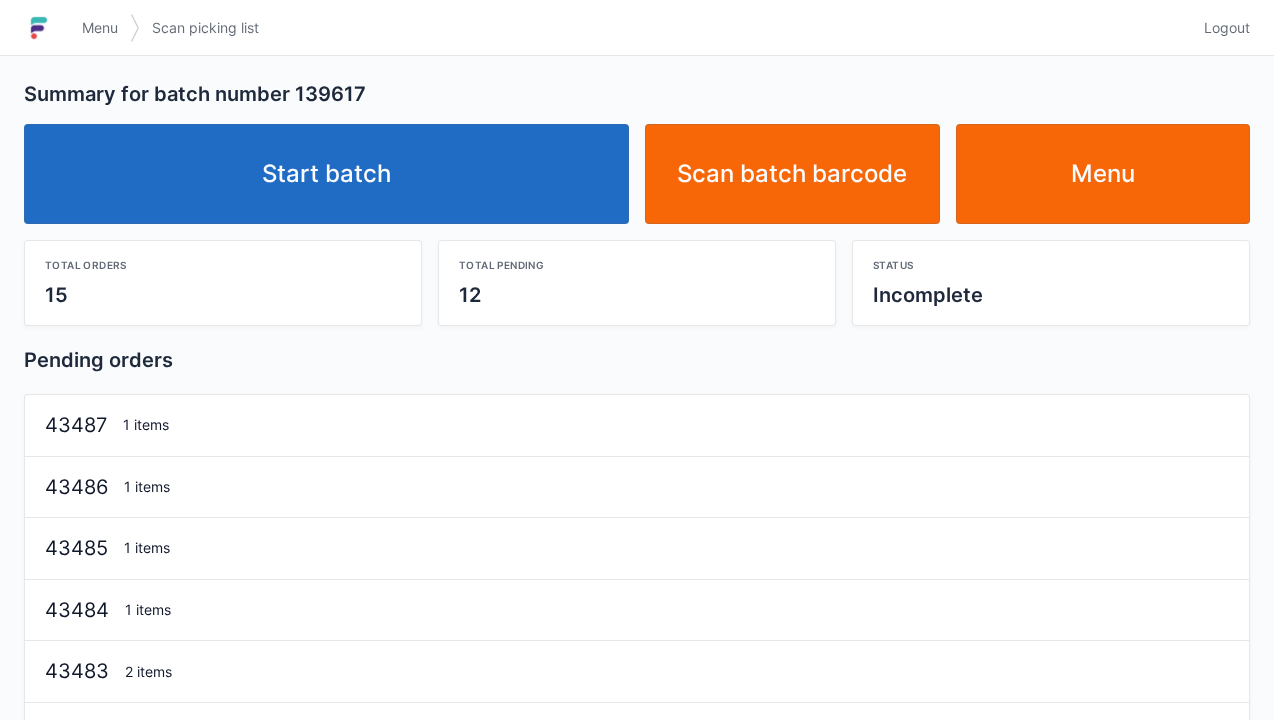 click on "Start batch" at bounding box center [326, 174] 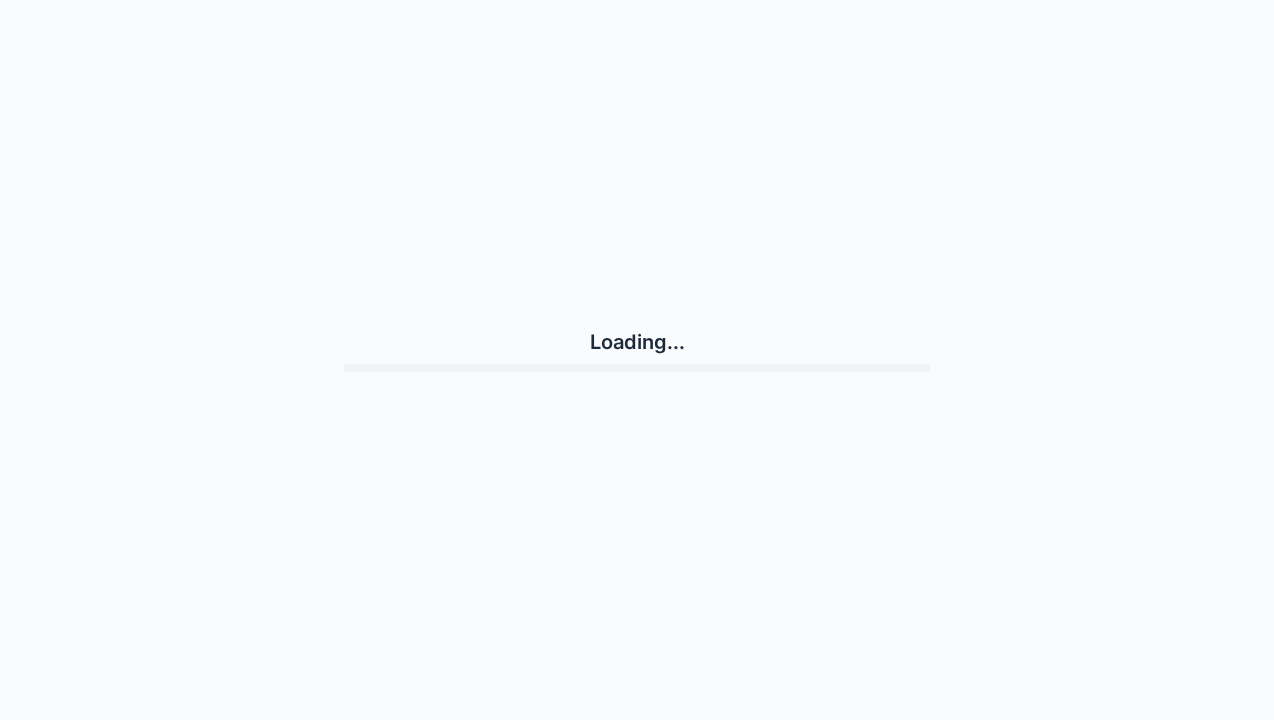 scroll, scrollTop: 0, scrollLeft: 0, axis: both 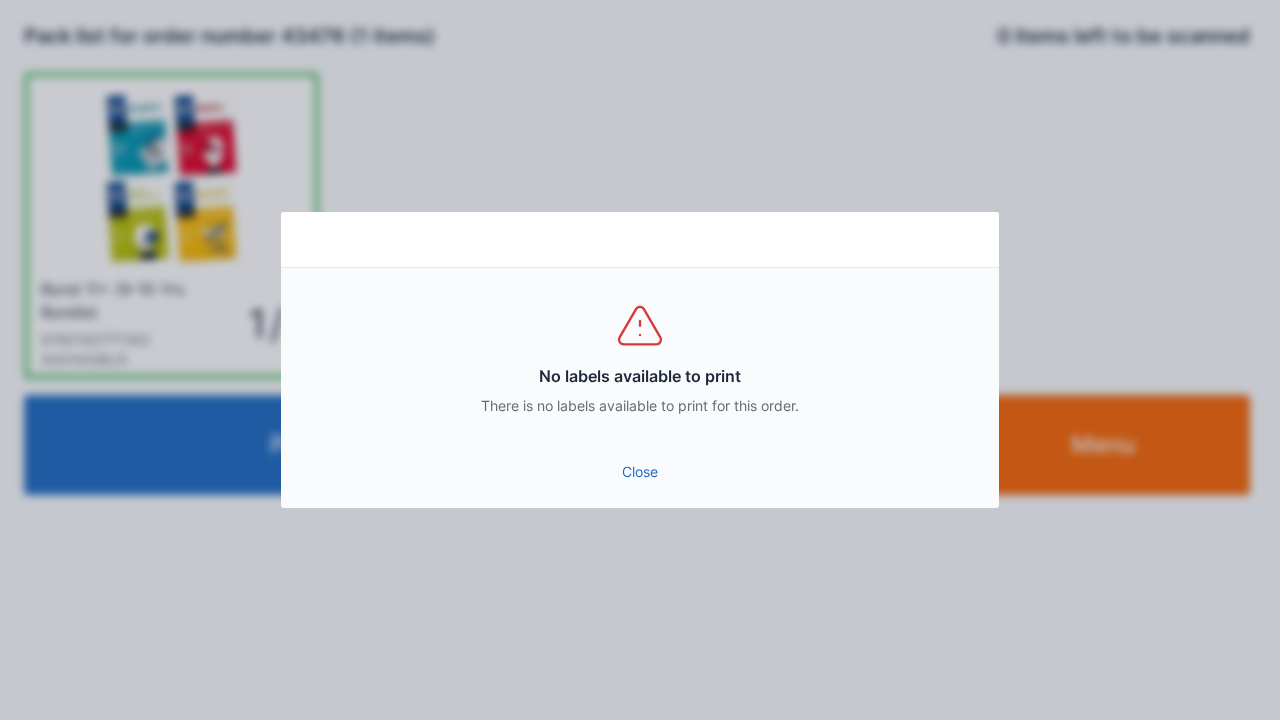 click on "Close" at bounding box center (640, 472) 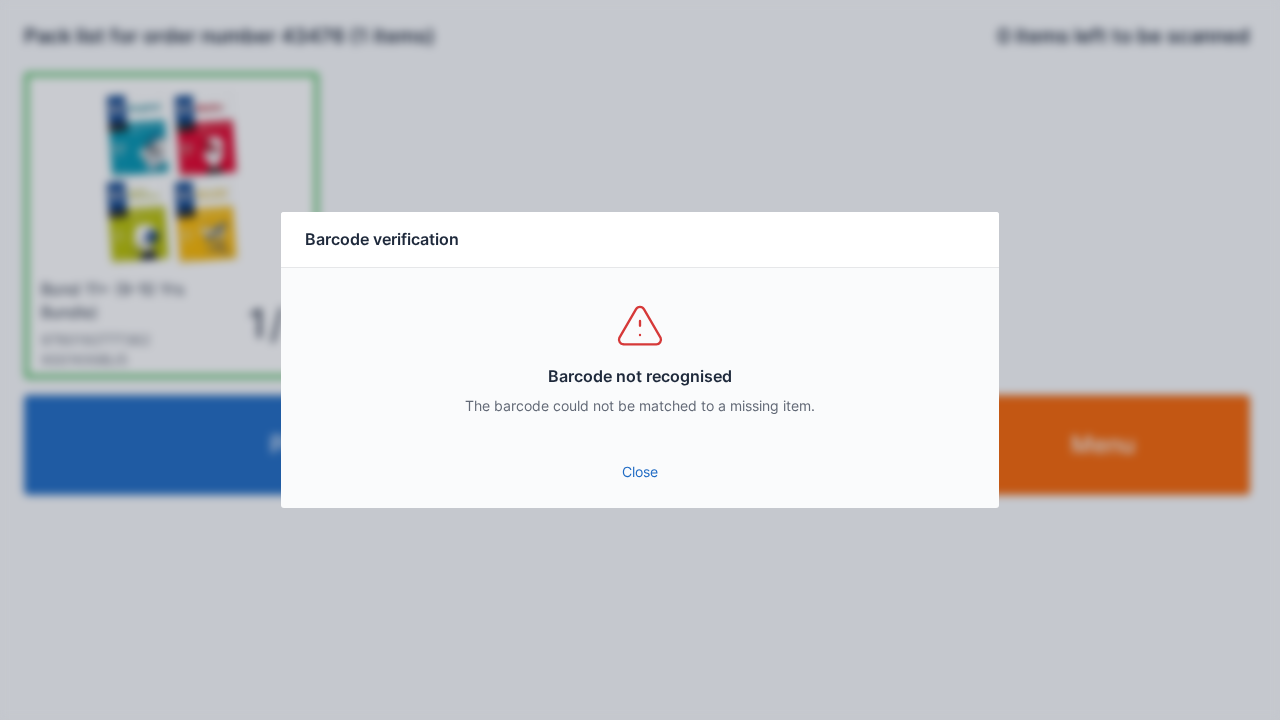 click on "Close" at bounding box center (640, 472) 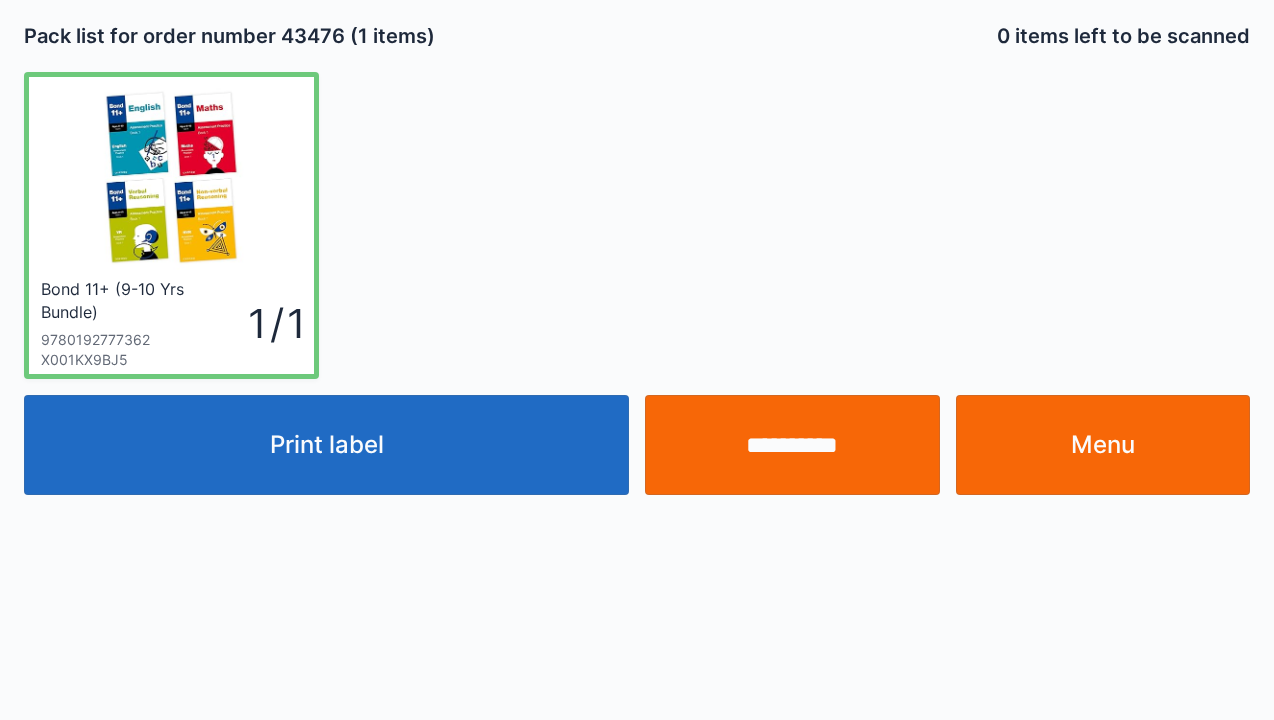 click on "Print label" at bounding box center (326, 445) 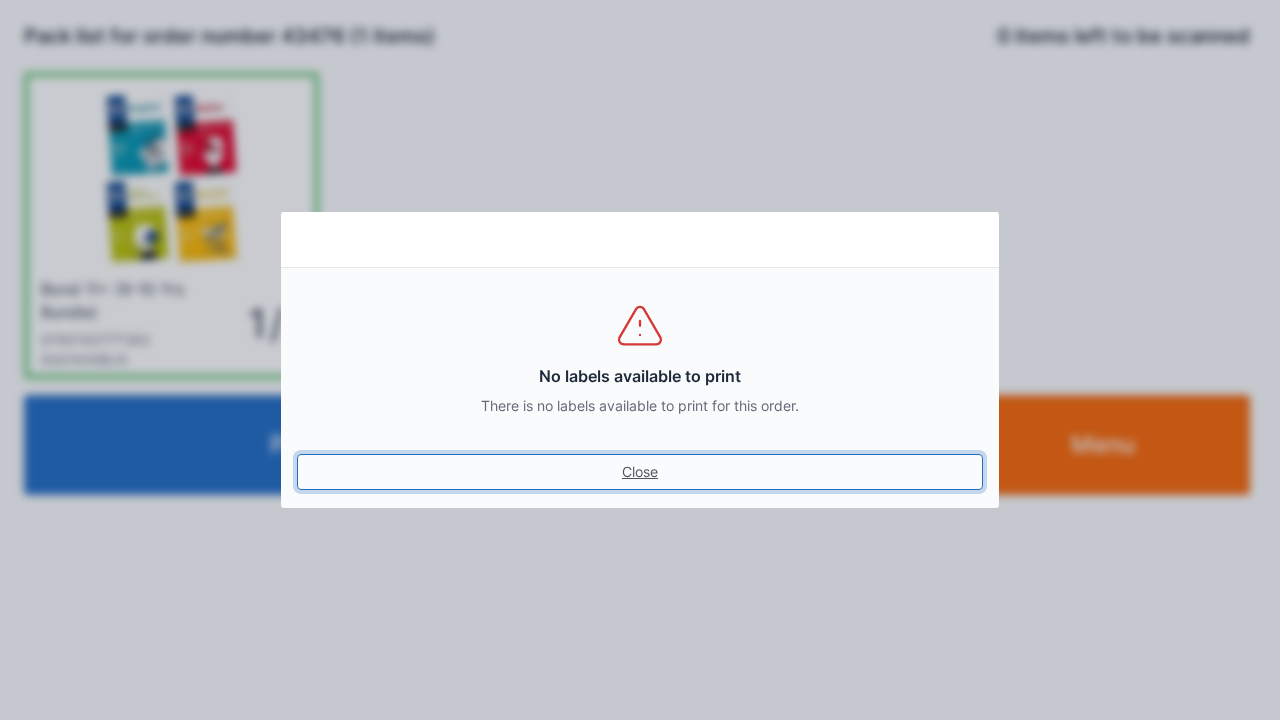 click on "Close" at bounding box center [640, 472] 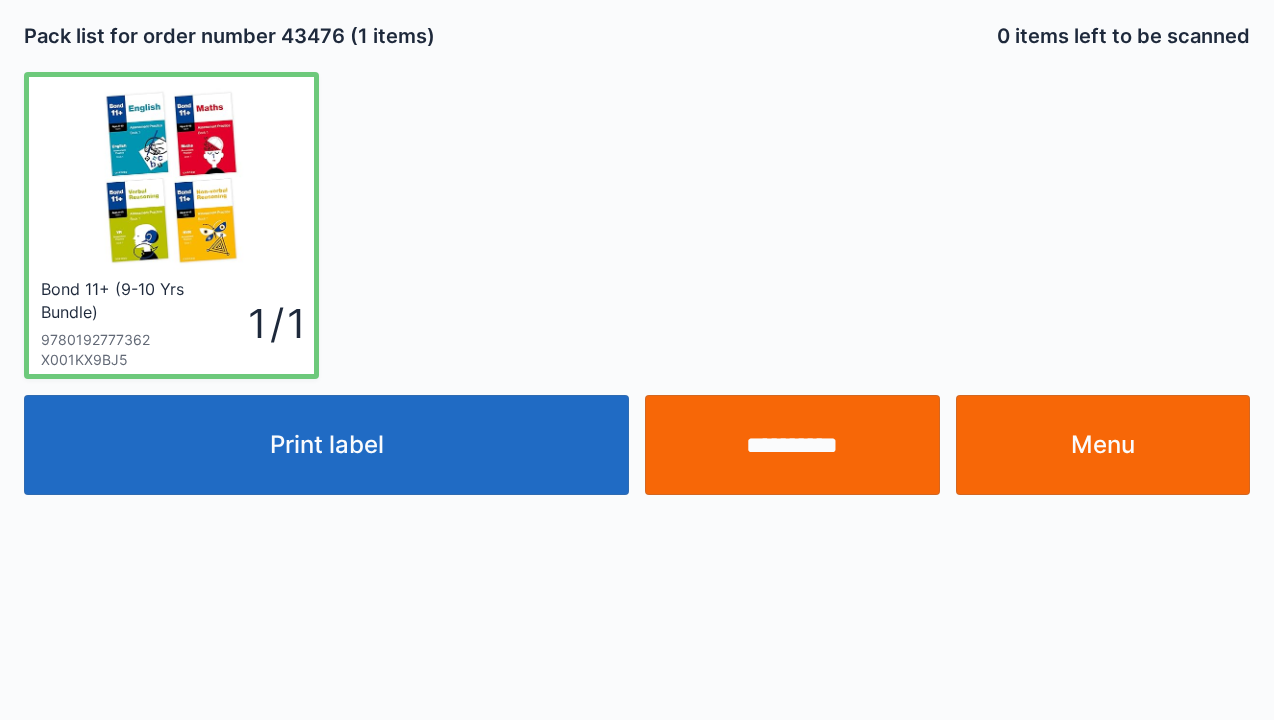 click on "**********" at bounding box center (792, 445) 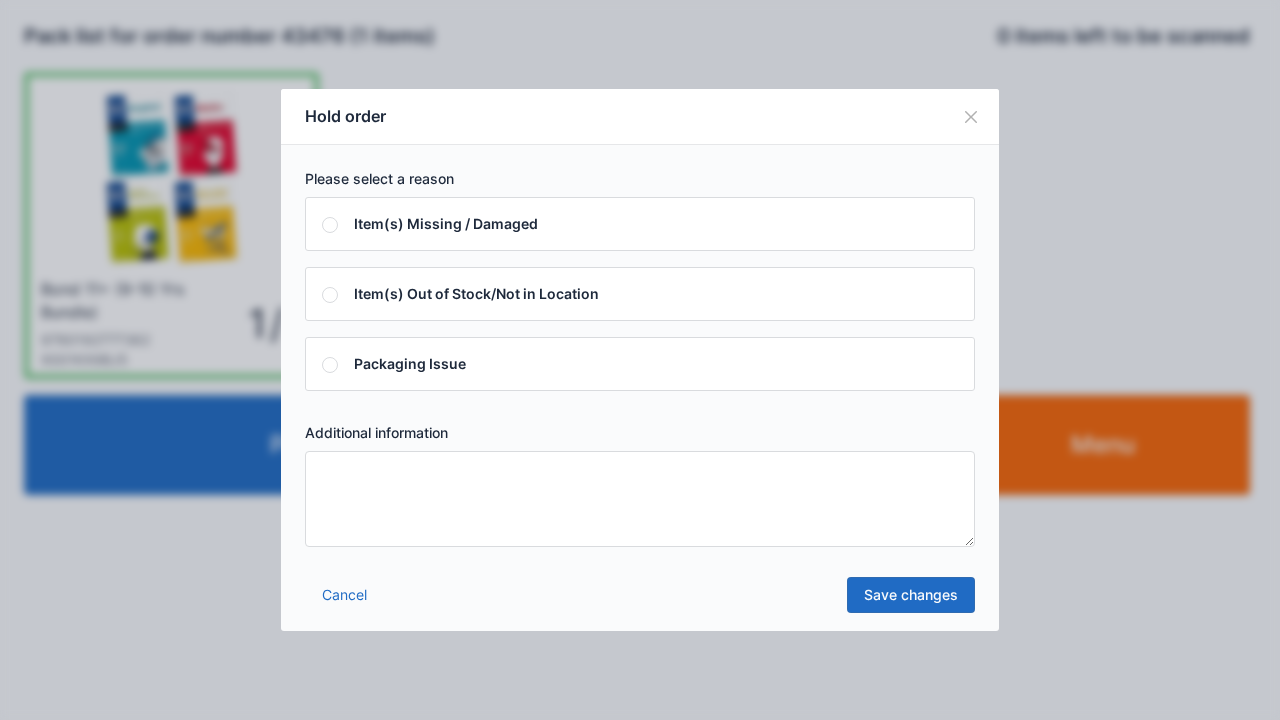 click on "Cancel" at bounding box center (344, 595) 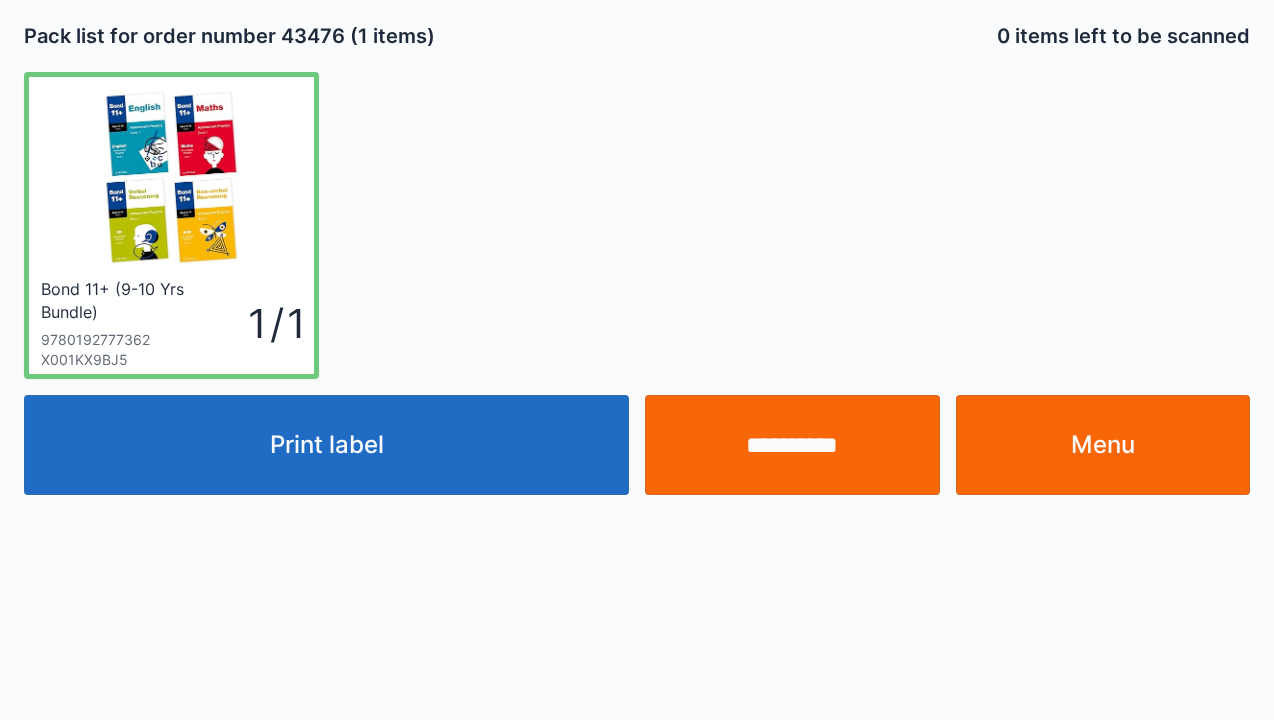 click on "Print label" at bounding box center [326, 445] 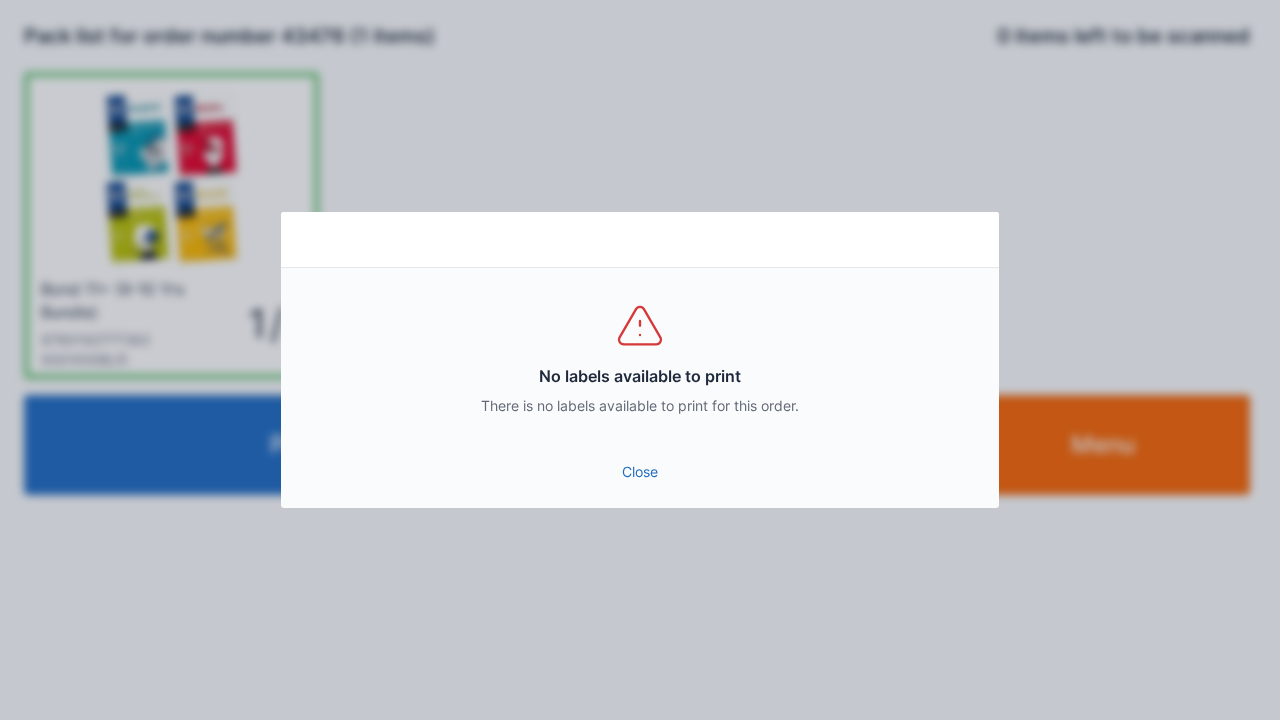 click on "Close" at bounding box center [640, 472] 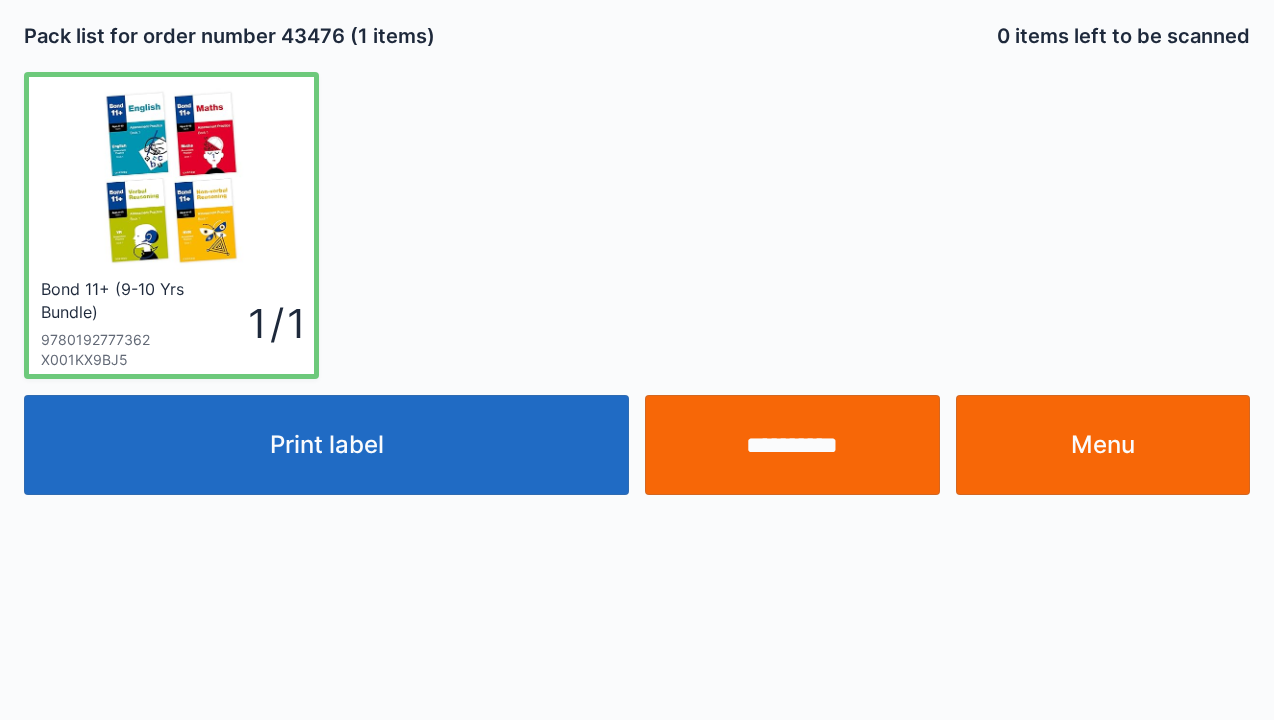 click on "Menu" at bounding box center (1103, 445) 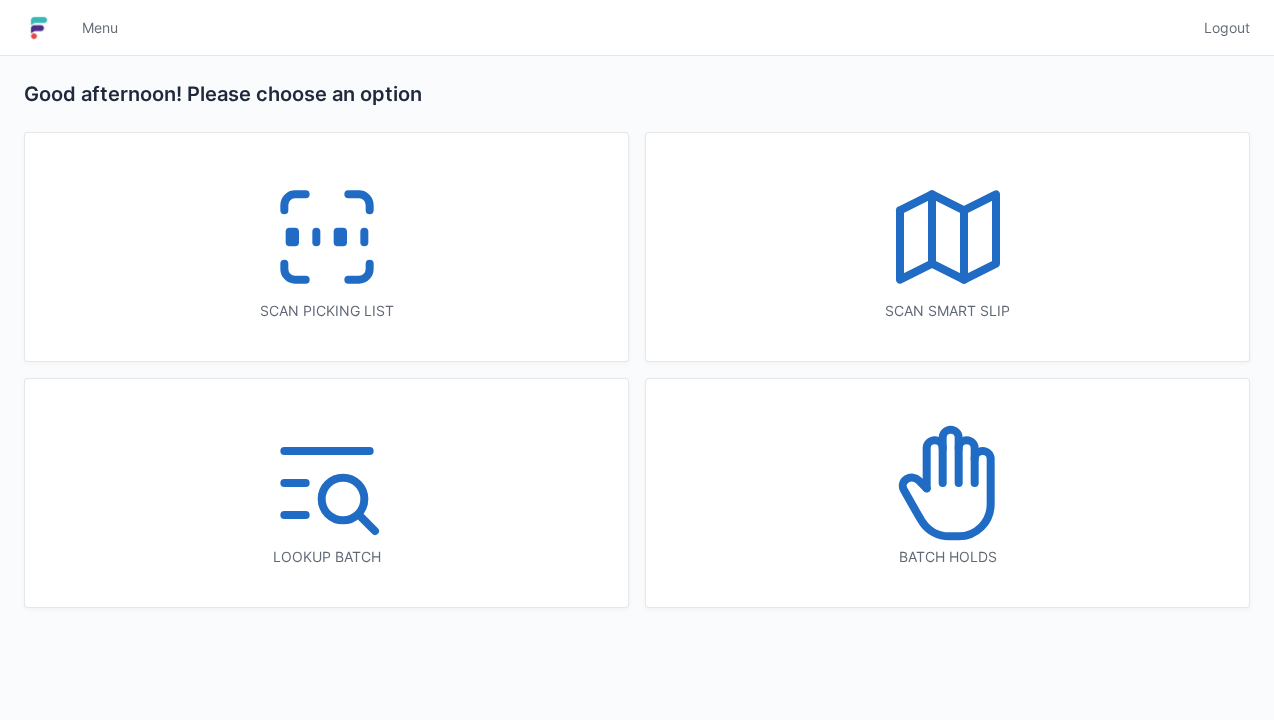scroll, scrollTop: 0, scrollLeft: 0, axis: both 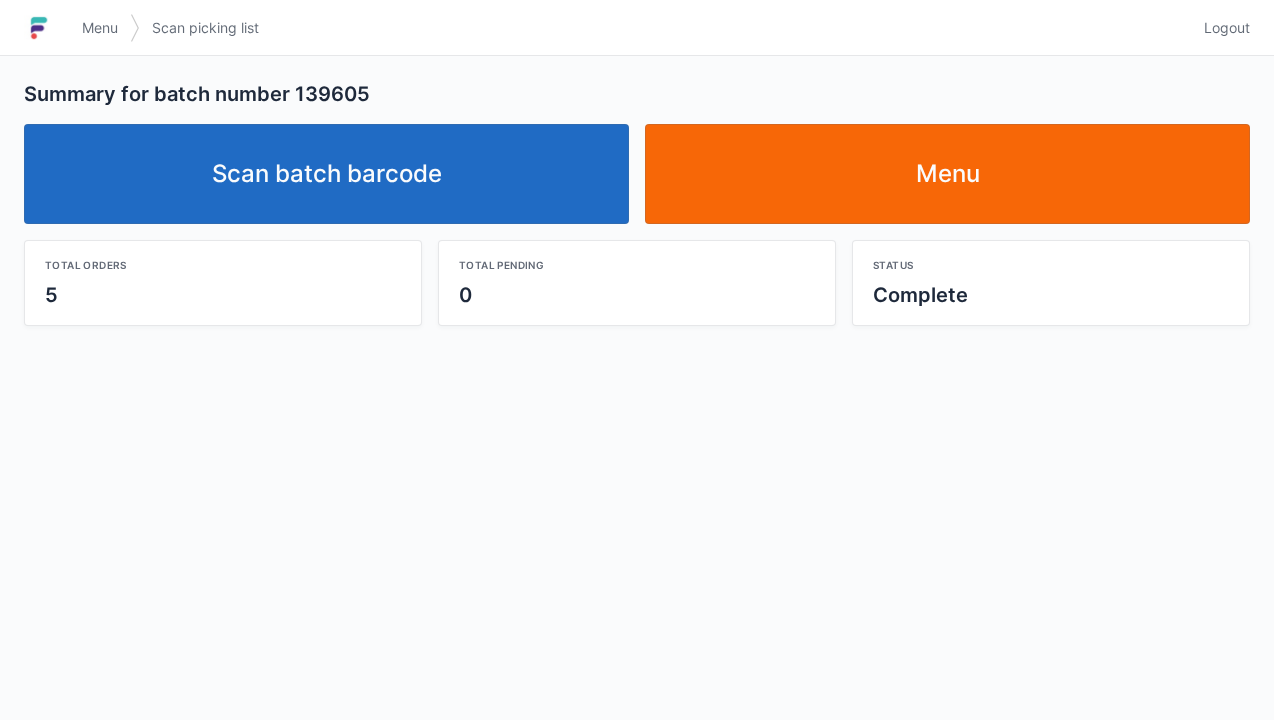 click on "Scan batch barcode" at bounding box center (326, 174) 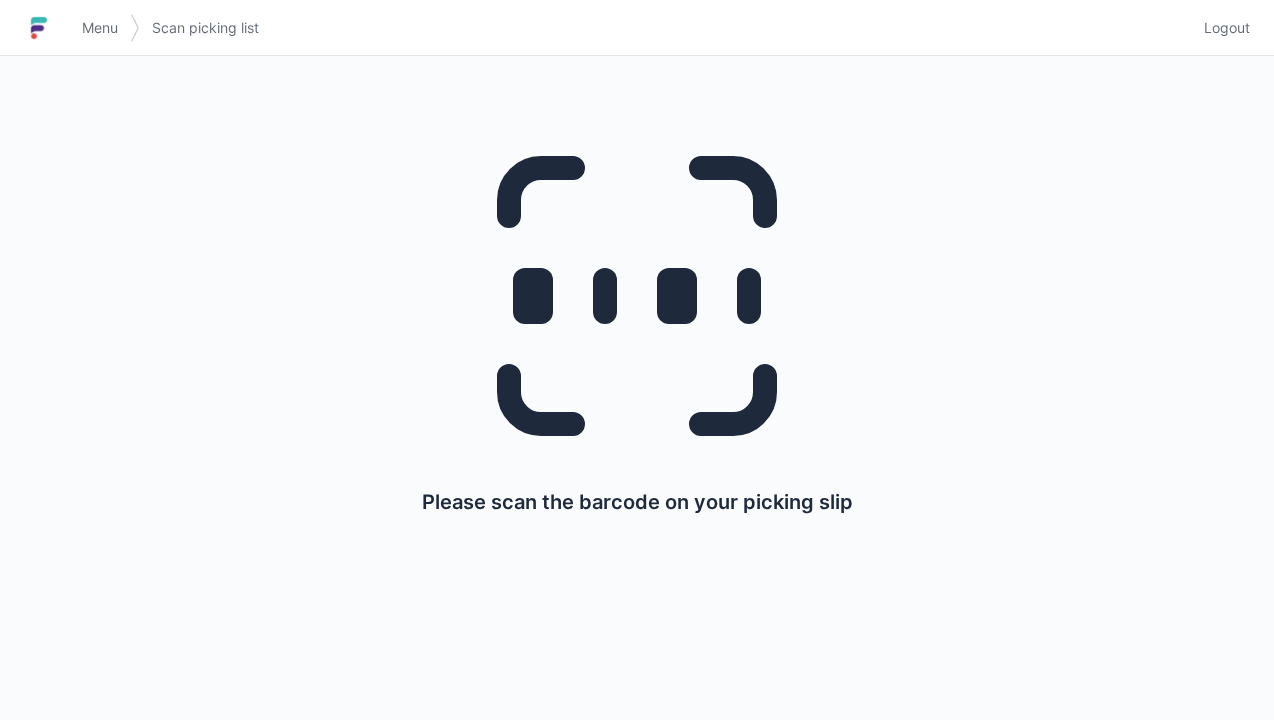 scroll, scrollTop: 0, scrollLeft: 0, axis: both 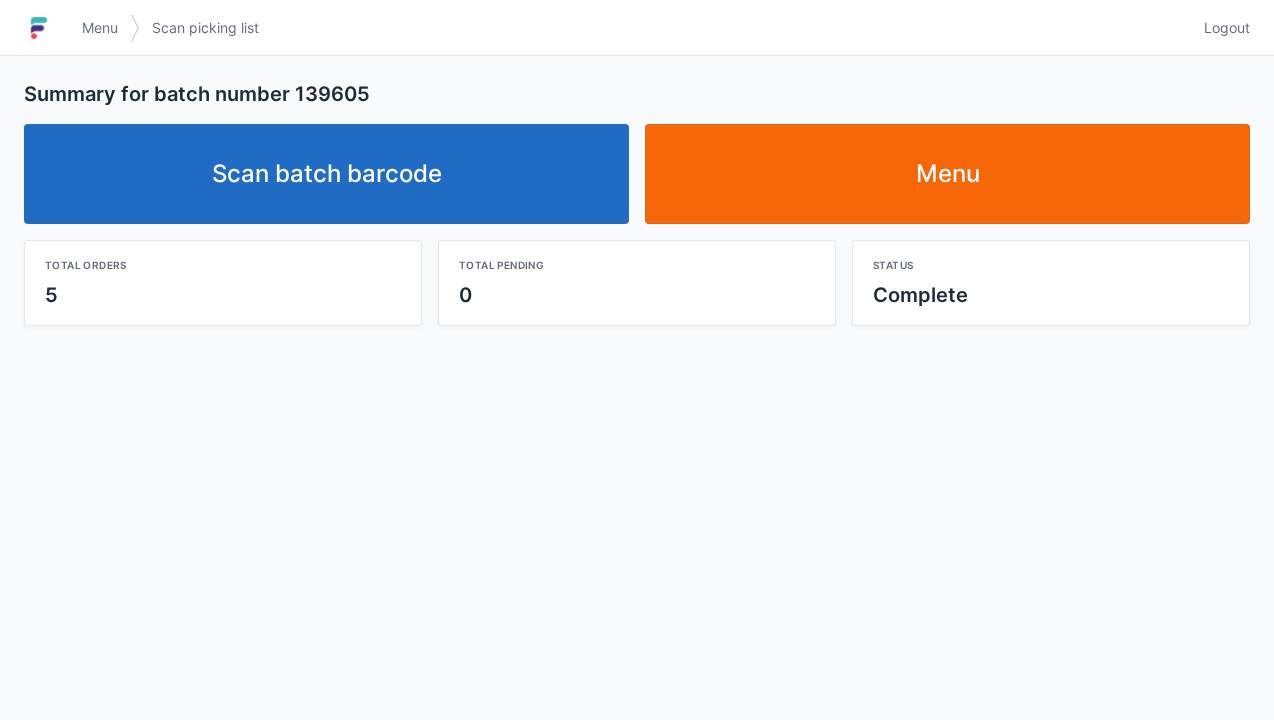 click on "Scan batch barcode" at bounding box center [326, 174] 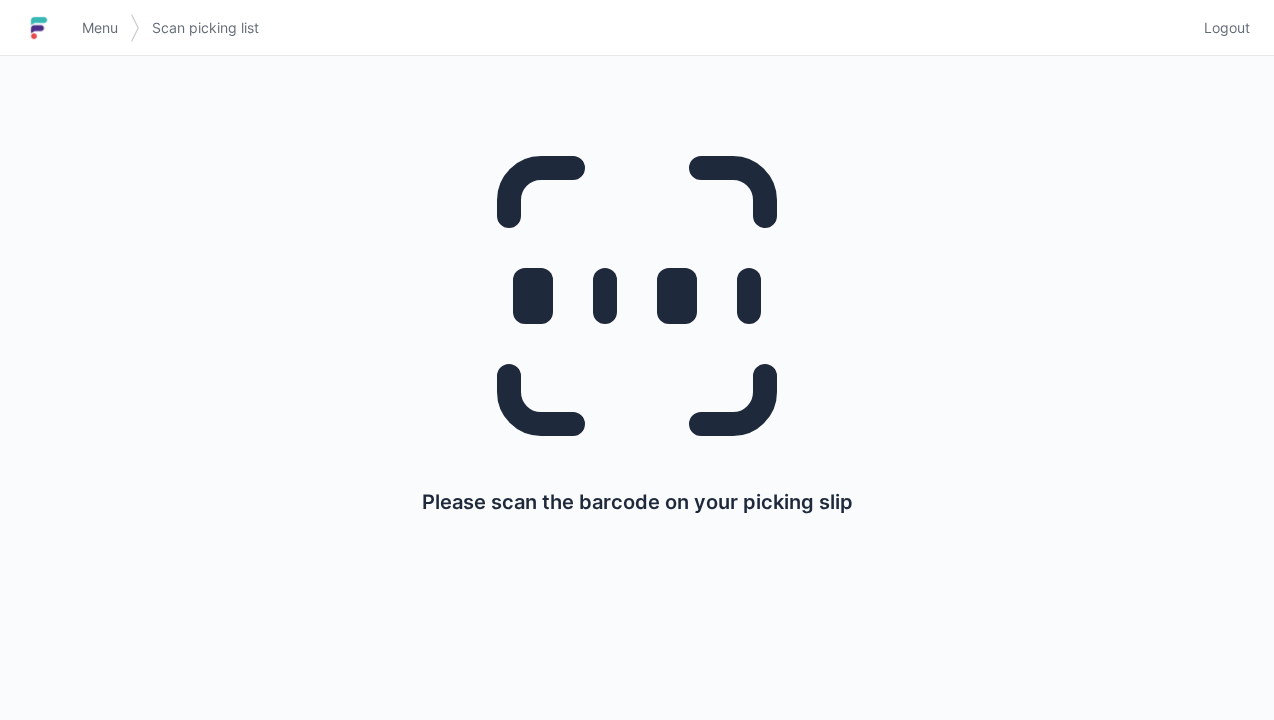 scroll, scrollTop: 0, scrollLeft: 0, axis: both 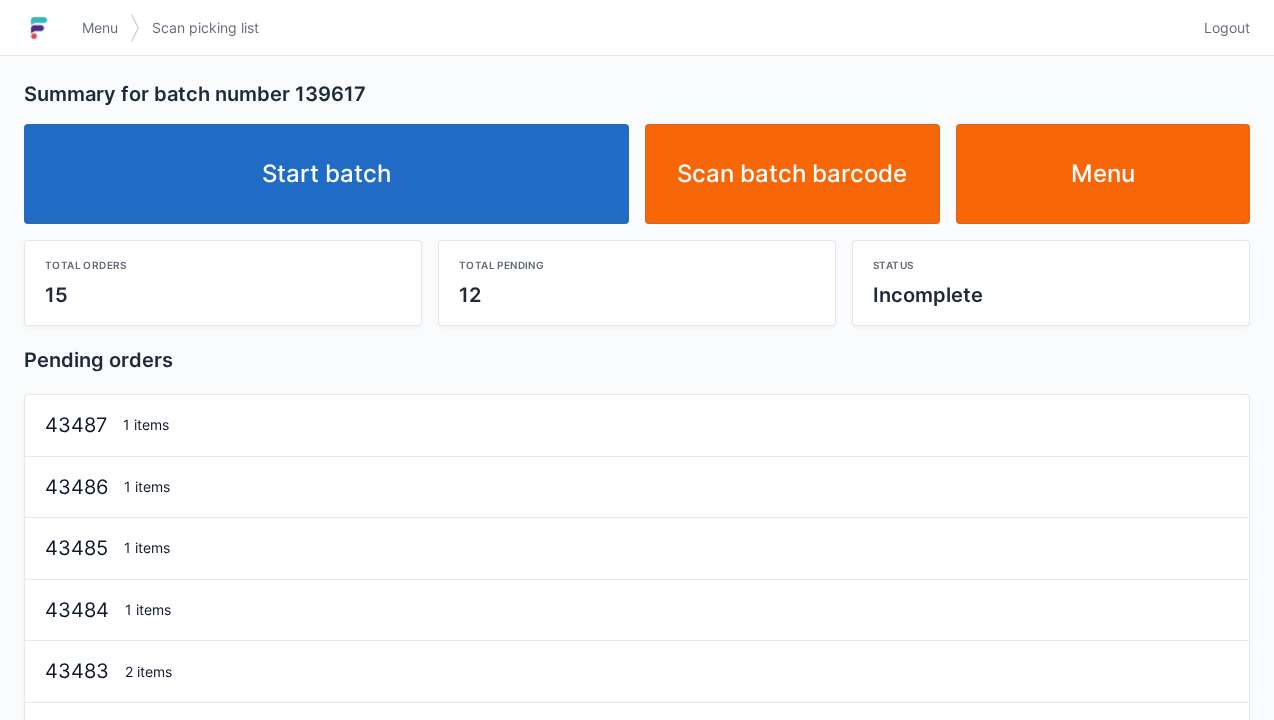 click on "Start batch" at bounding box center (326, 174) 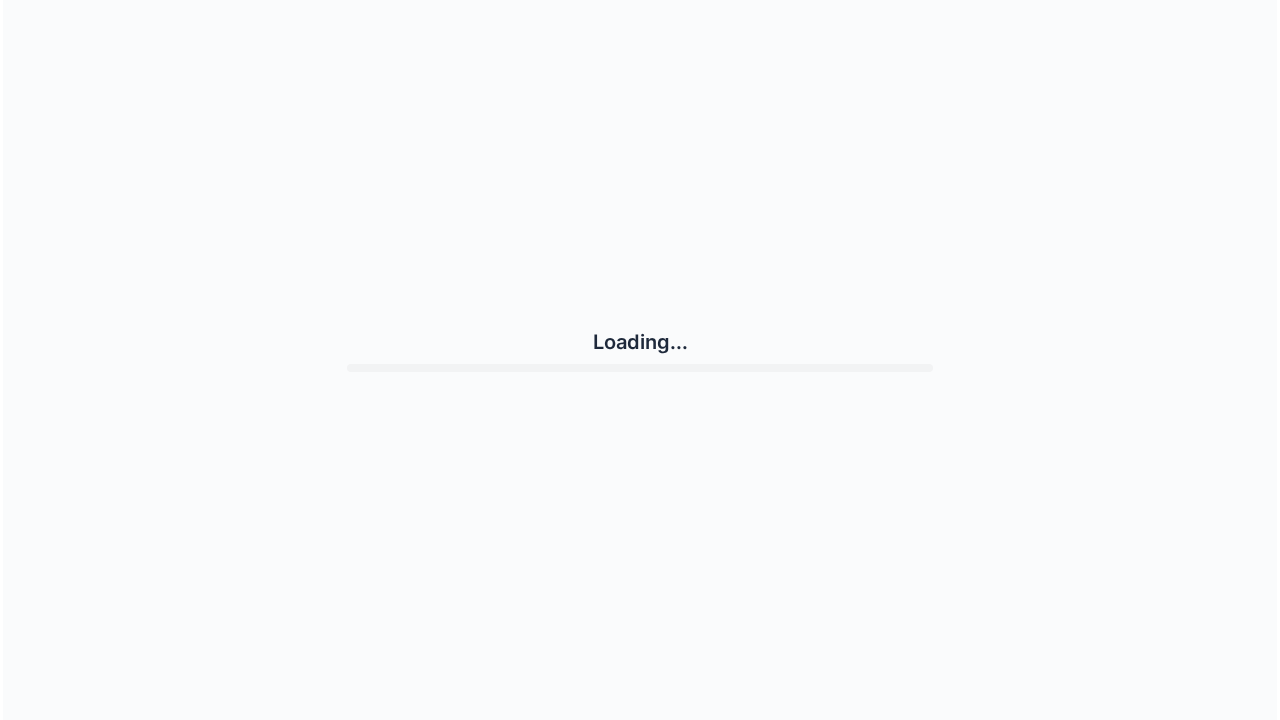 scroll, scrollTop: 0, scrollLeft: 0, axis: both 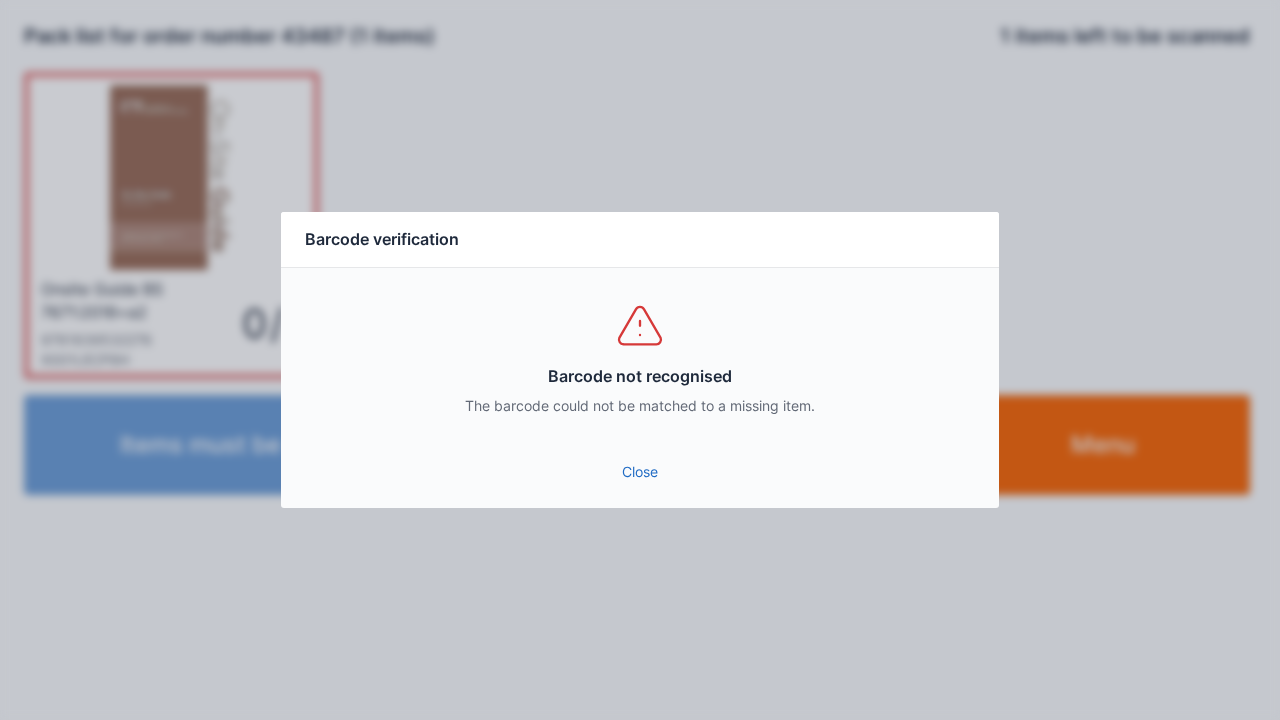click on "Close" at bounding box center [640, 472] 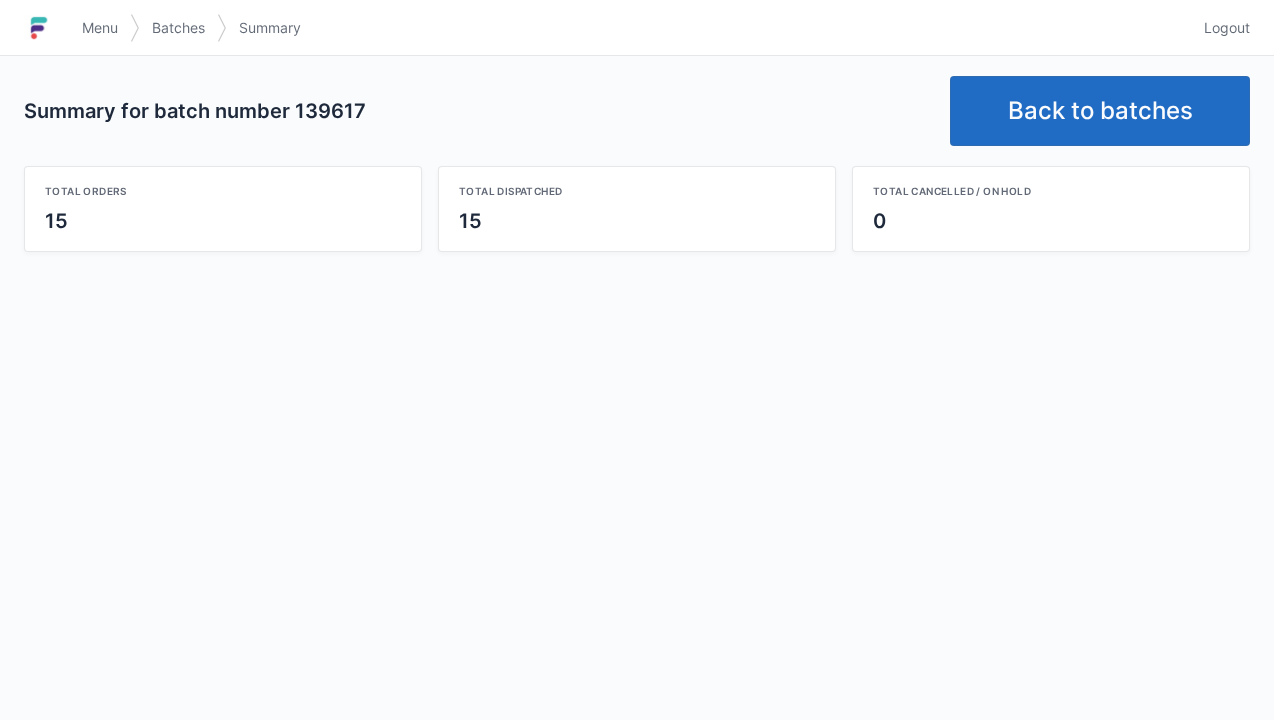 scroll, scrollTop: 0, scrollLeft: 0, axis: both 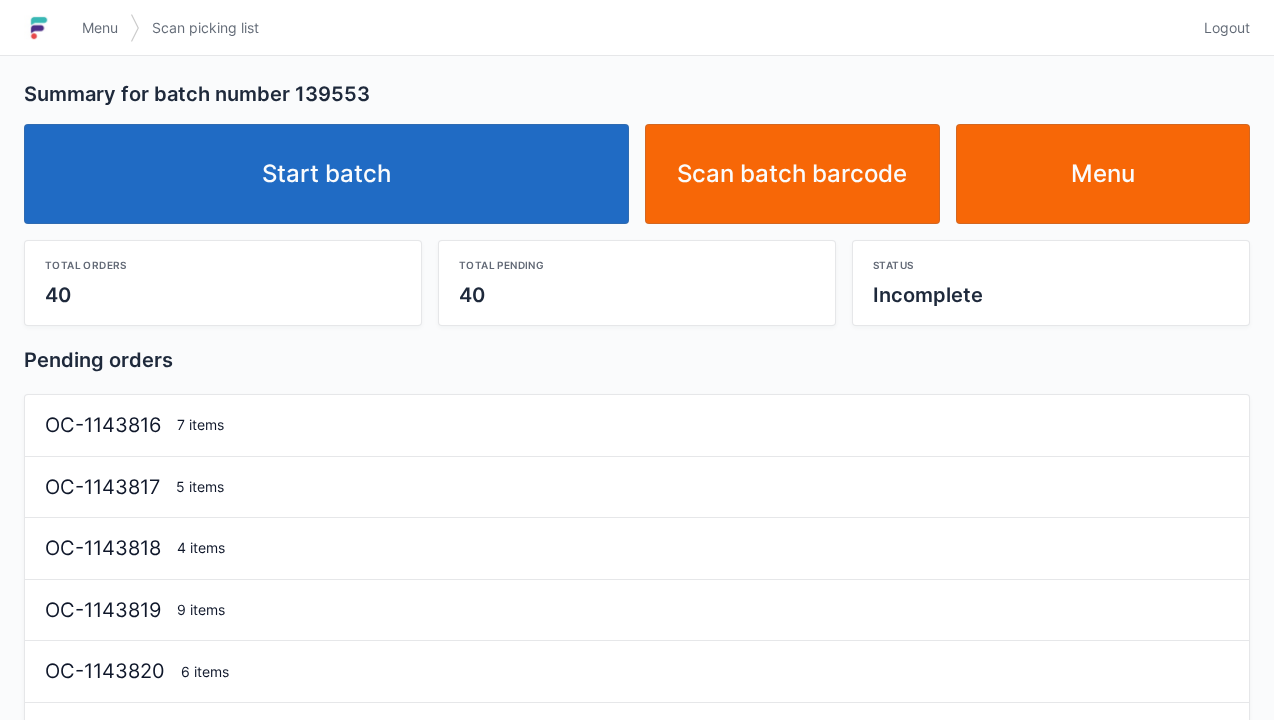 click on "Start batch" at bounding box center (326, 174) 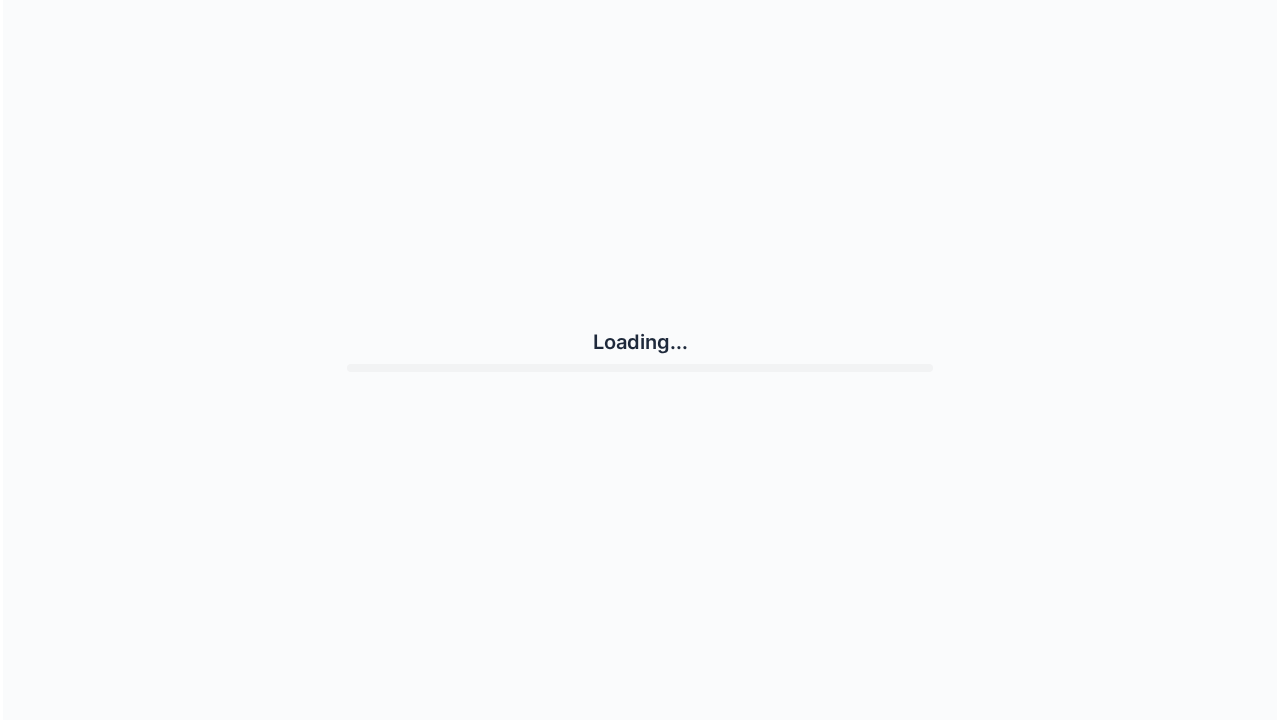 scroll, scrollTop: 0, scrollLeft: 0, axis: both 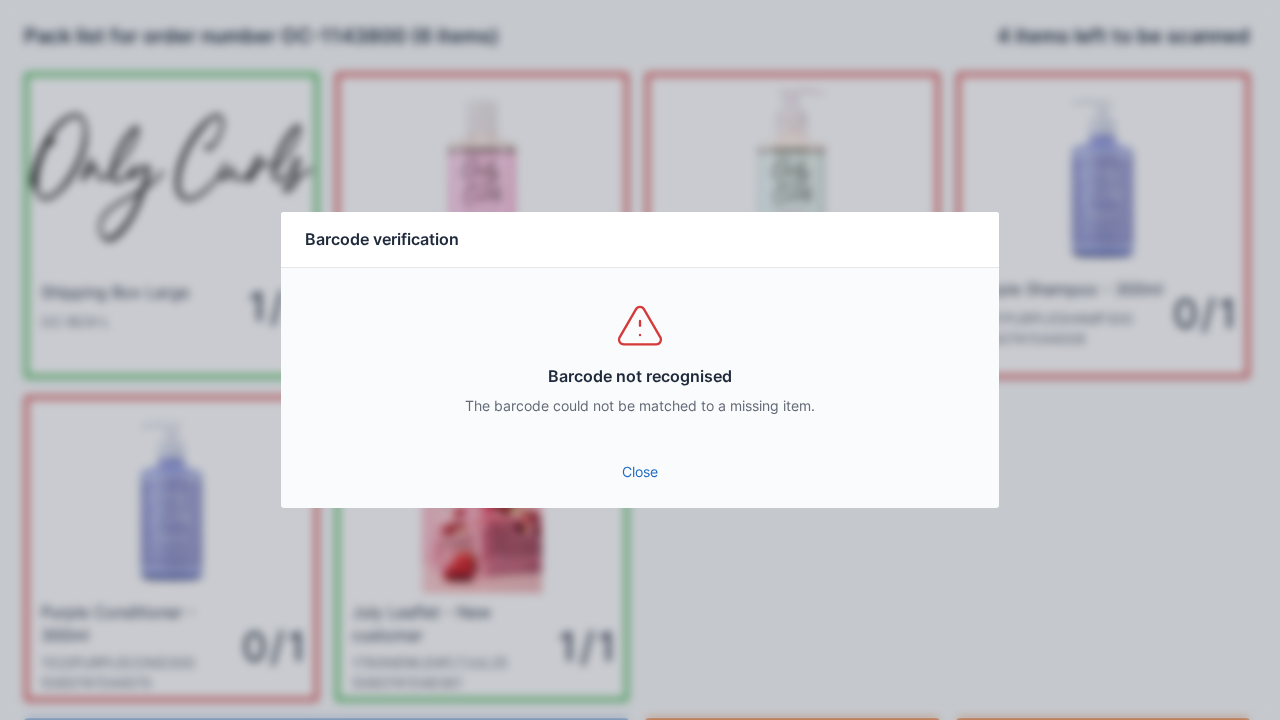 click on "Close" at bounding box center (640, 472) 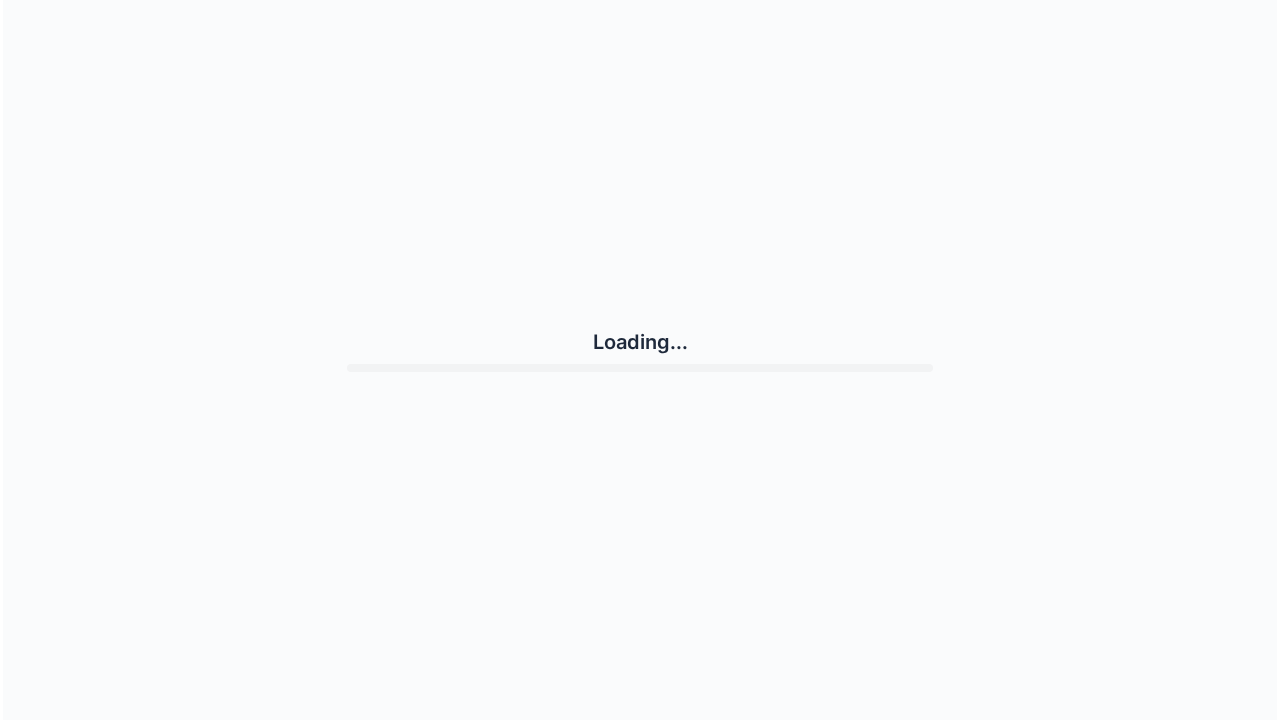 scroll, scrollTop: 0, scrollLeft: 0, axis: both 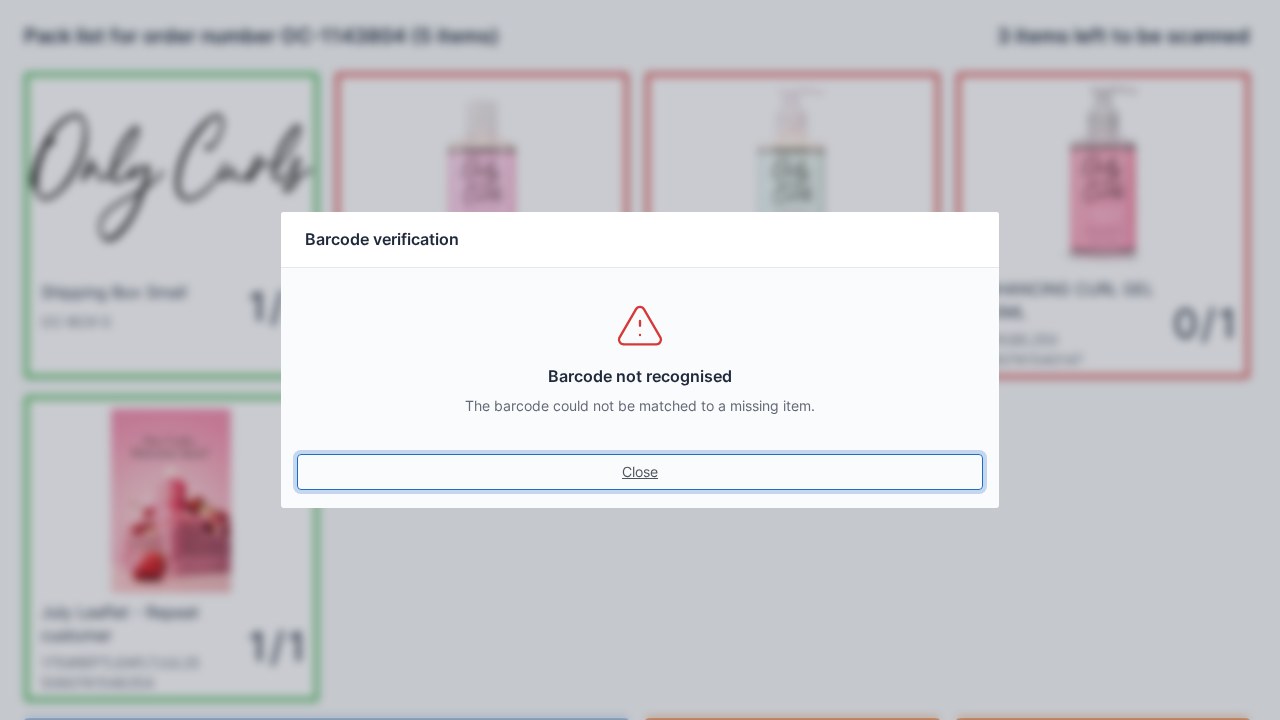 click on "Close" at bounding box center [640, 472] 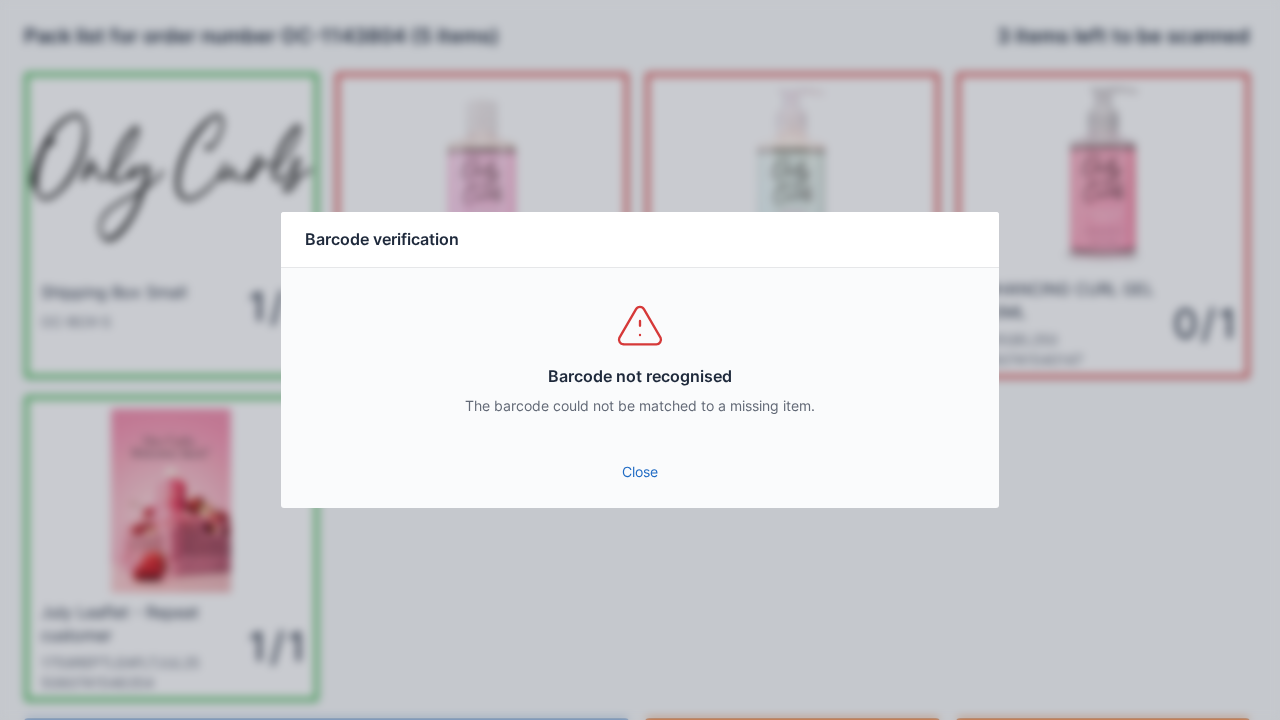 click on "Close" at bounding box center (640, 472) 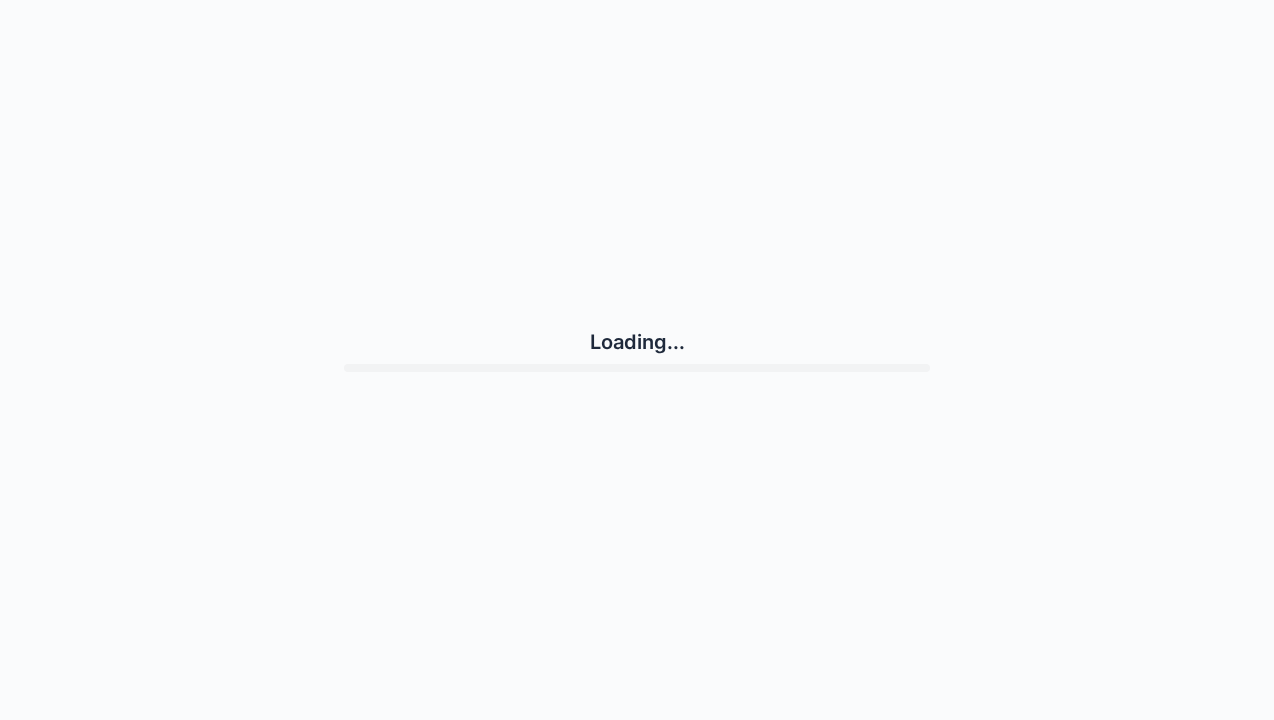 scroll, scrollTop: 0, scrollLeft: 0, axis: both 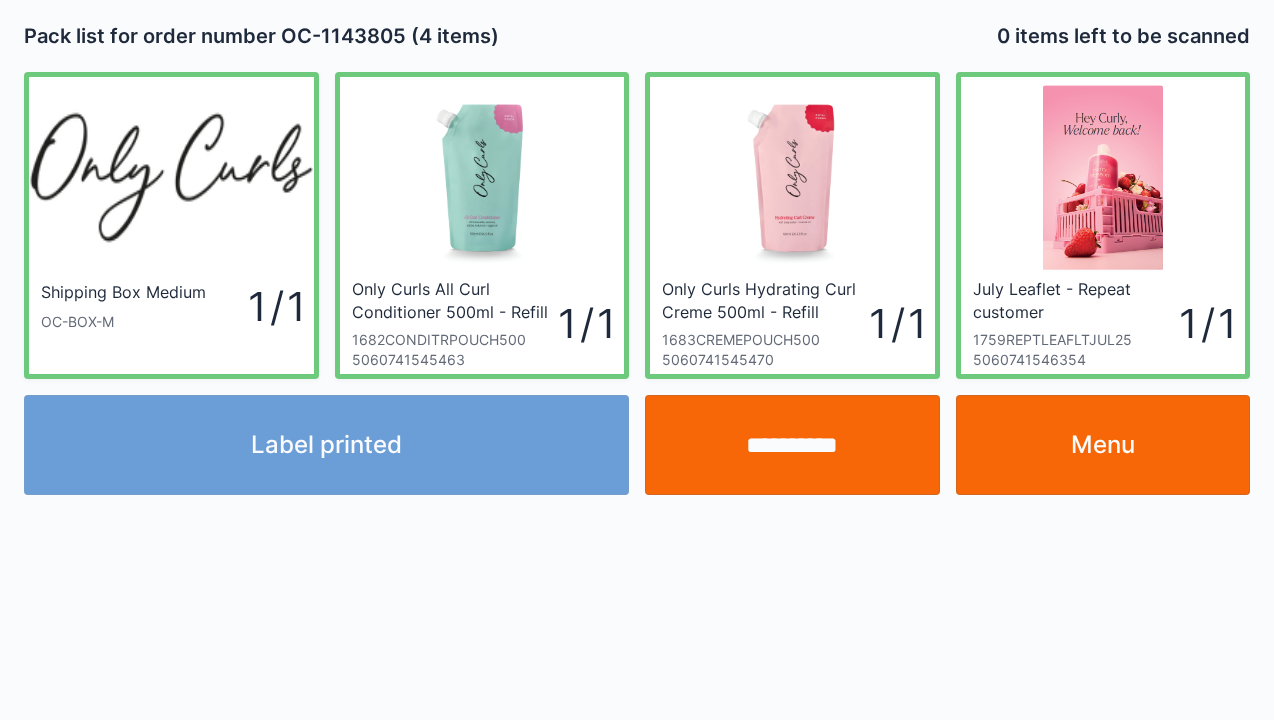 click on "Menu" at bounding box center [1103, 445] 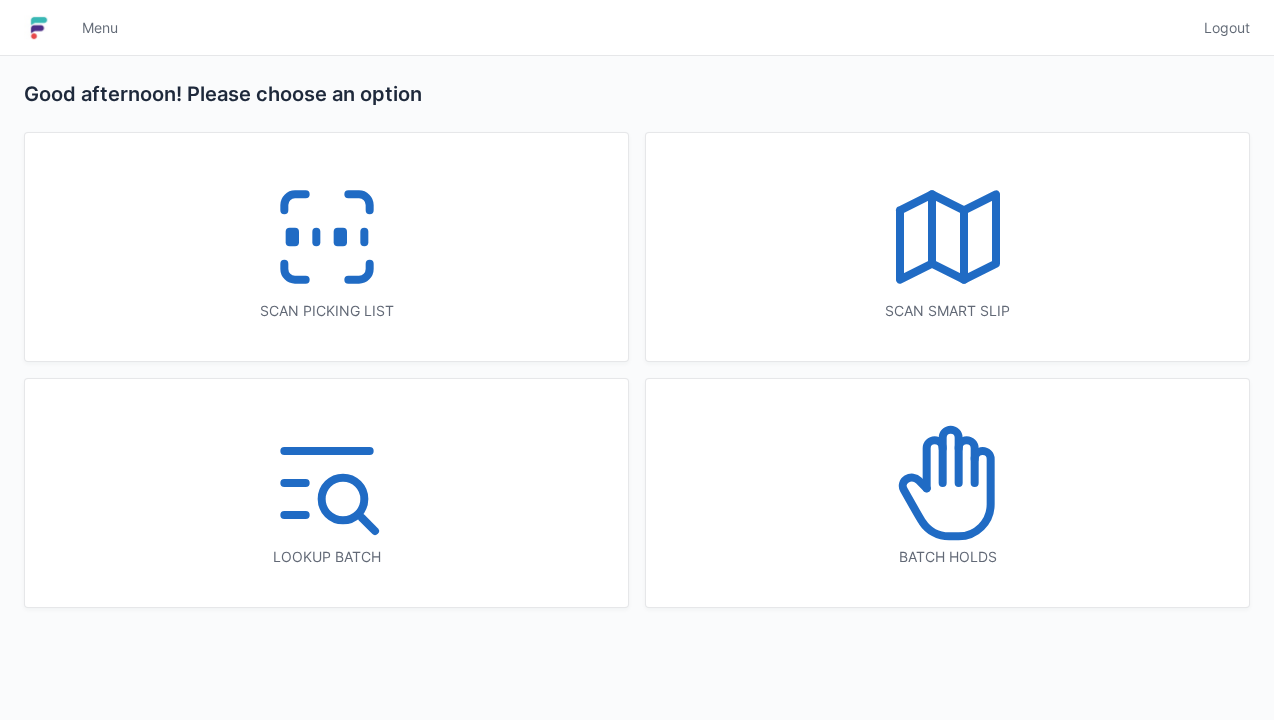 scroll, scrollTop: 0, scrollLeft: 0, axis: both 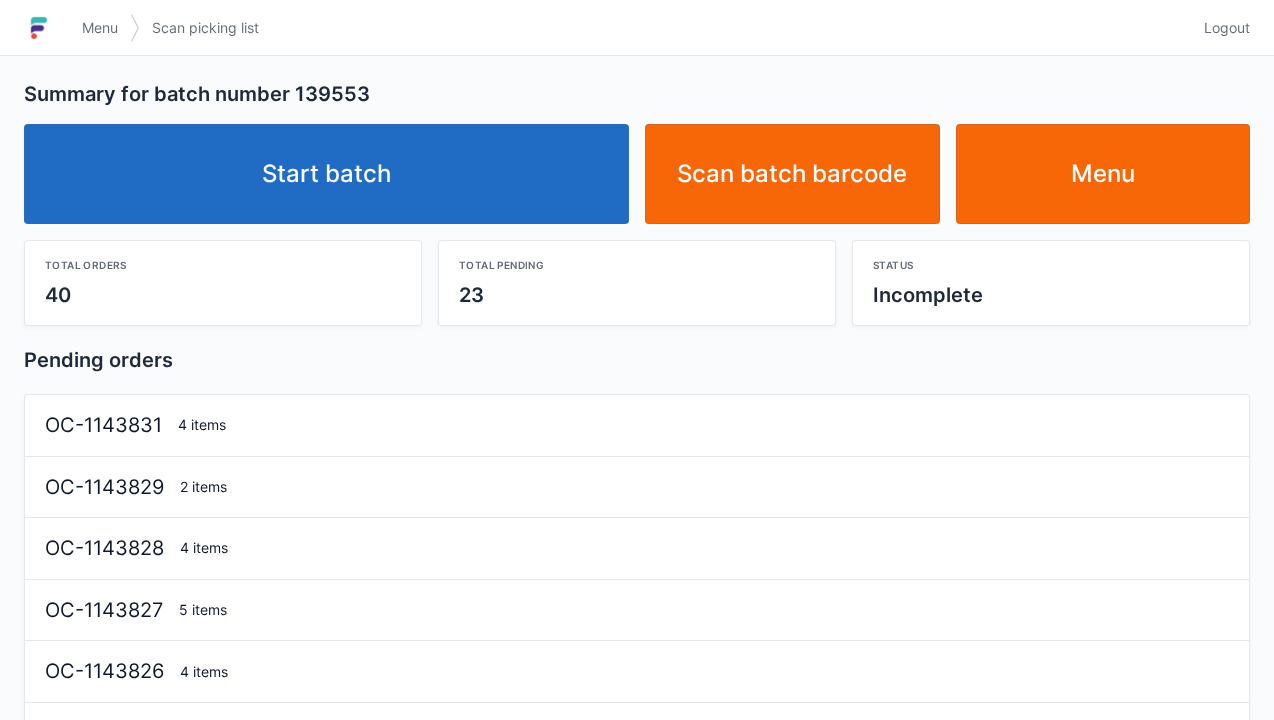 click on "Start batch" at bounding box center (326, 174) 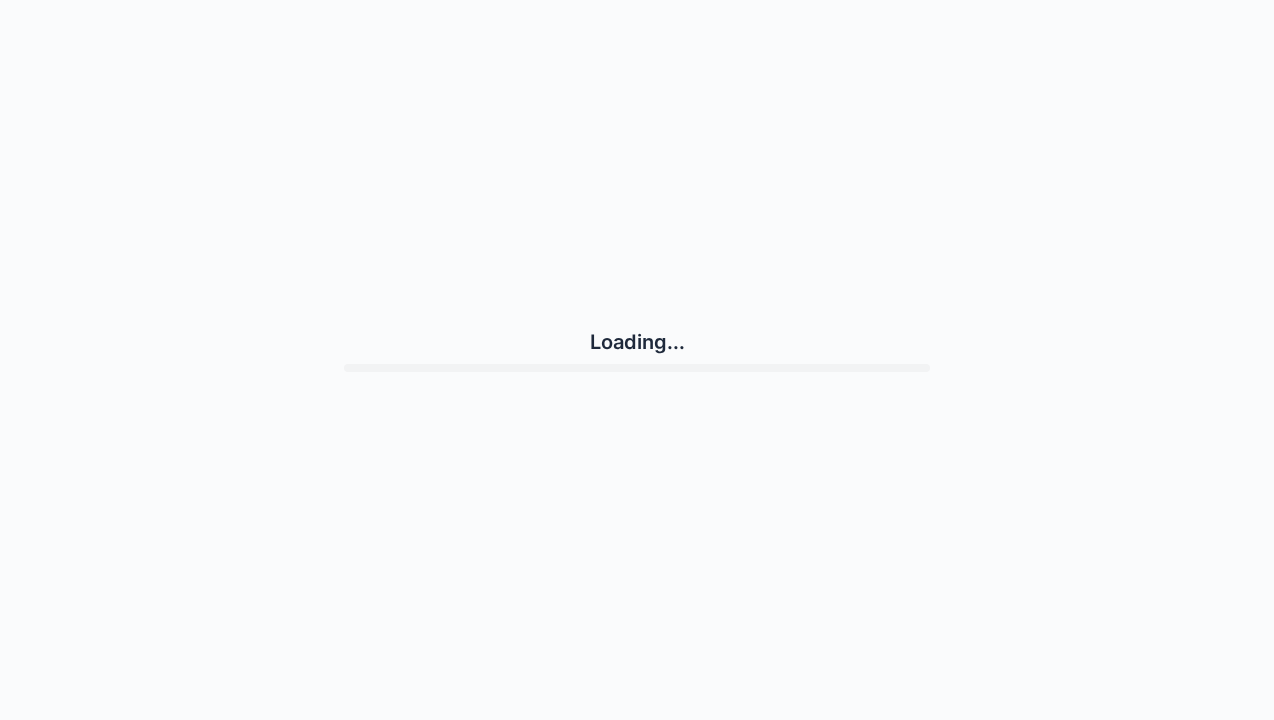 scroll, scrollTop: 0, scrollLeft: 0, axis: both 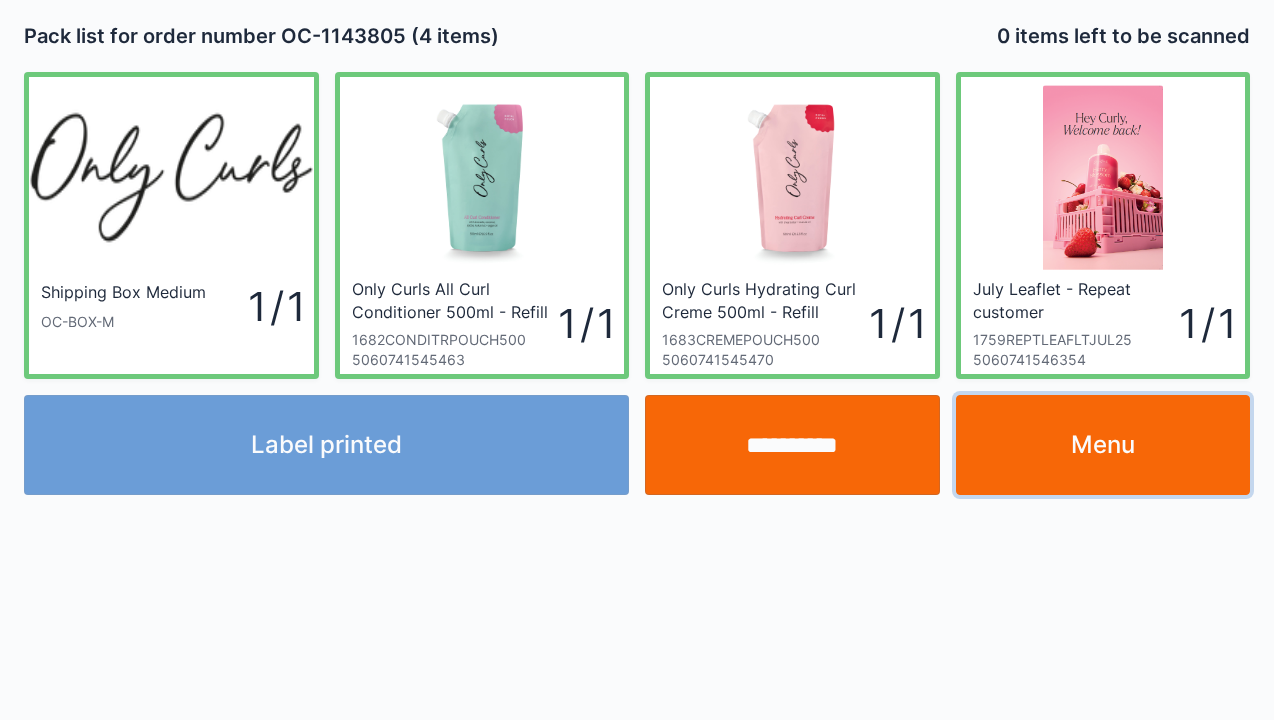 click on "Menu" at bounding box center (1103, 445) 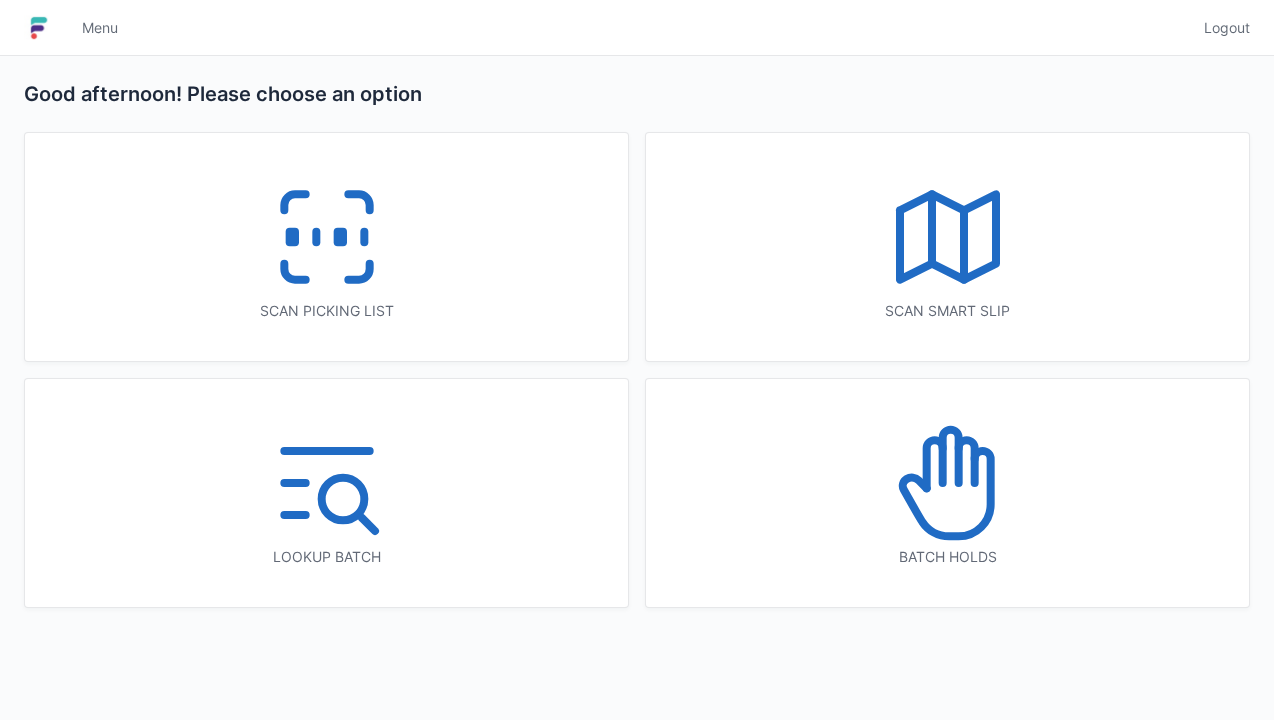scroll, scrollTop: 0, scrollLeft: 0, axis: both 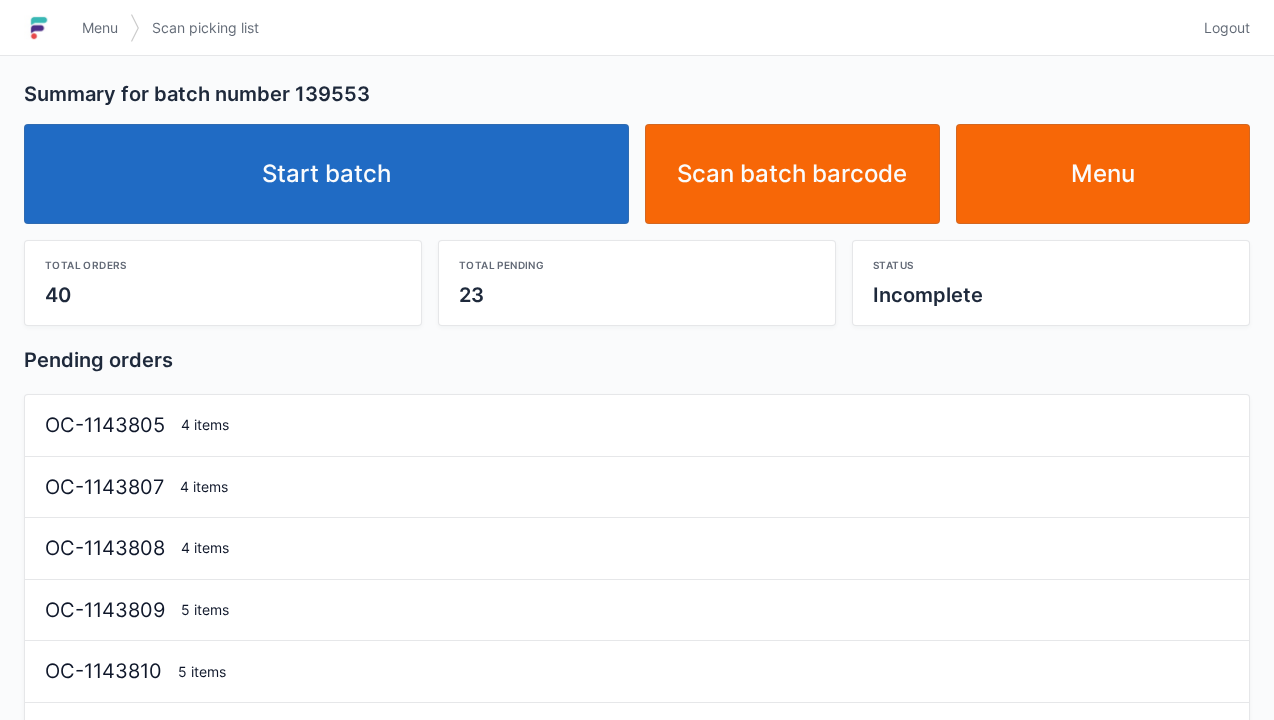 click on "Start batch" at bounding box center [326, 174] 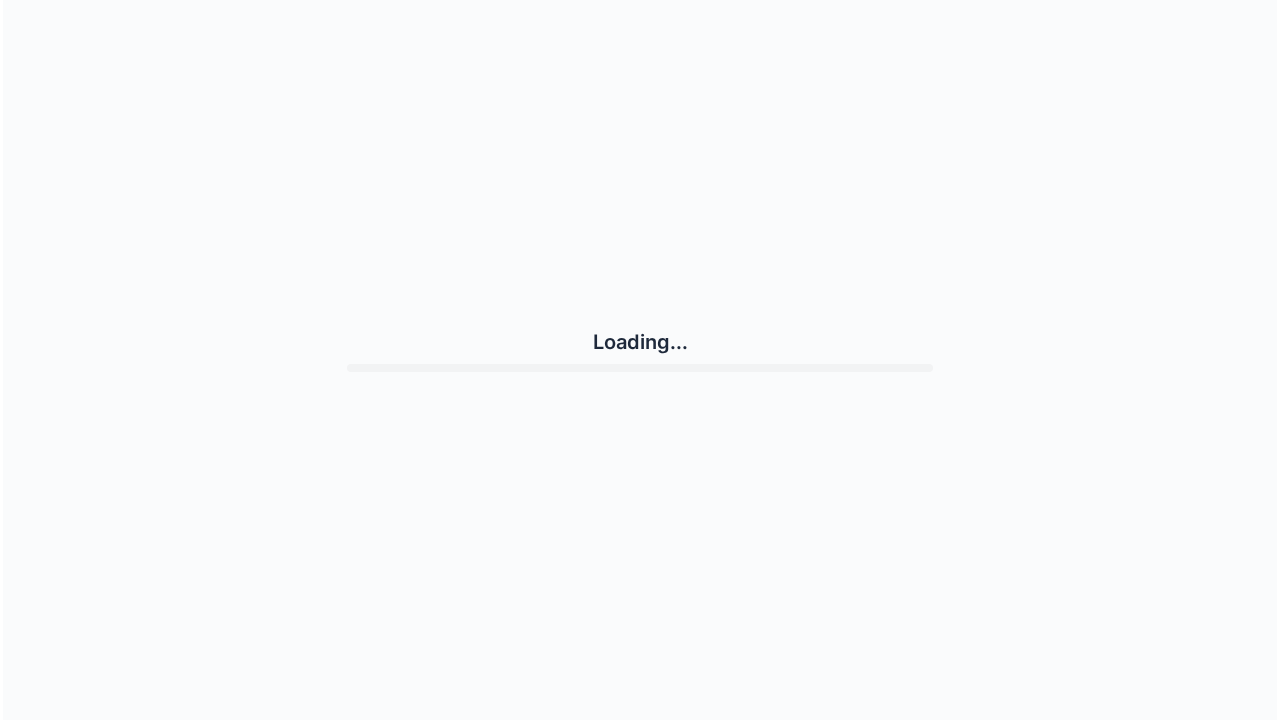 scroll, scrollTop: 0, scrollLeft: 0, axis: both 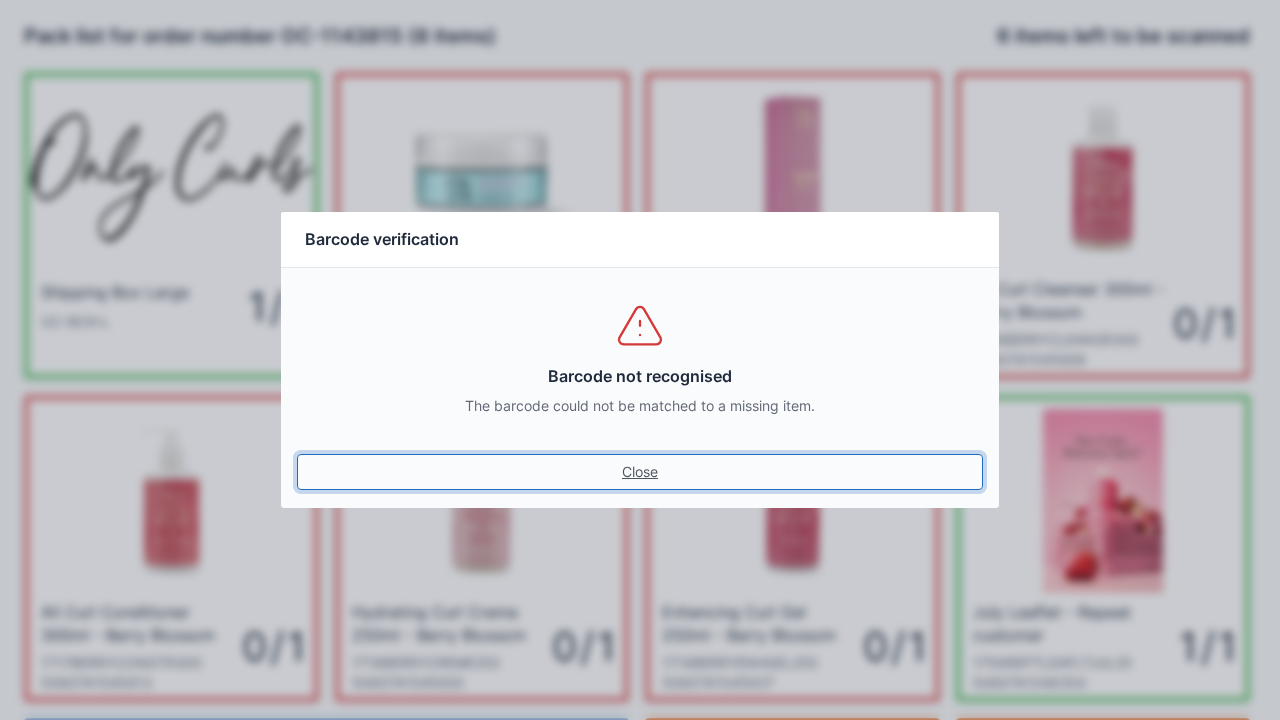 click on "Close" at bounding box center [640, 472] 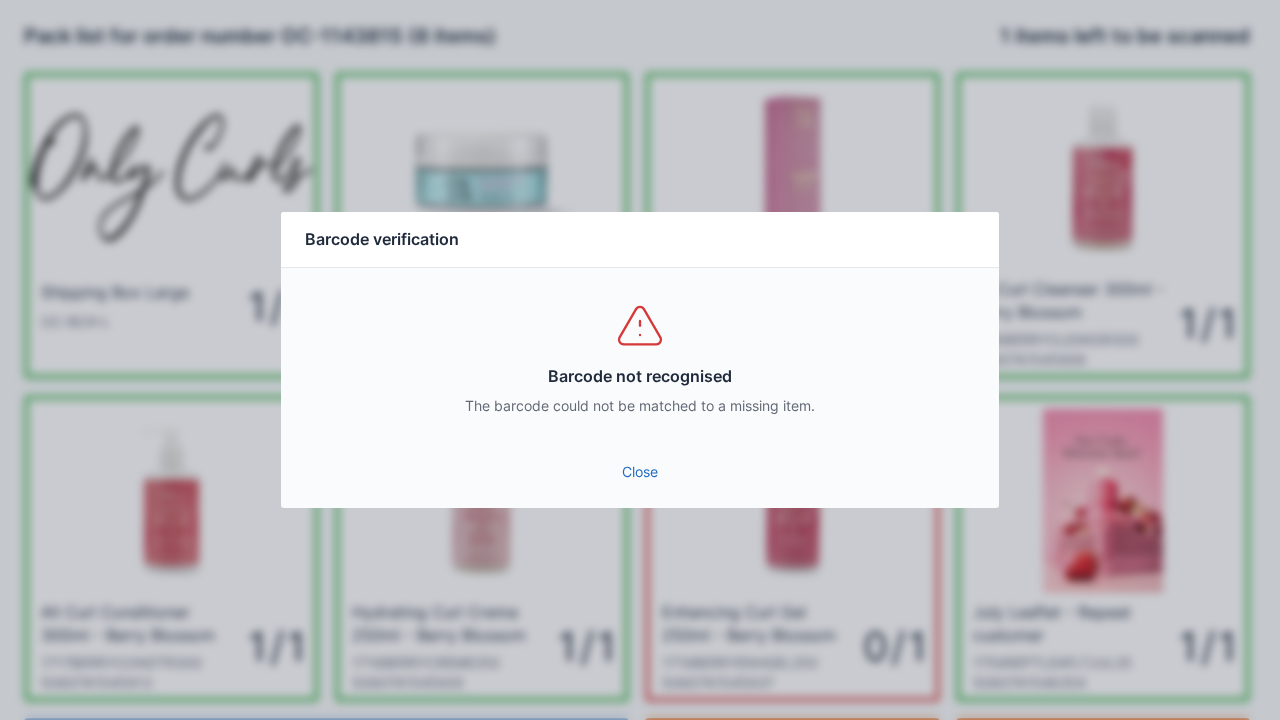 click on "Close" at bounding box center [640, 478] 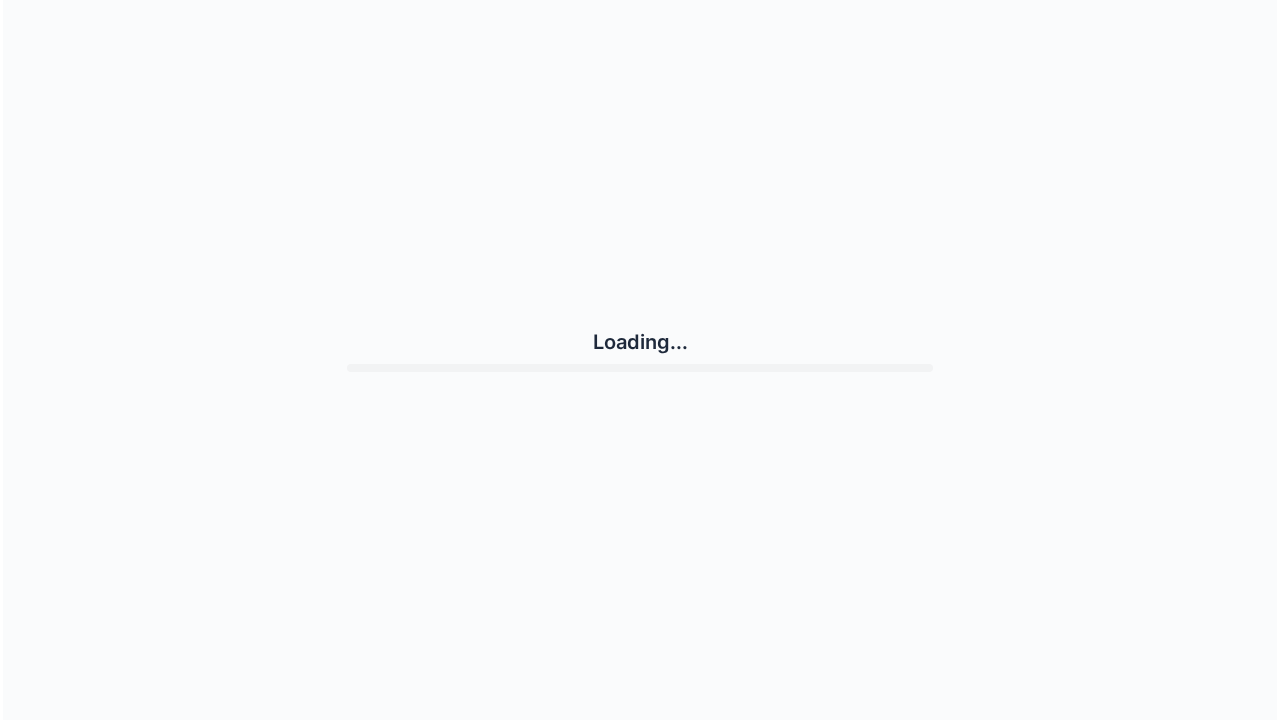 scroll, scrollTop: 0, scrollLeft: 0, axis: both 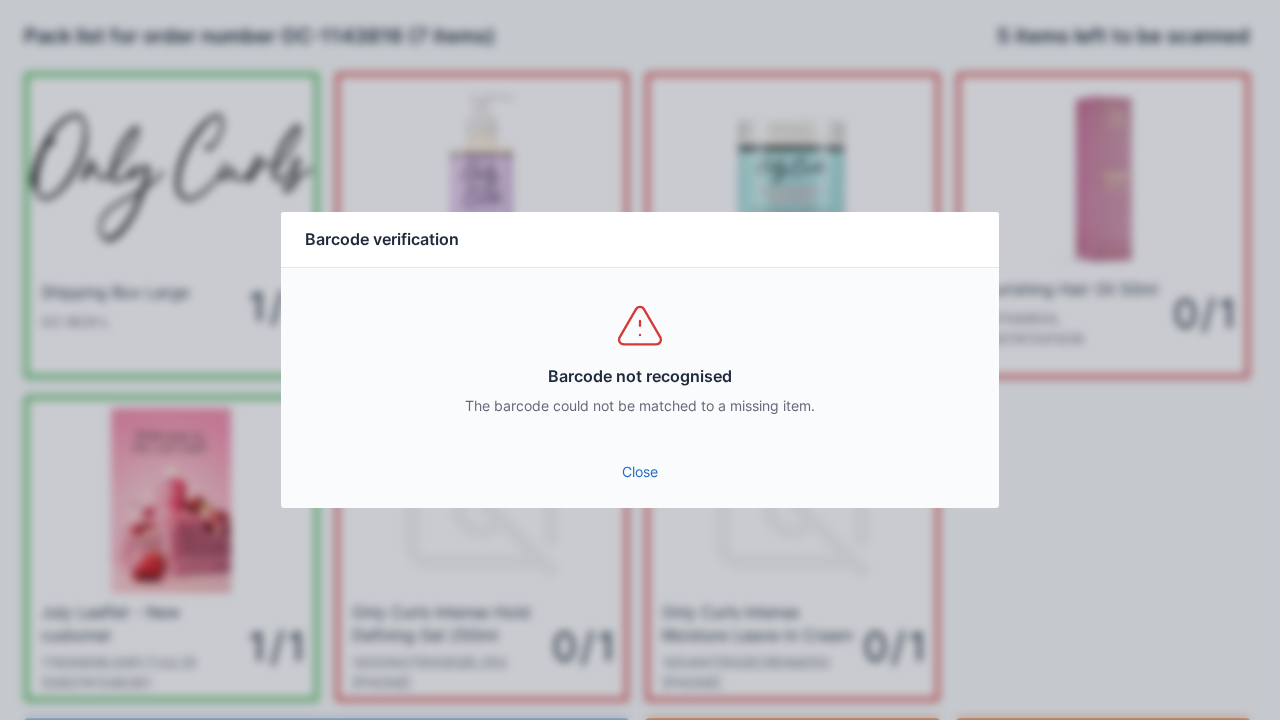 click on "Close" at bounding box center [640, 472] 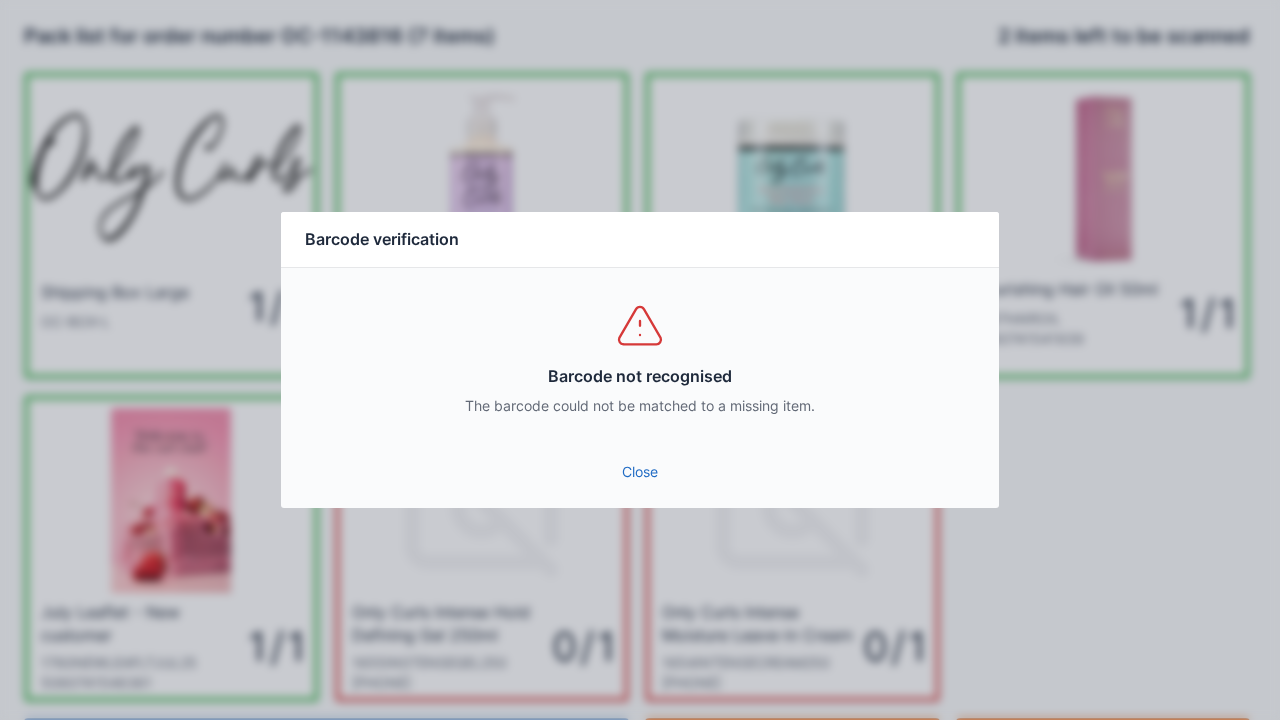 click on "Close" at bounding box center [640, 472] 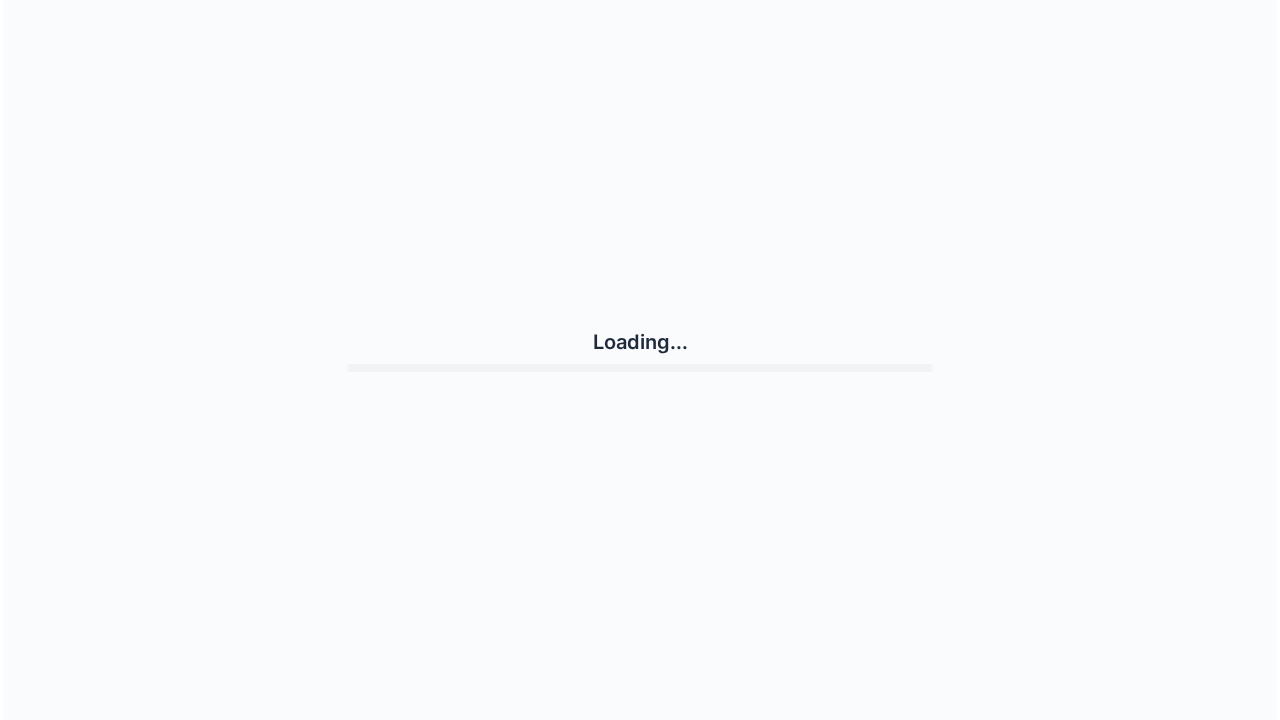 scroll, scrollTop: 0, scrollLeft: 0, axis: both 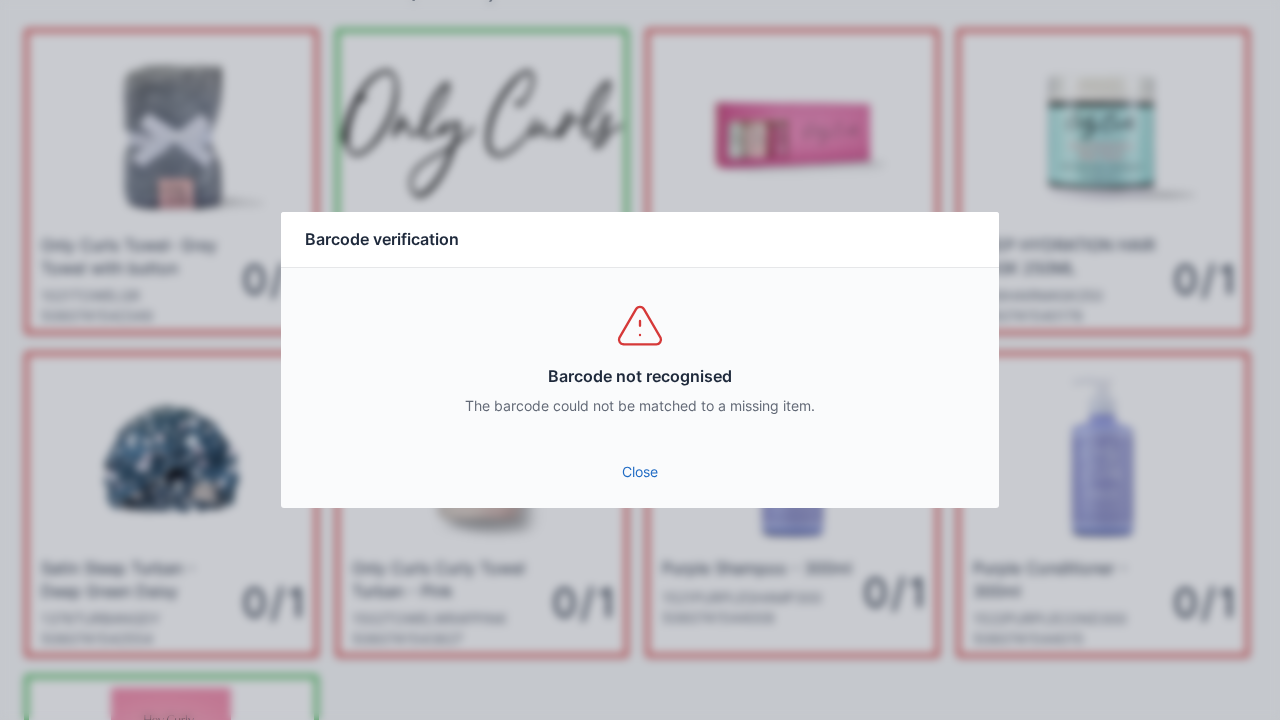click on "Close" at bounding box center [640, 472] 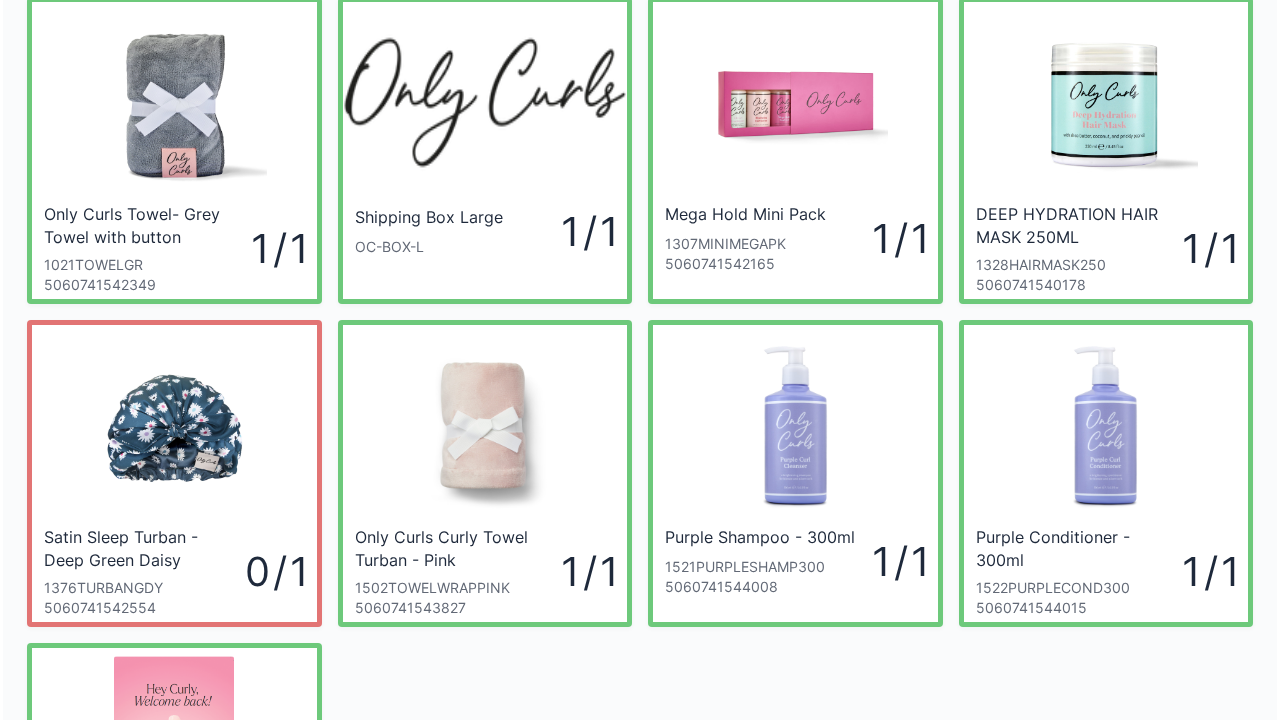 scroll, scrollTop: 76, scrollLeft: 0, axis: vertical 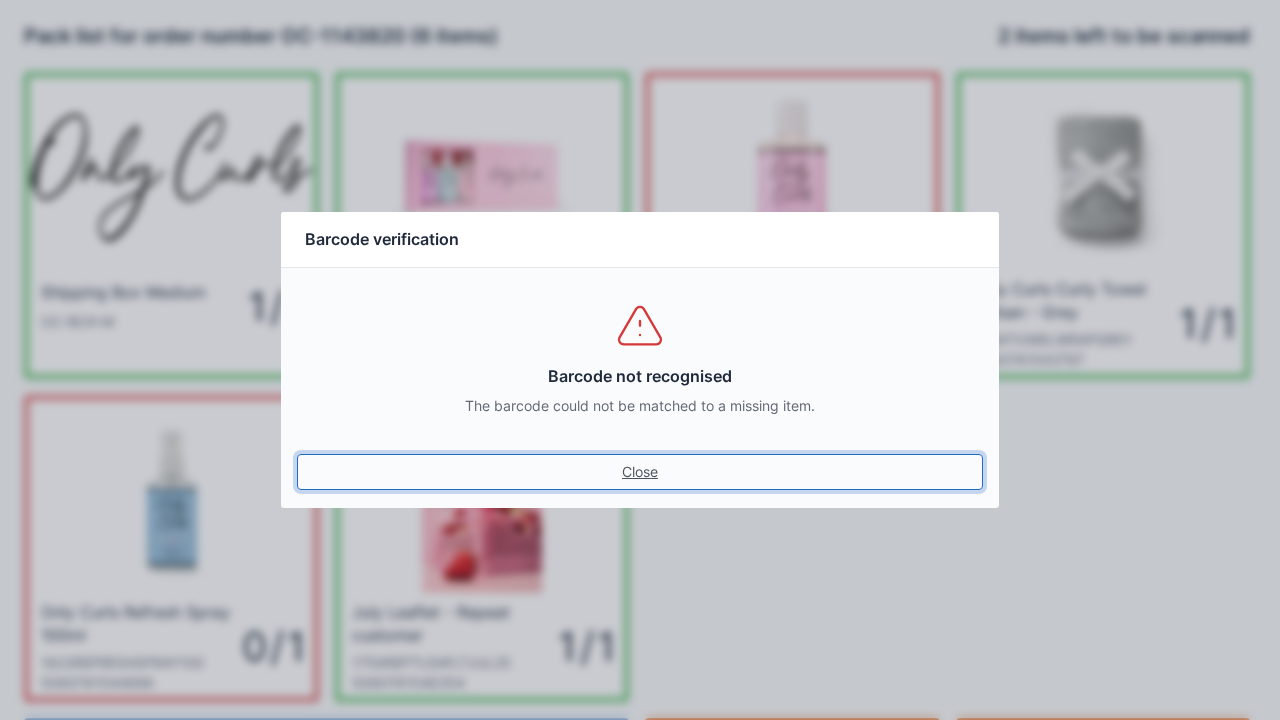 click on "Close" at bounding box center [640, 472] 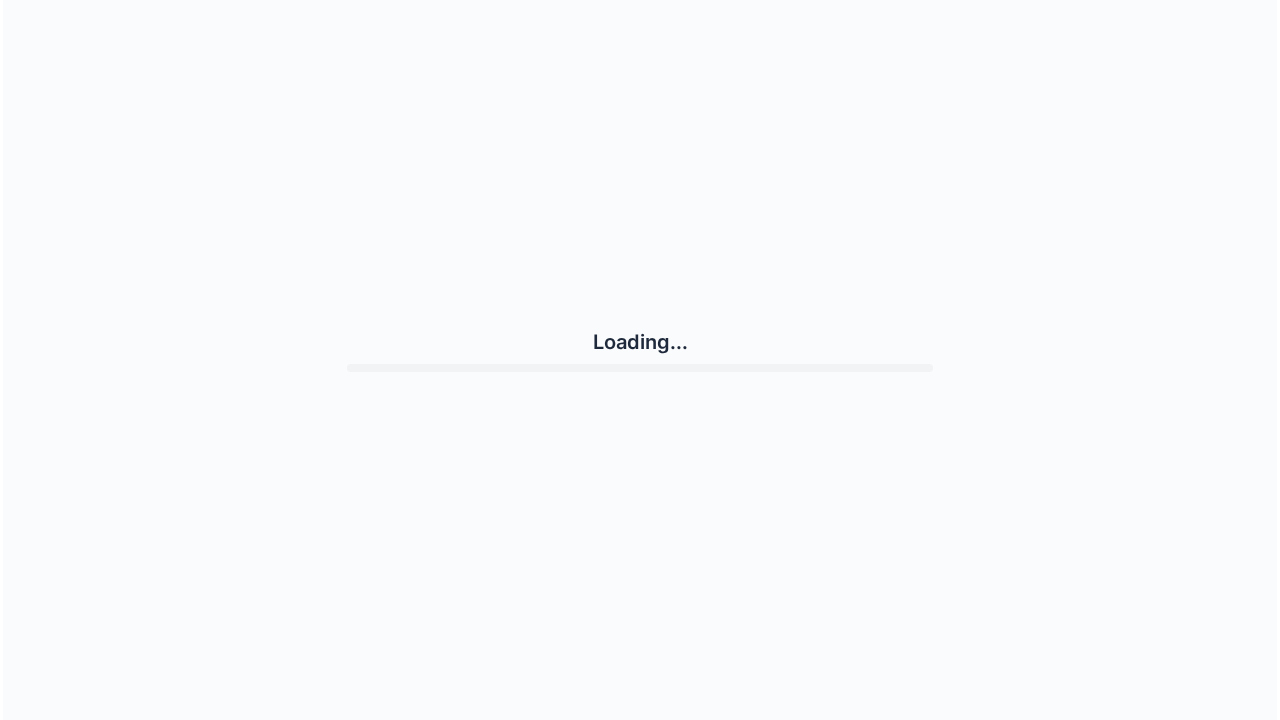 scroll, scrollTop: 0, scrollLeft: 0, axis: both 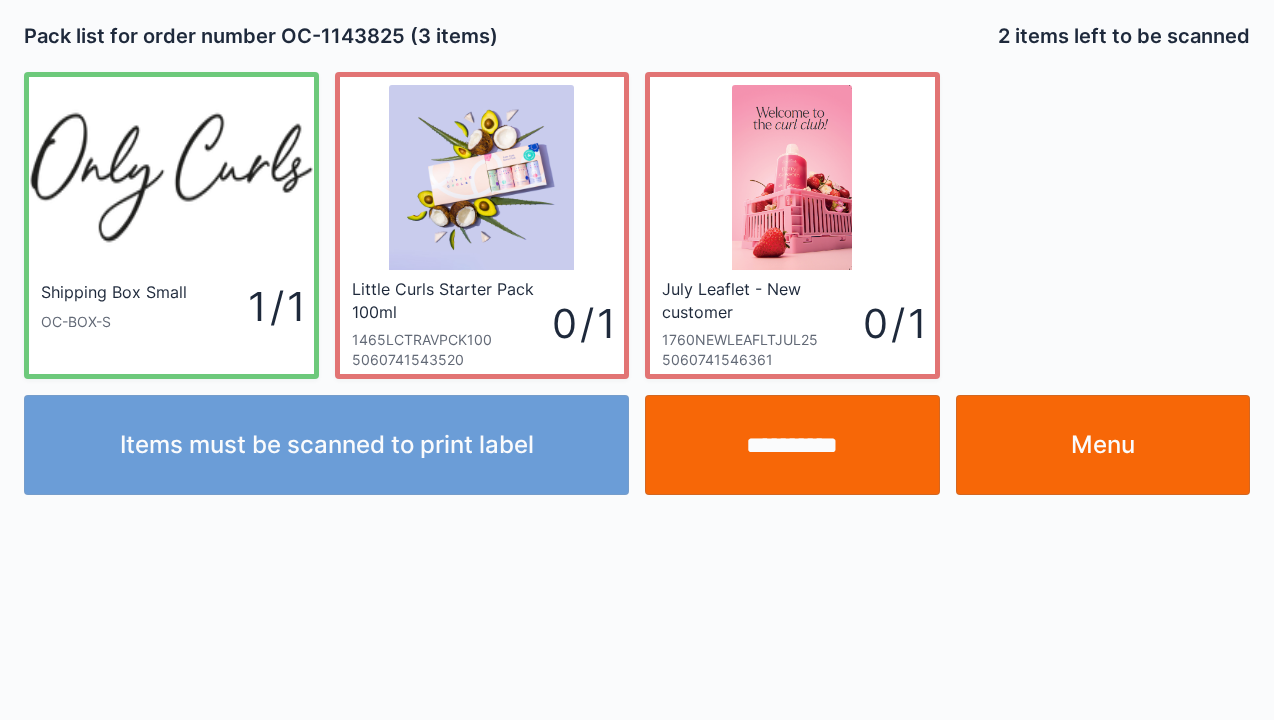 click on "Menu" at bounding box center [1103, 445] 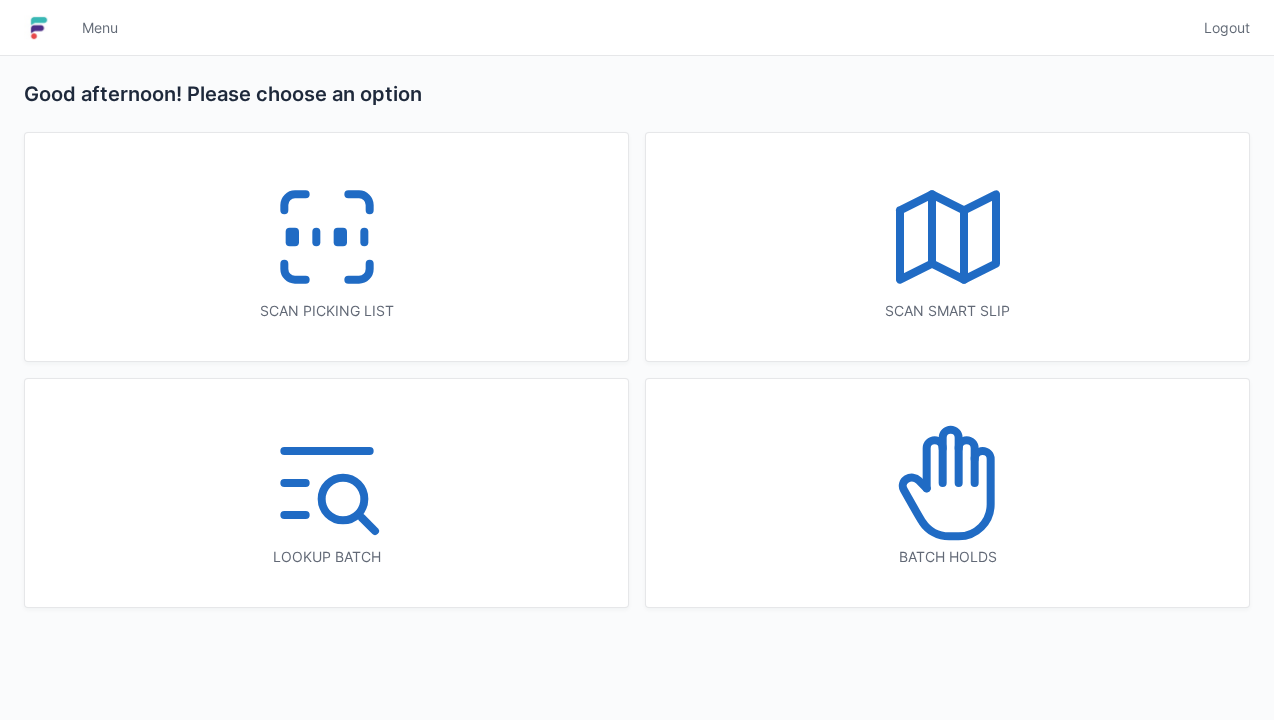 scroll, scrollTop: 0, scrollLeft: 0, axis: both 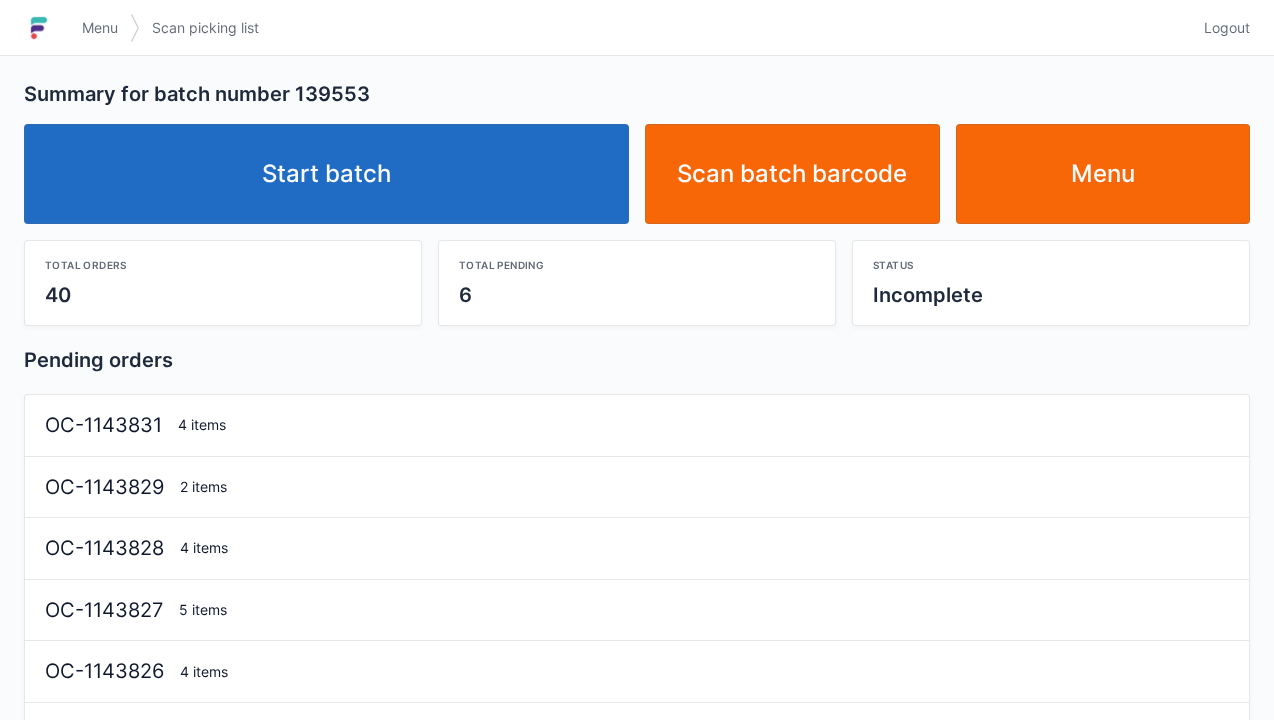 click on "Start batch" at bounding box center [326, 174] 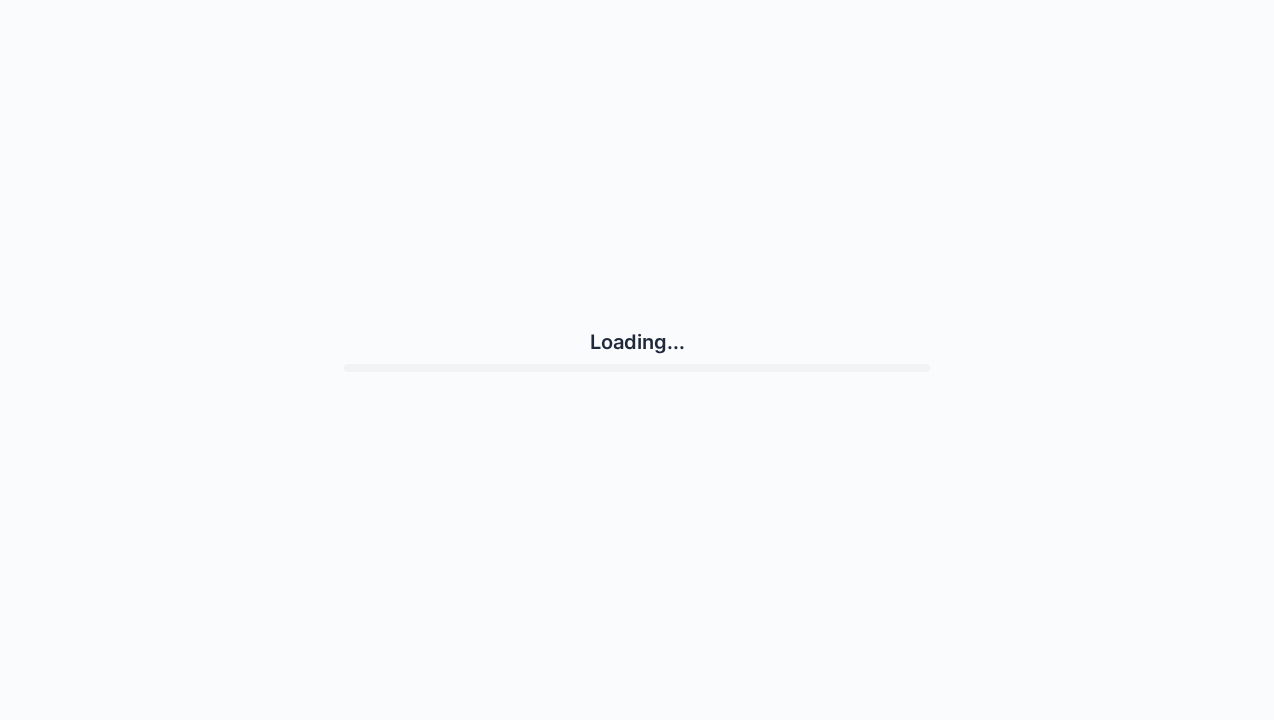 scroll, scrollTop: 0, scrollLeft: 0, axis: both 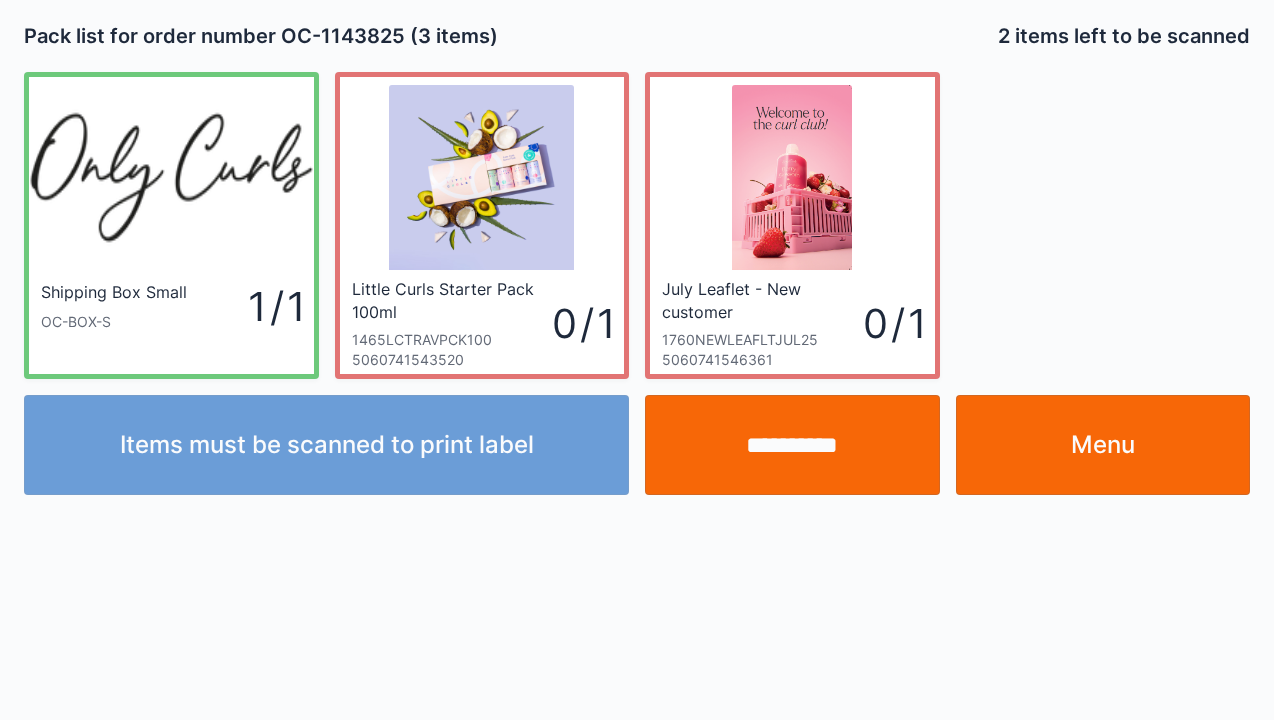 click on "Menu" at bounding box center [1103, 445] 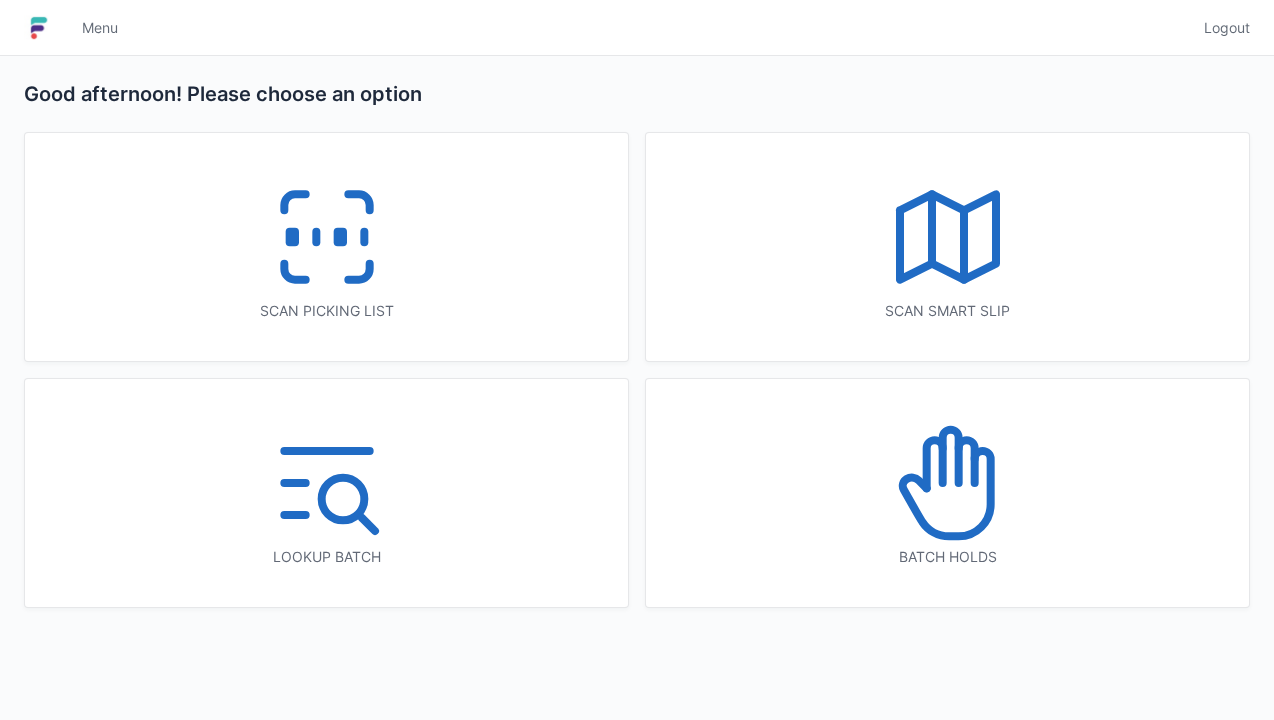 scroll, scrollTop: 0, scrollLeft: 0, axis: both 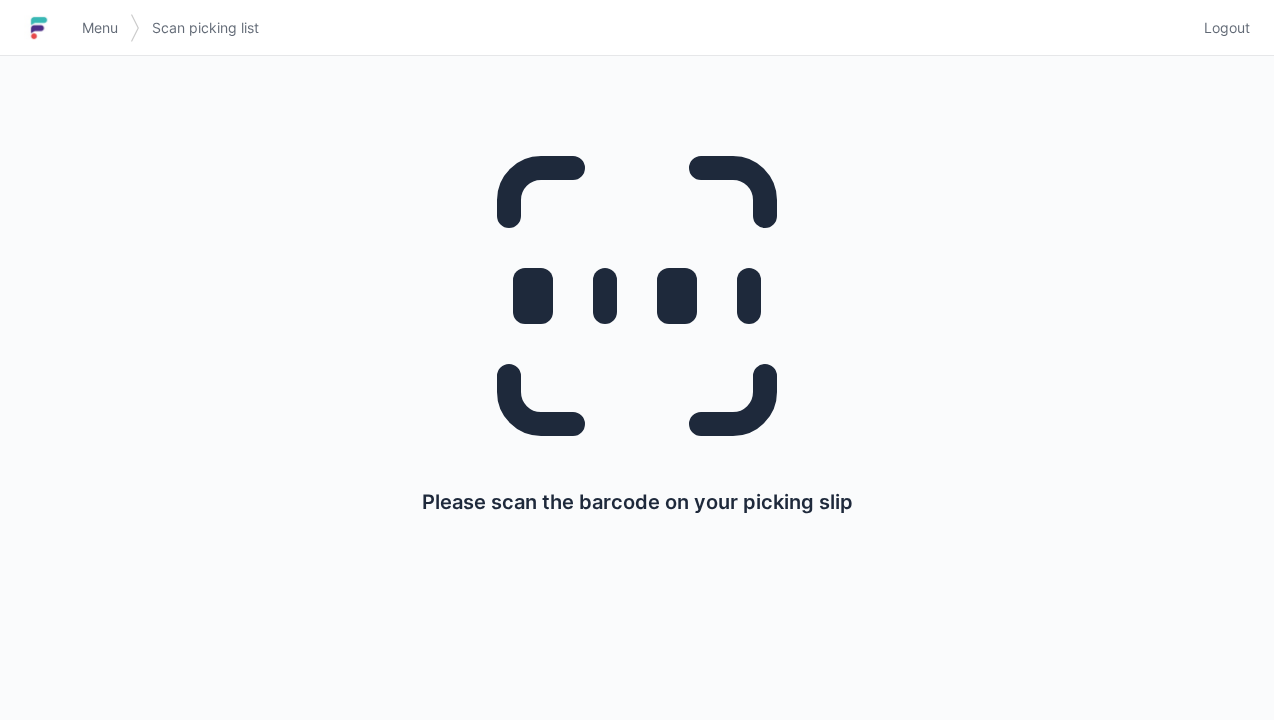 click on "Please scan the barcode on your picking slip" at bounding box center [637, 388] 